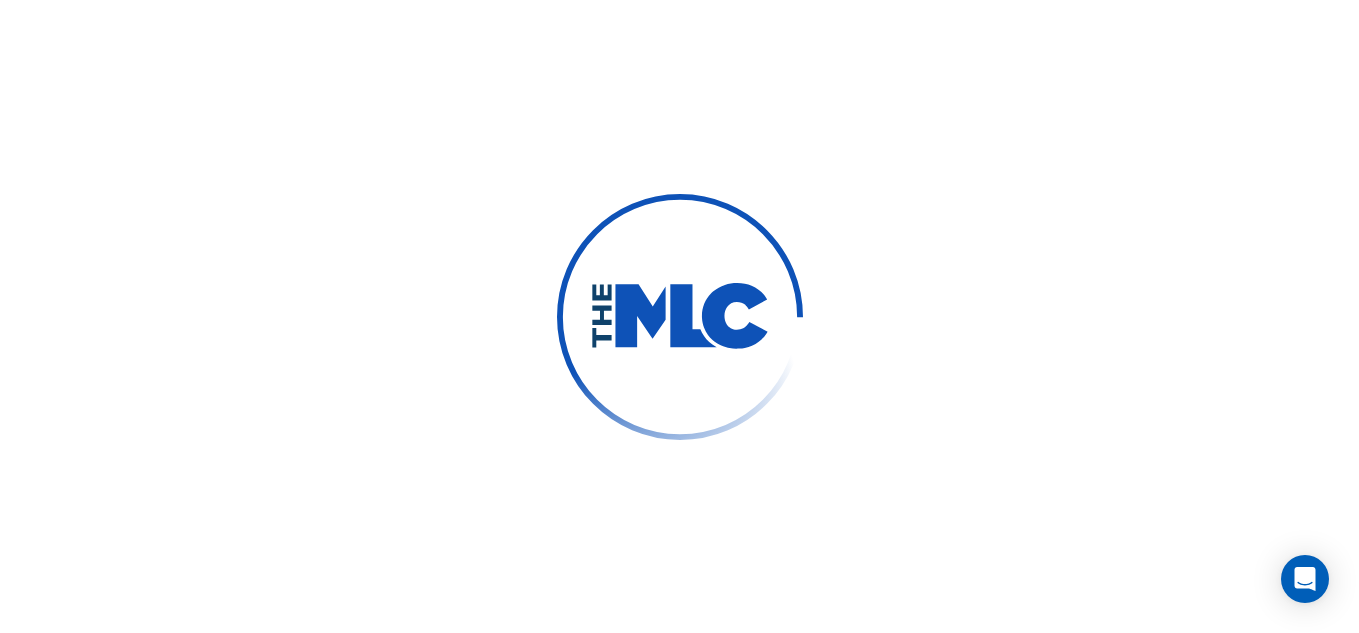 scroll, scrollTop: 0, scrollLeft: 0, axis: both 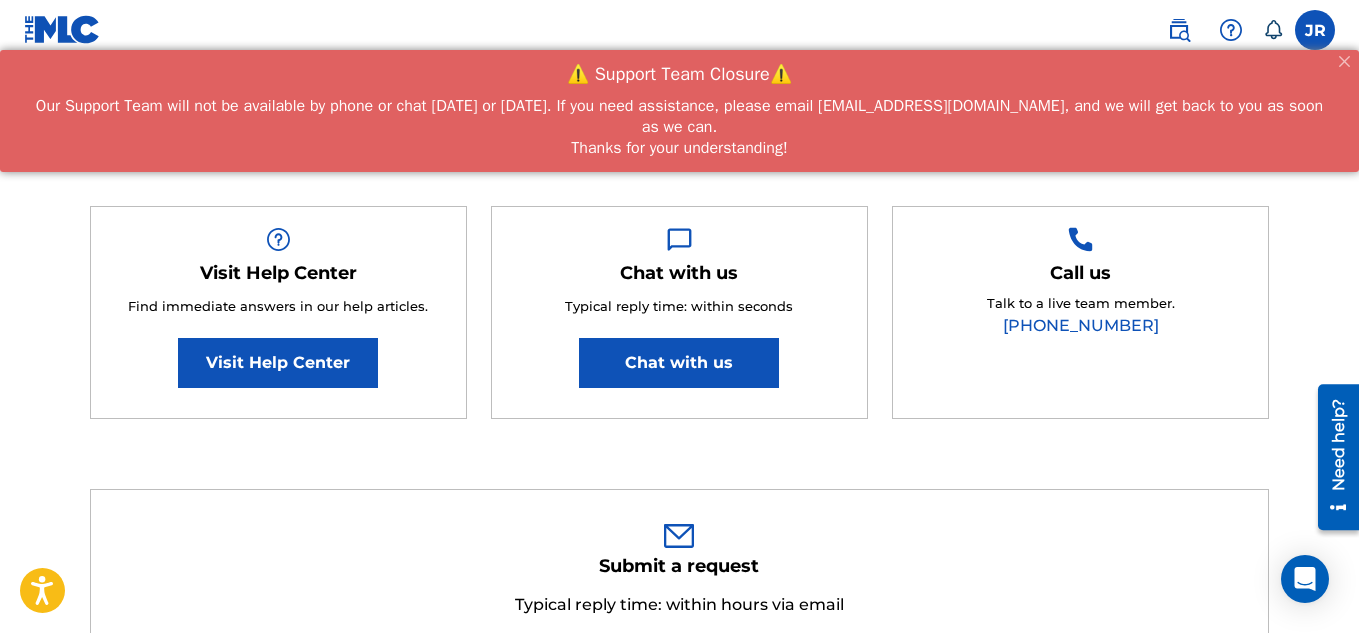 click on "Visit Help Center" at bounding box center (278, 363) 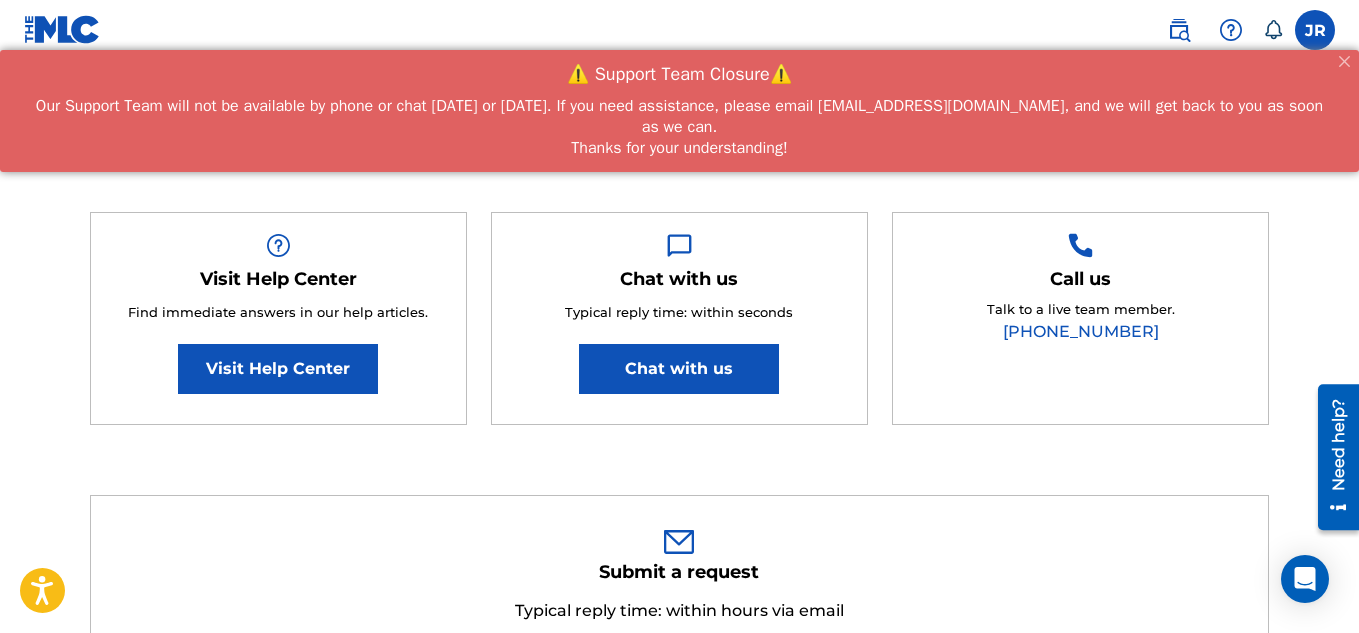 scroll, scrollTop: 0, scrollLeft: 0, axis: both 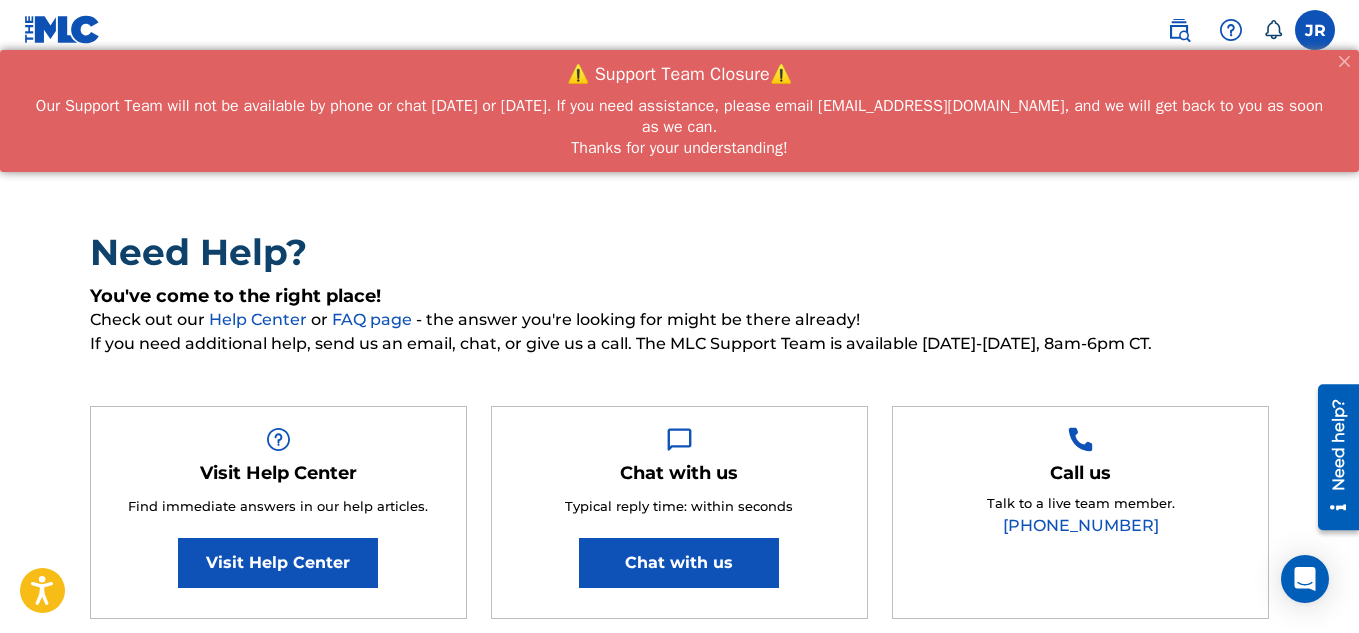 click at bounding box center (62, 29) 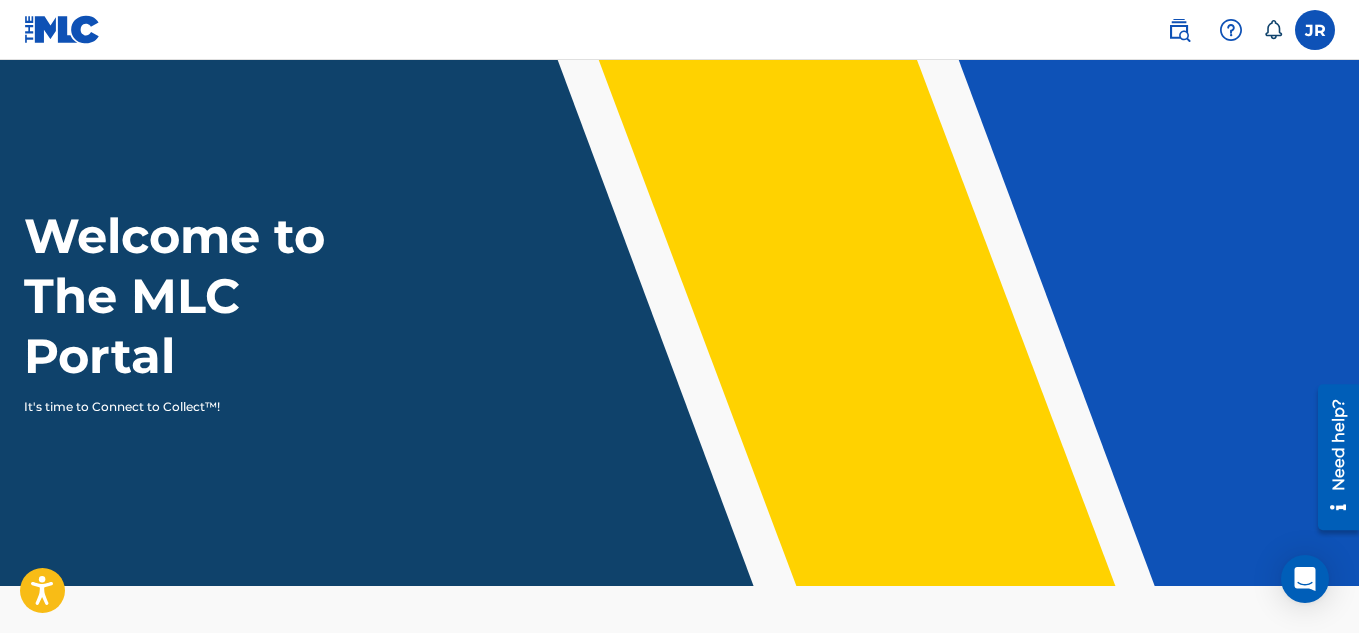 click at bounding box center (1315, 30) 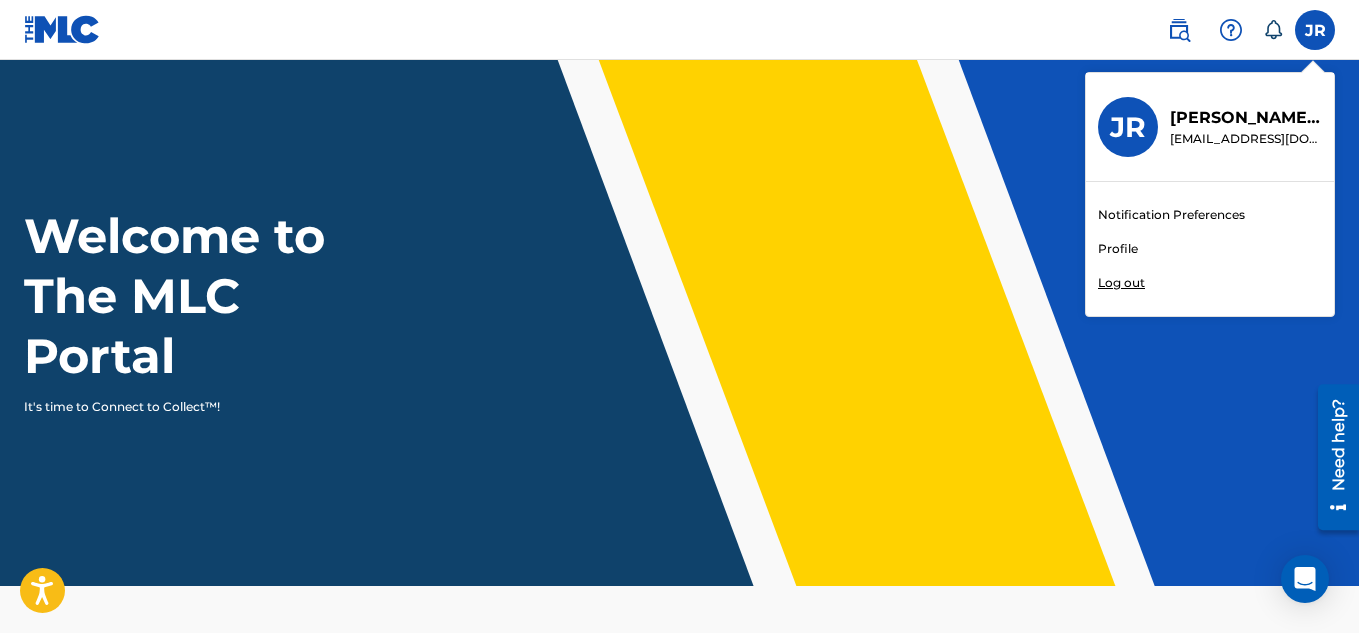 click on "Profile" at bounding box center (1118, 249) 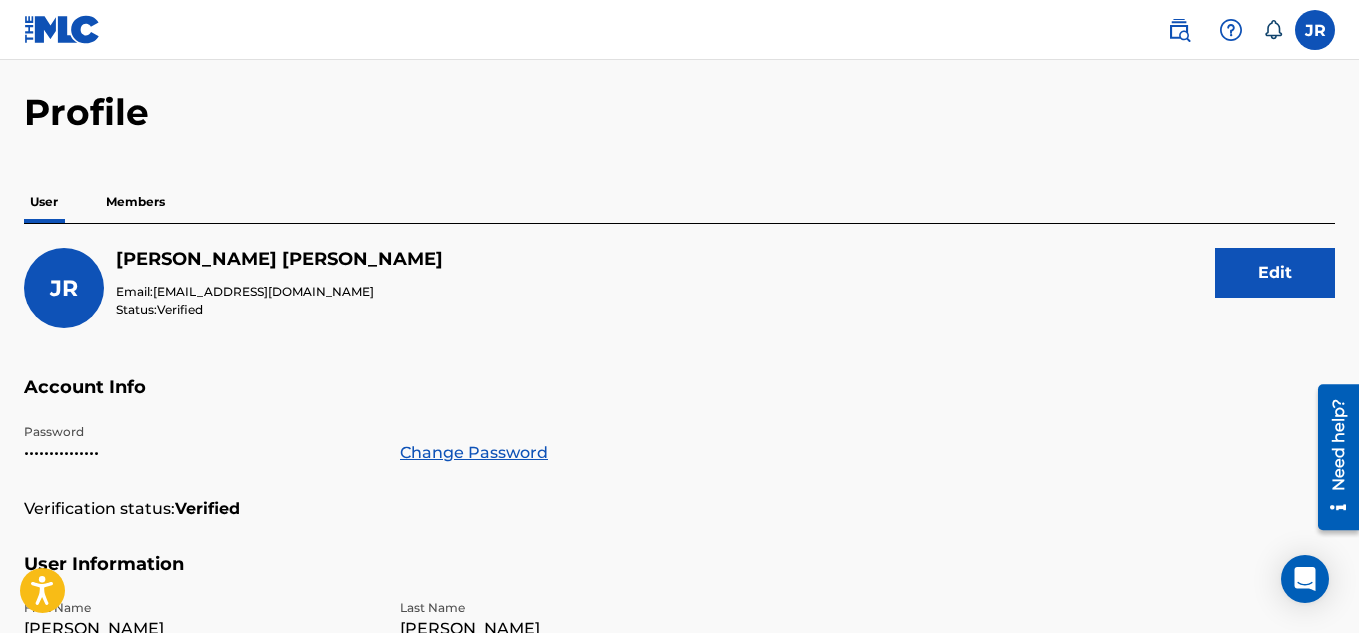 scroll, scrollTop: 100, scrollLeft: 0, axis: vertical 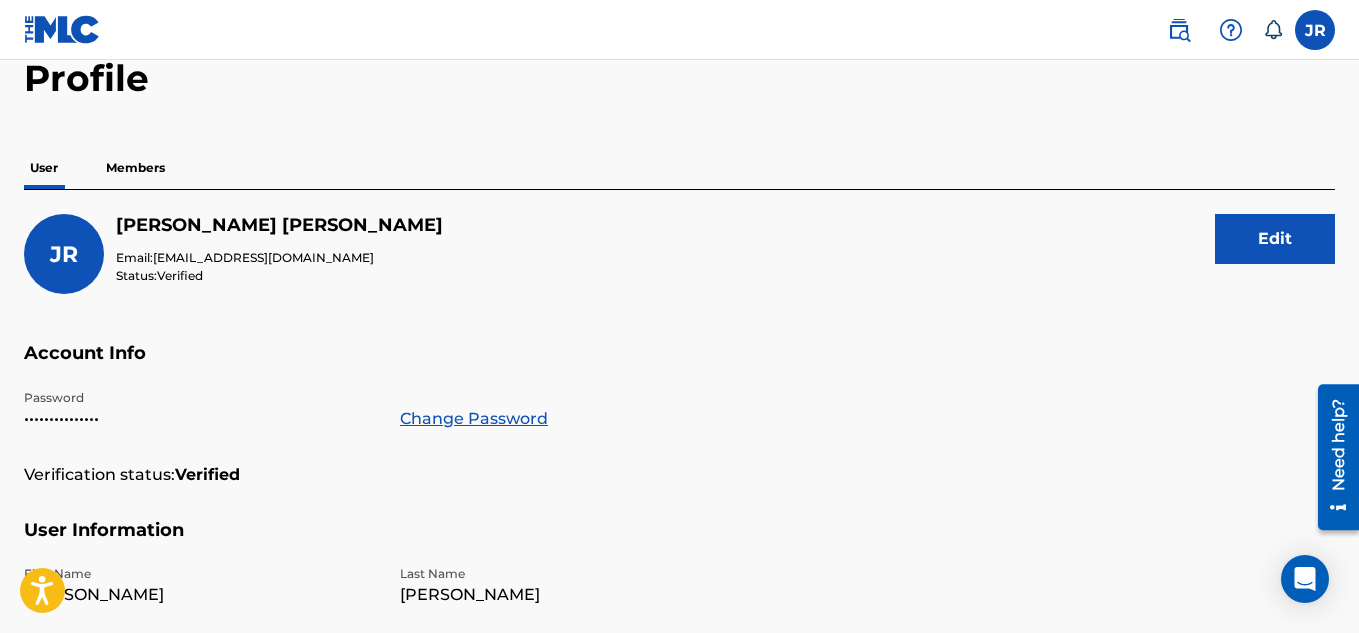 click on "Edit" at bounding box center (1275, 239) 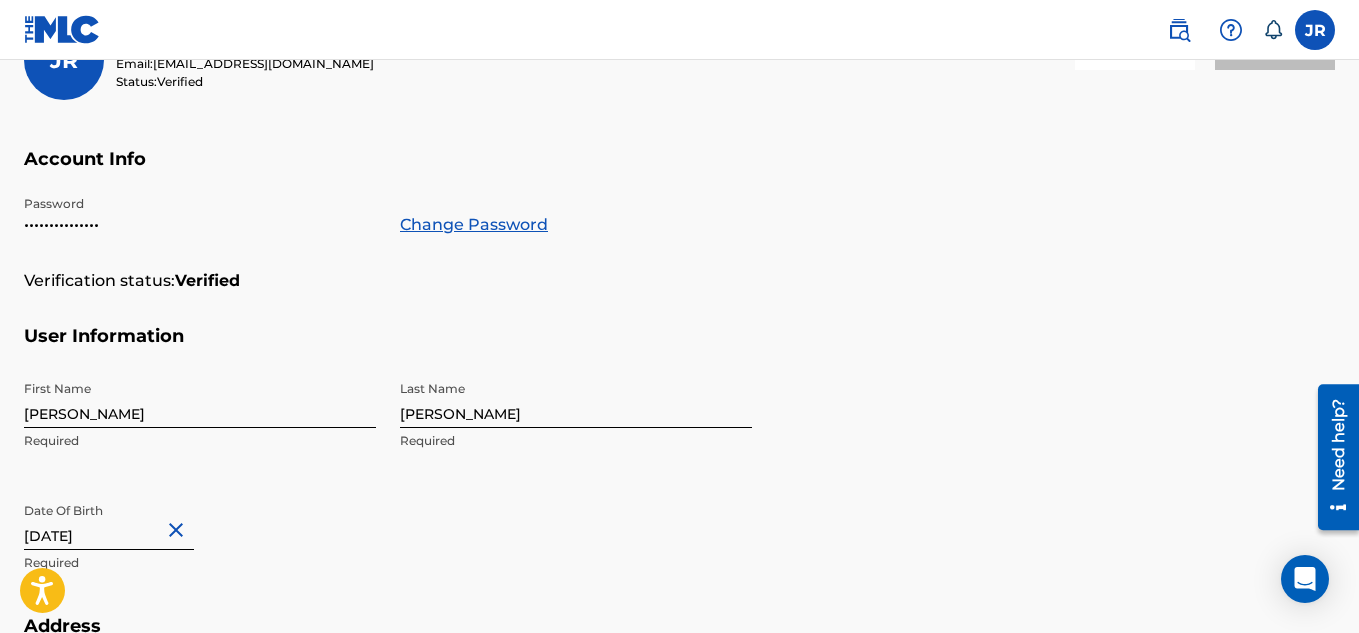 scroll, scrollTop: 500, scrollLeft: 0, axis: vertical 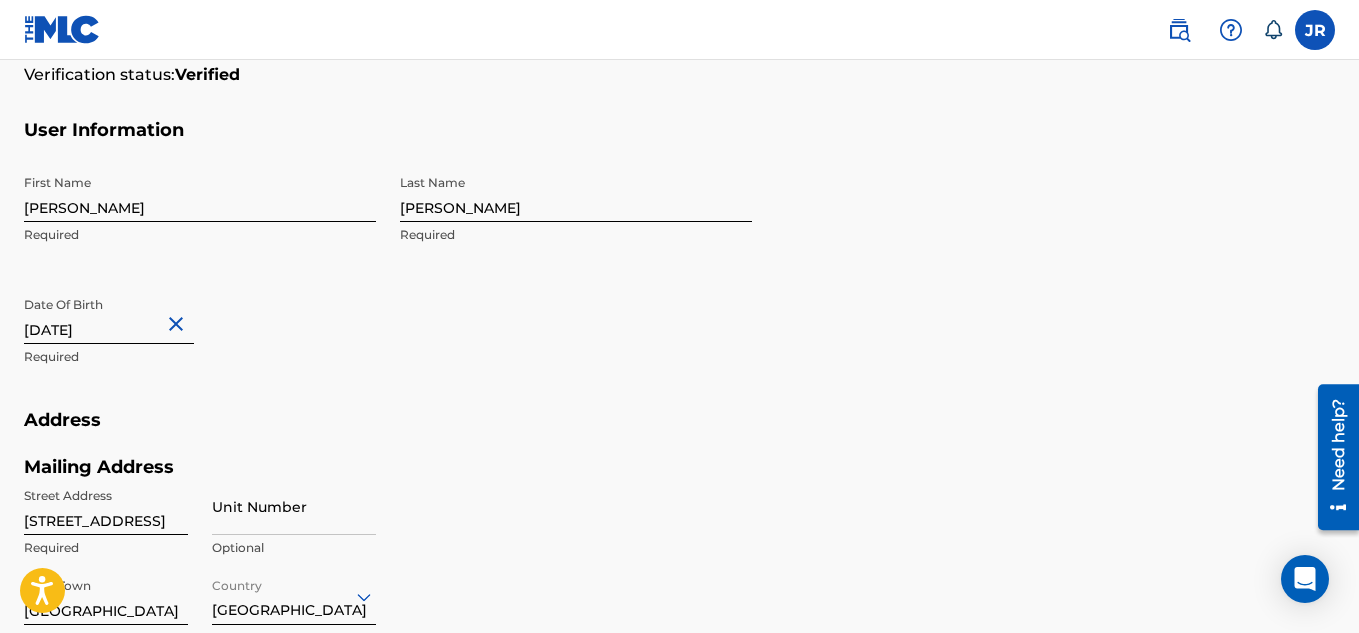 click on "[PERSON_NAME]" at bounding box center [200, 193] 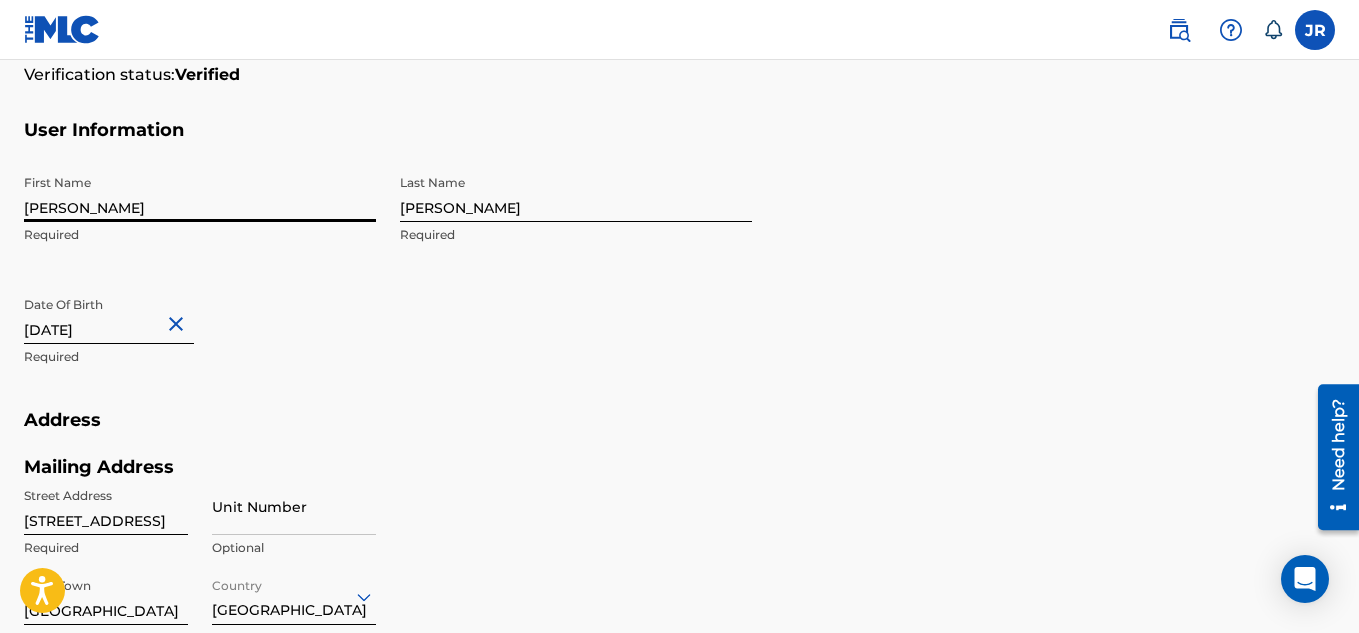 drag, startPoint x: 101, startPoint y: 223, endPoint x: 0, endPoint y: 248, distance: 104.048065 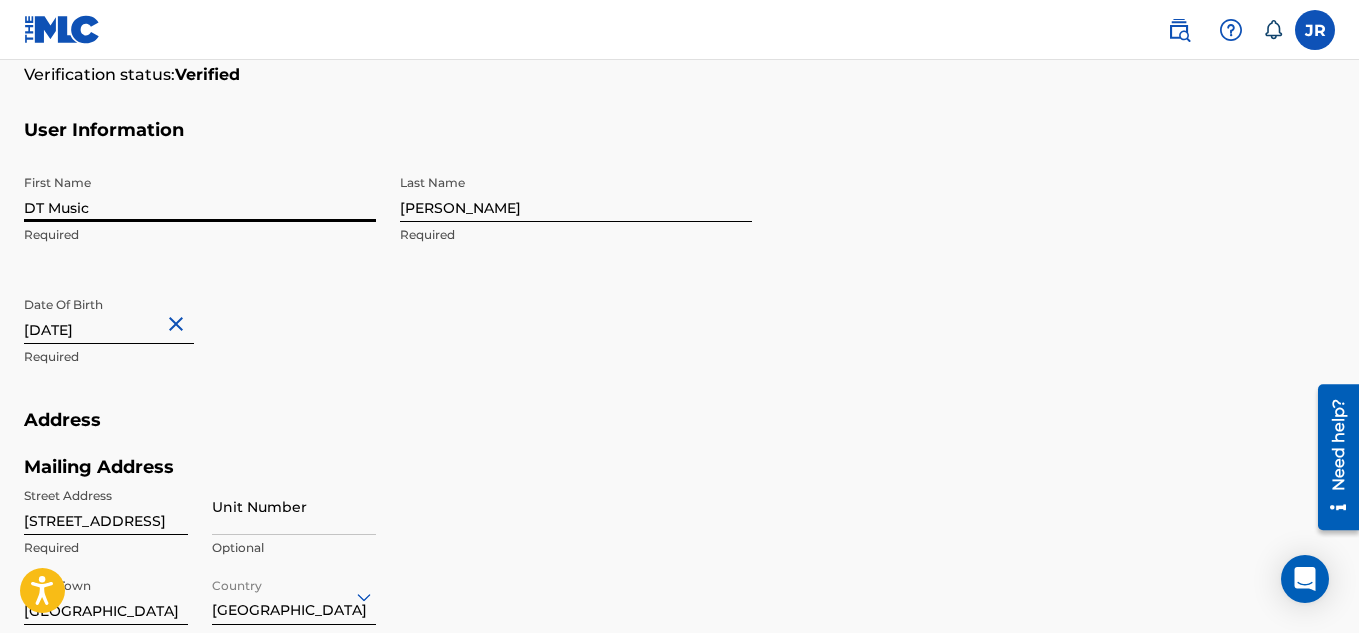 type on "DT Music" 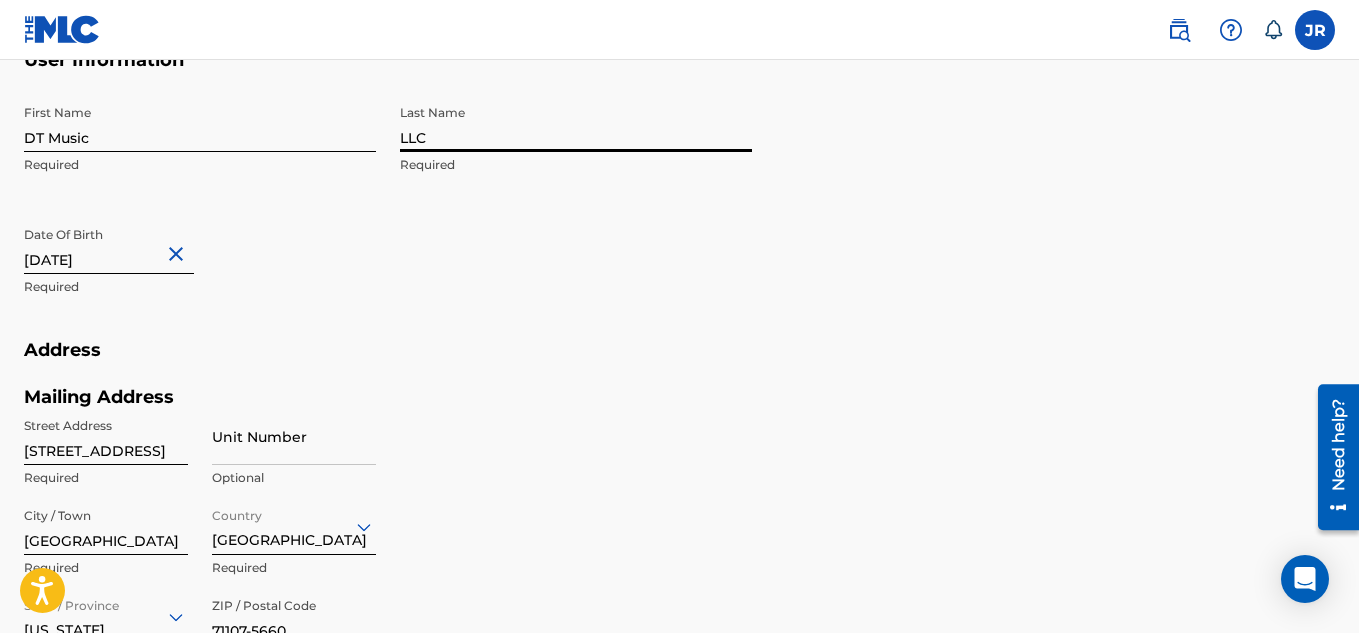 scroll, scrollTop: 600, scrollLeft: 0, axis: vertical 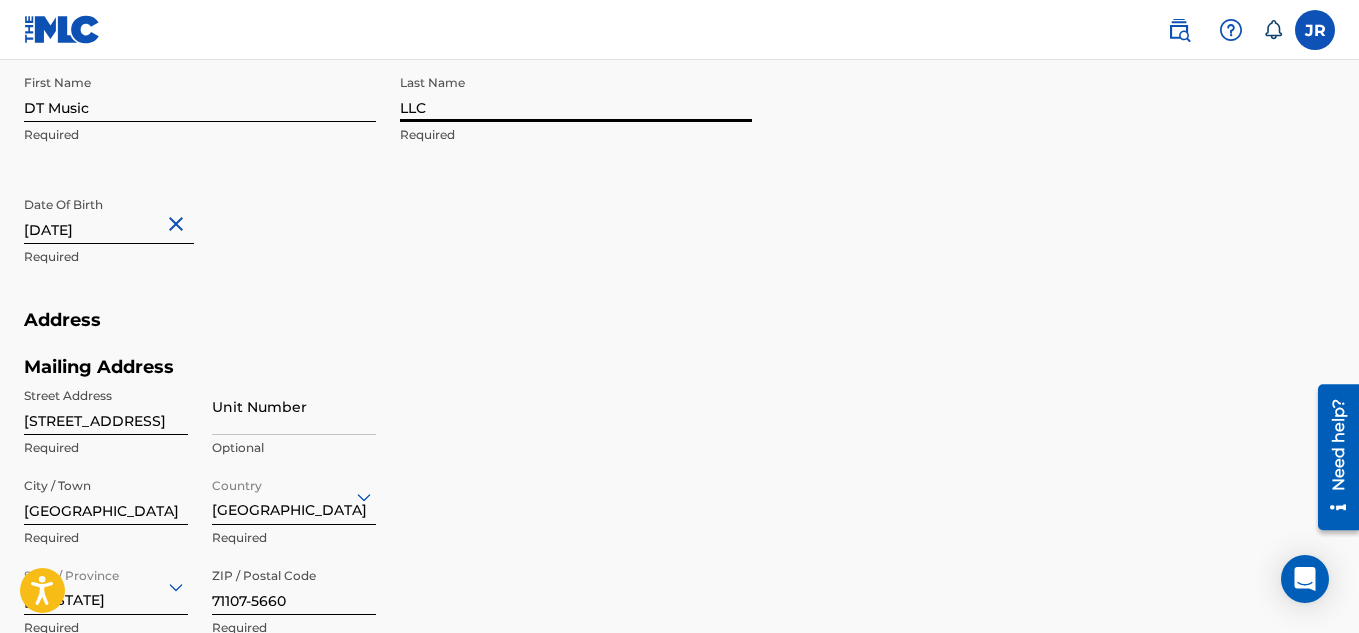 type on "LLC" 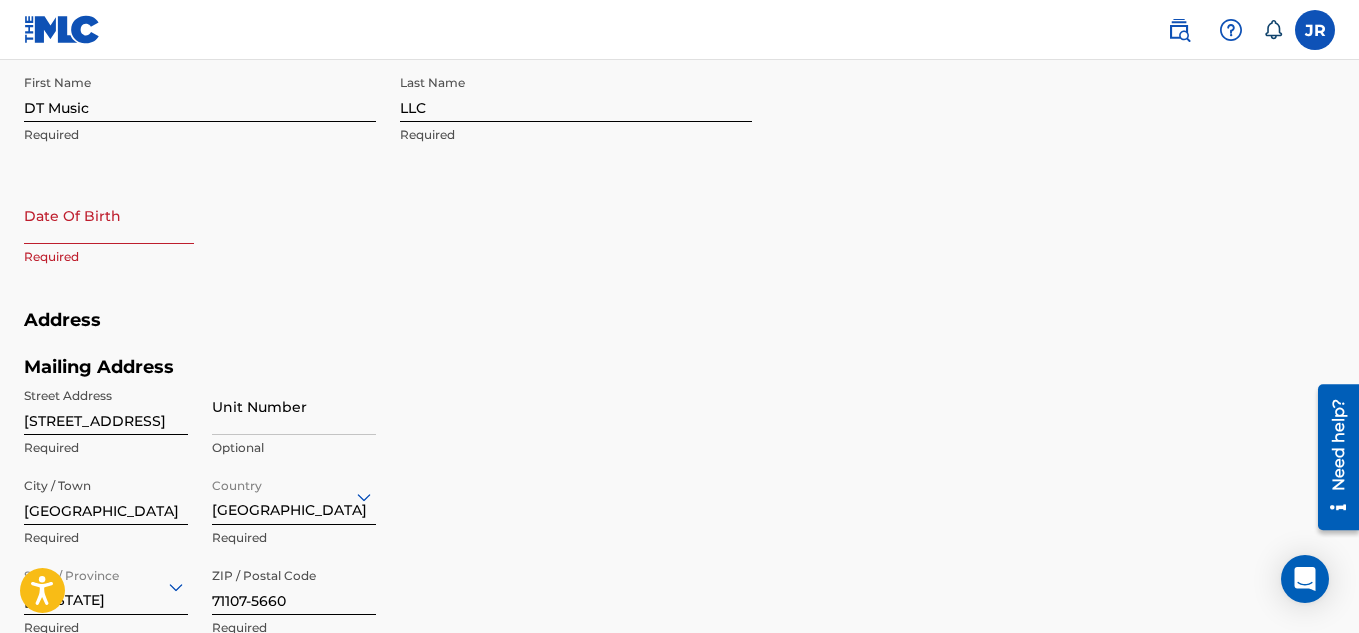 click at bounding box center [109, 215] 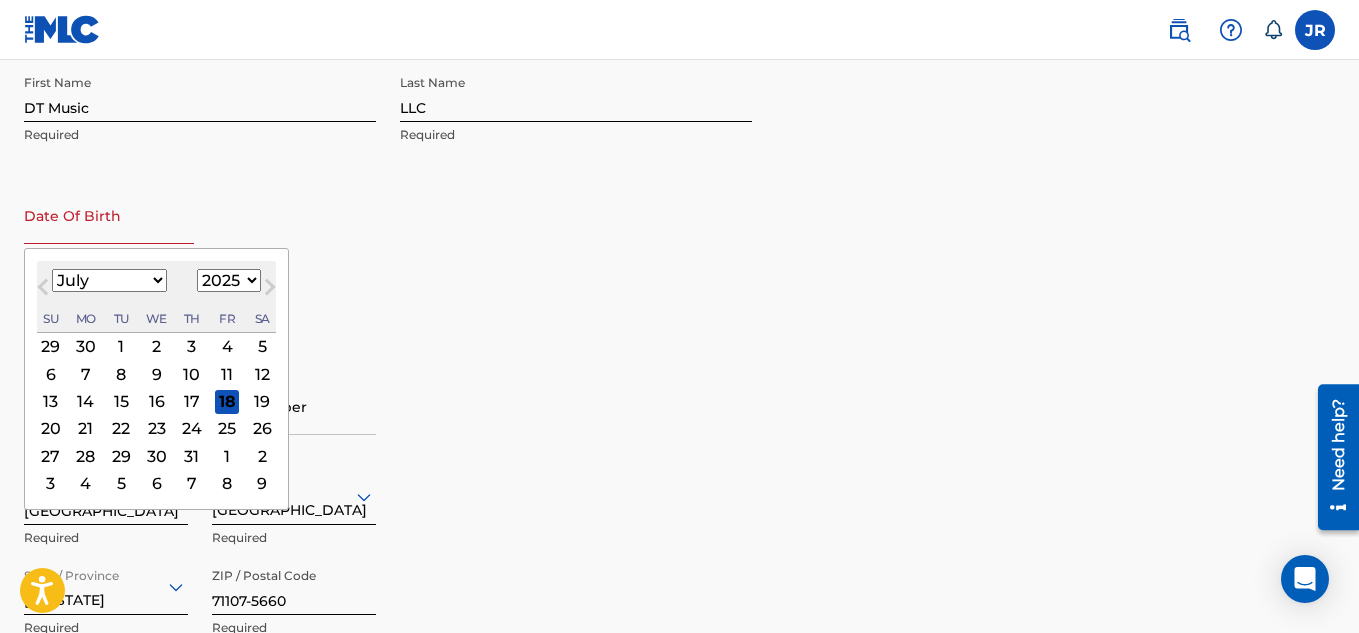 click on "January February March April May June July August September October November December" at bounding box center [109, 280] 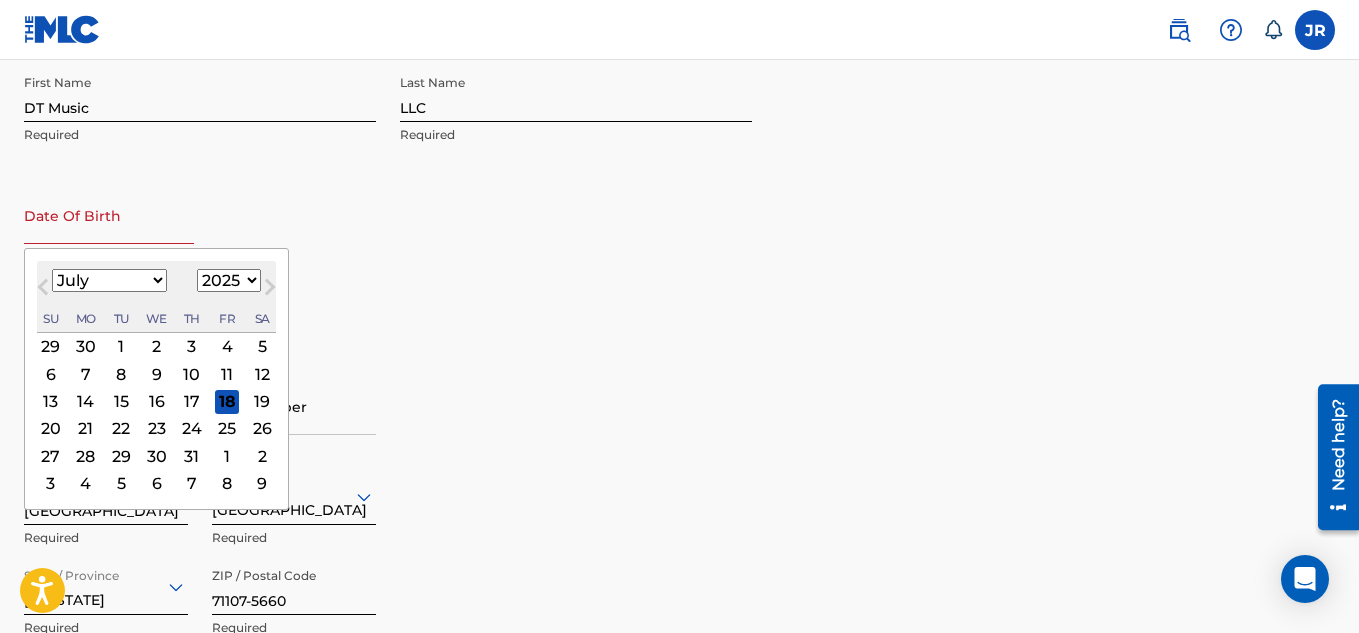 select on "8" 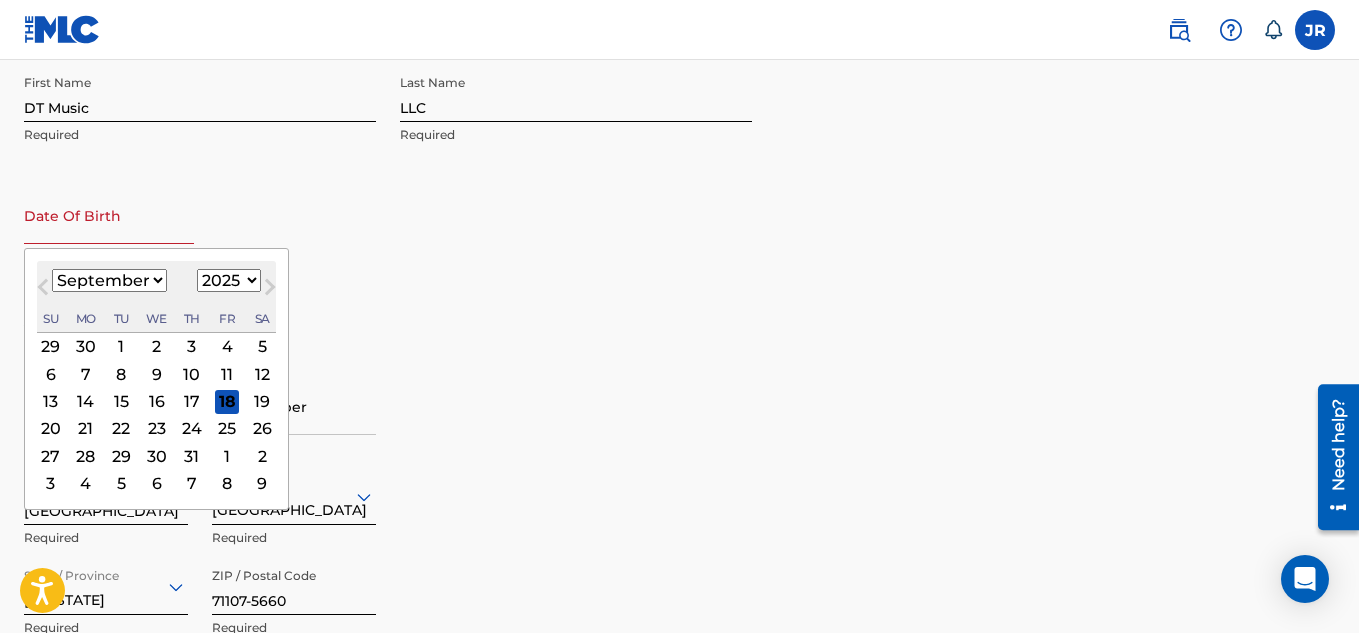 click on "January February March April May June July August September October November December" at bounding box center (109, 280) 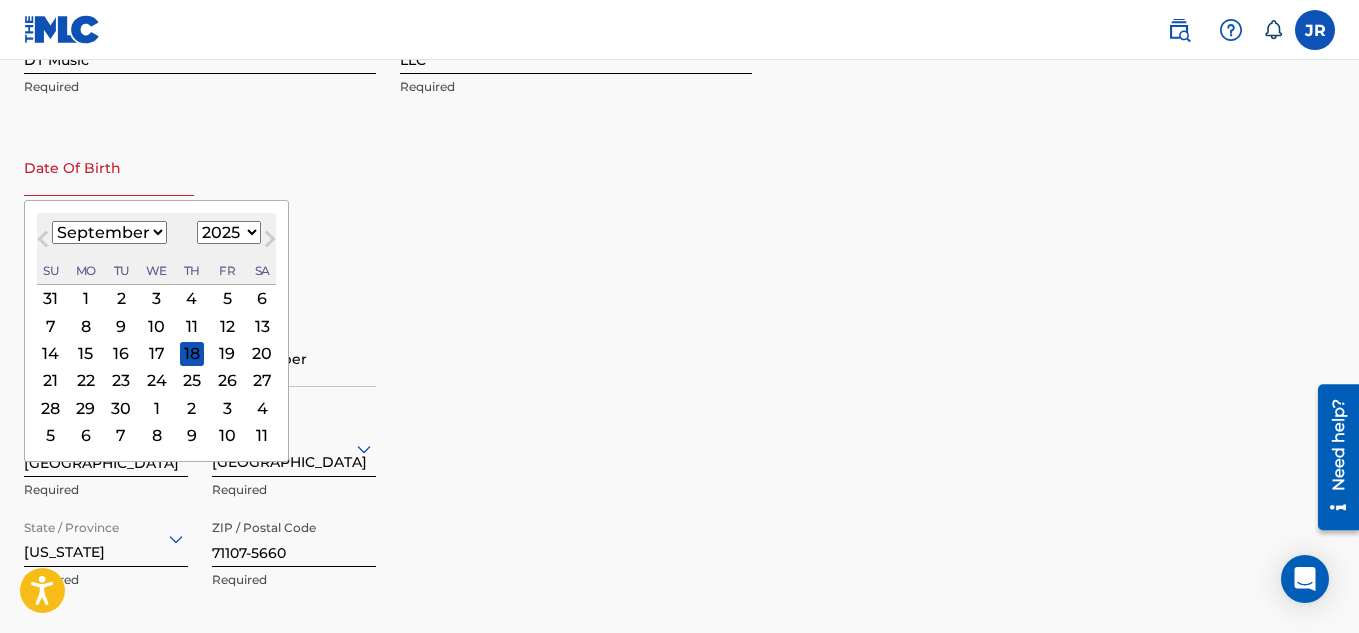 scroll, scrollTop: 600, scrollLeft: 0, axis: vertical 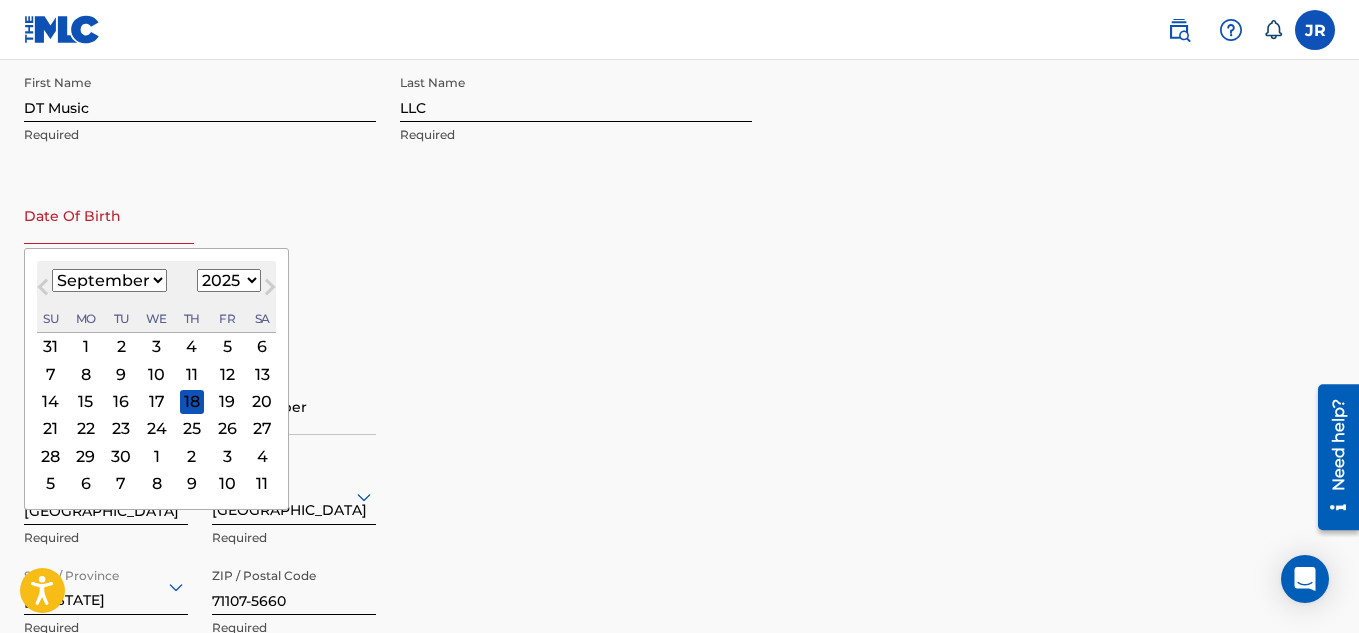 click on "January February March April May June July August September October November December" at bounding box center (109, 280) 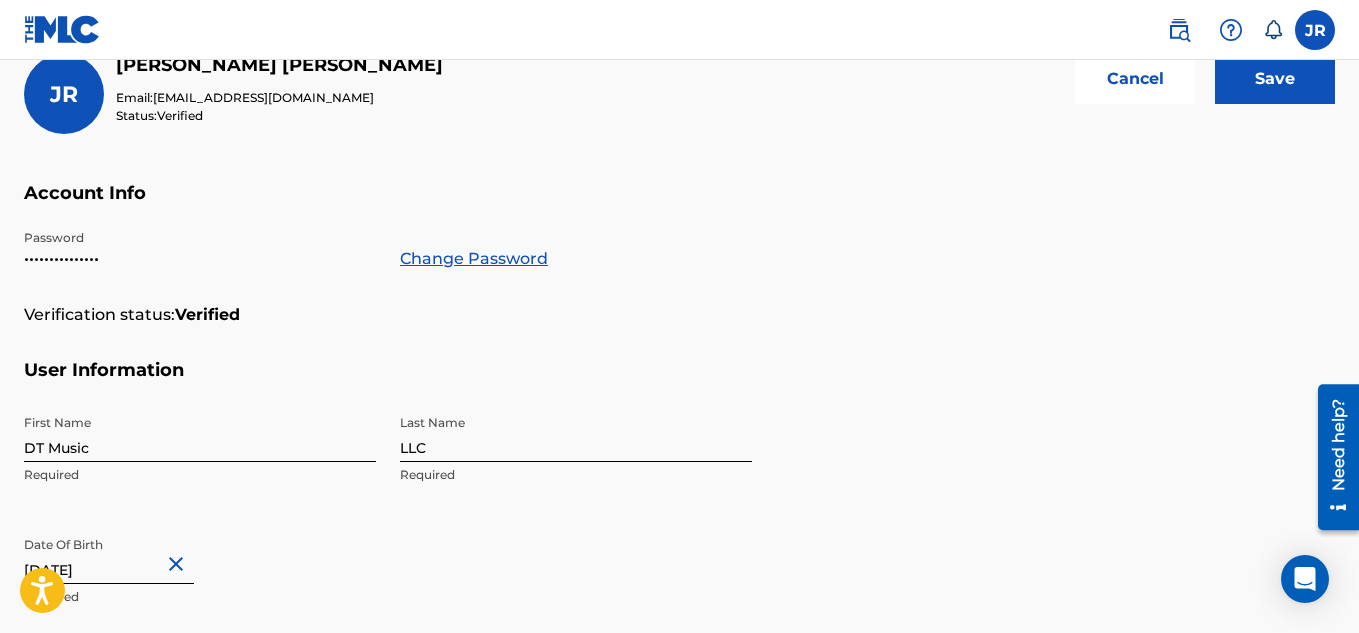 scroll, scrollTop: 0, scrollLeft: 0, axis: both 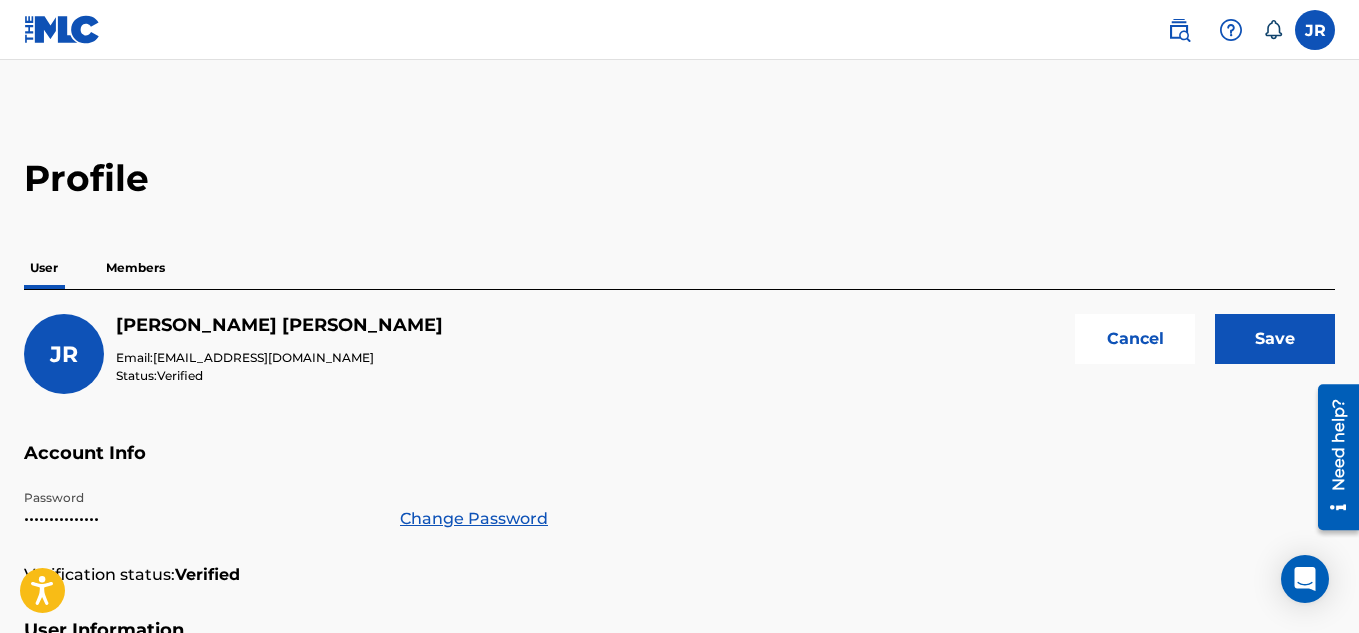 type on "[DATE]" 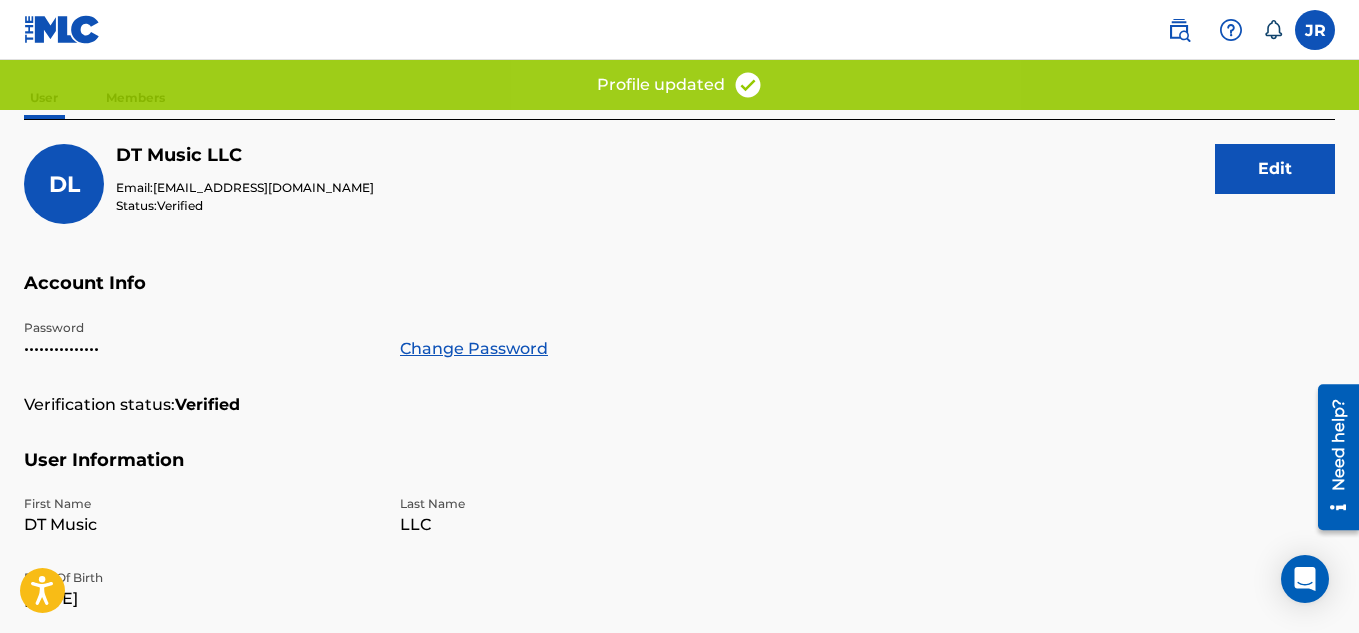 scroll, scrollTop: 0, scrollLeft: 0, axis: both 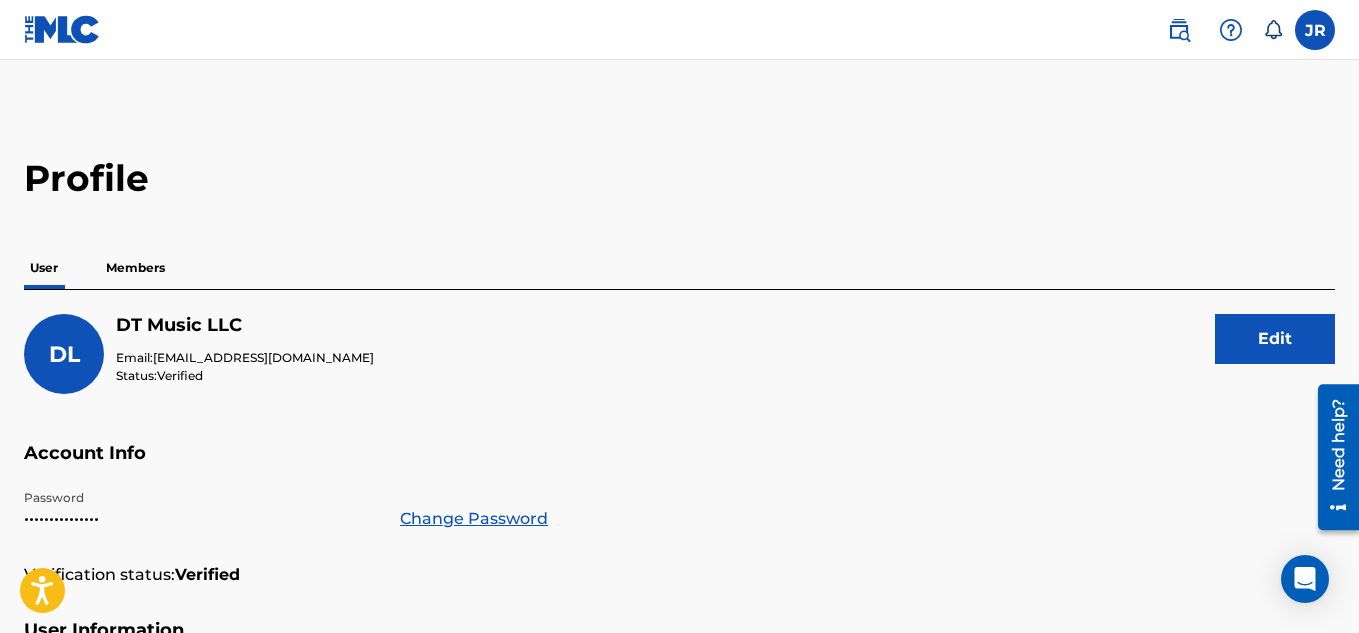 click at bounding box center [62, 29] 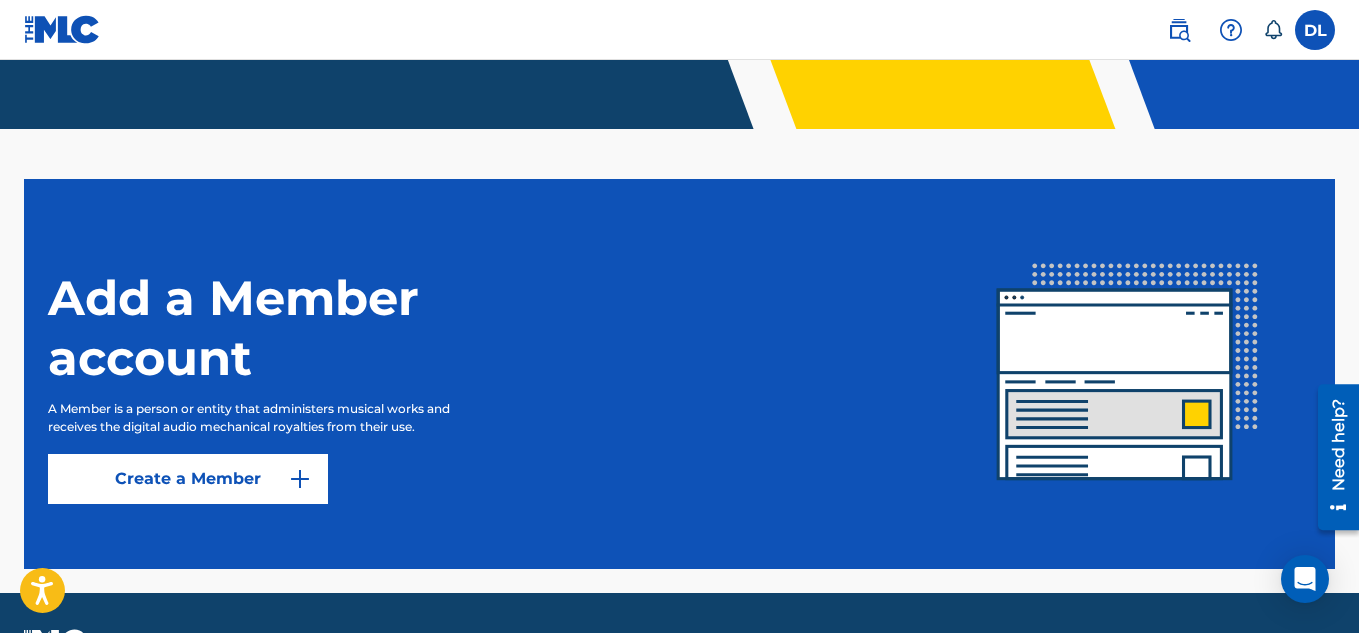 scroll, scrollTop: 513, scrollLeft: 0, axis: vertical 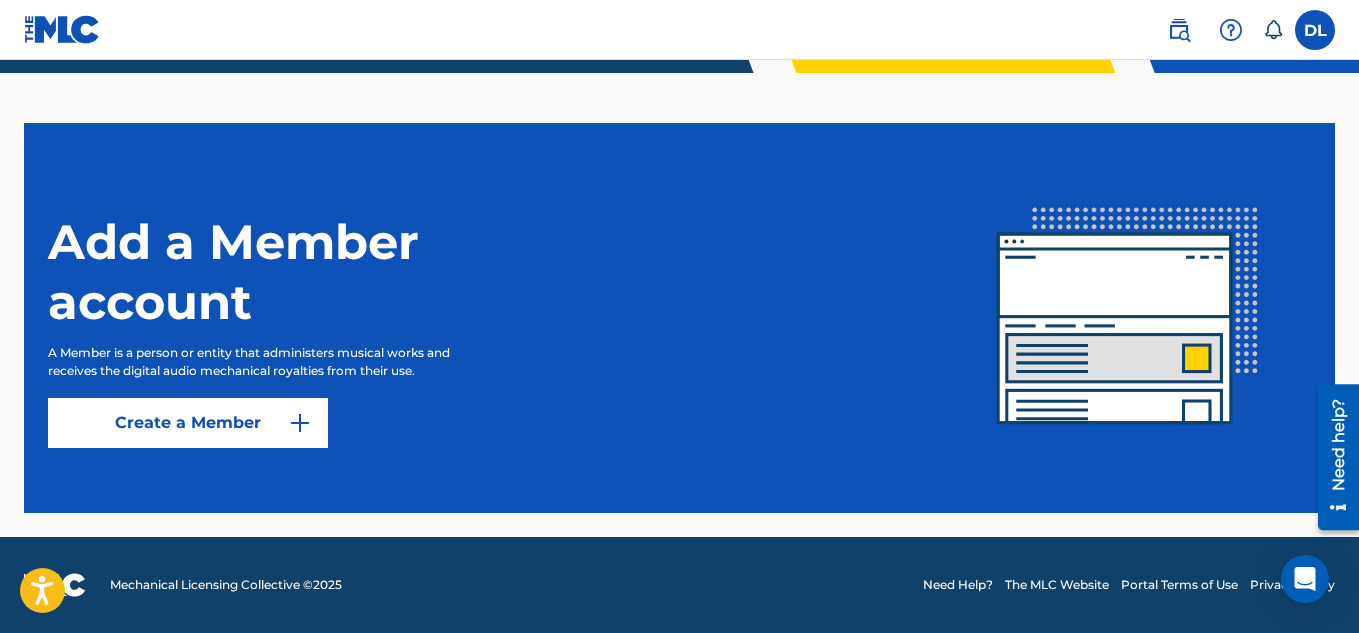 click on "Create a Member" at bounding box center (188, 423) 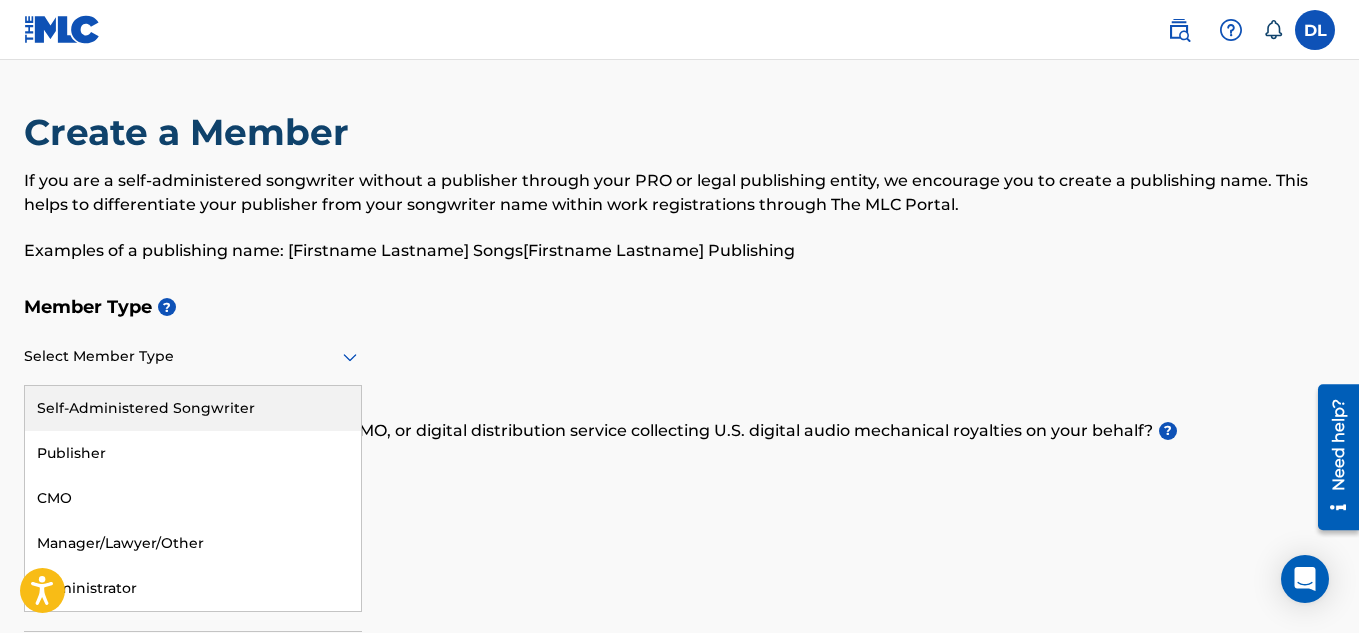 click on "Select Member Type" at bounding box center (193, 357) 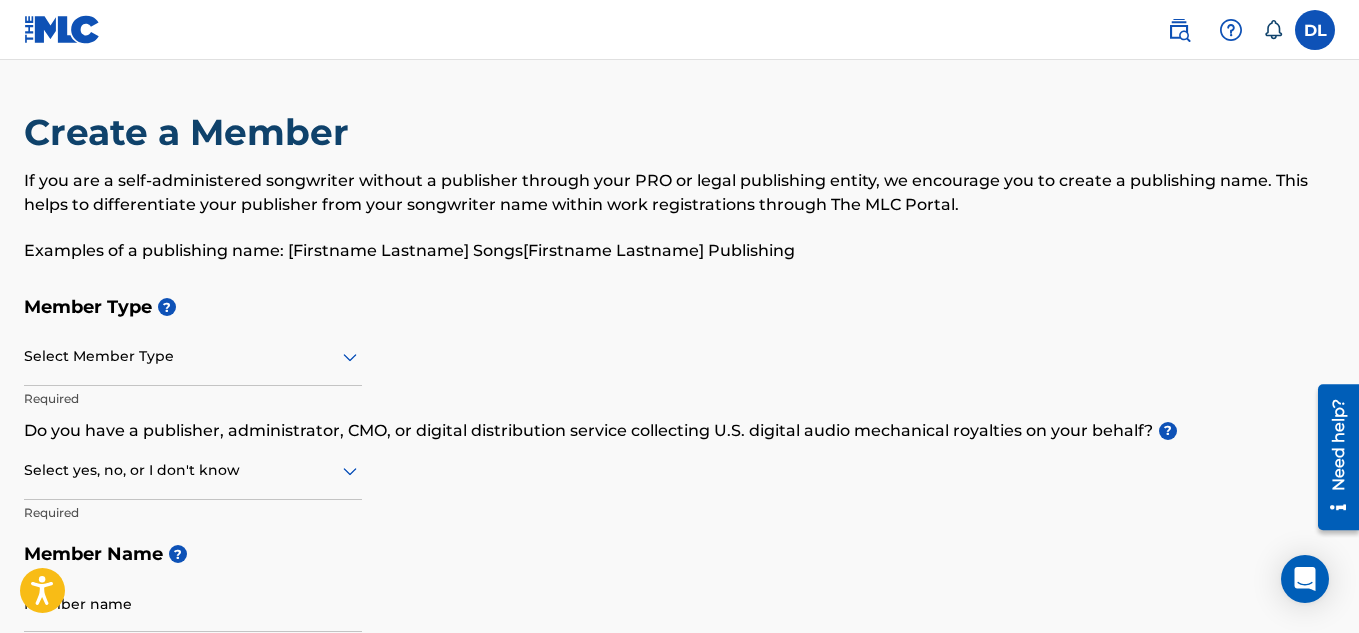 click on "Member Type ?" at bounding box center [679, 307] 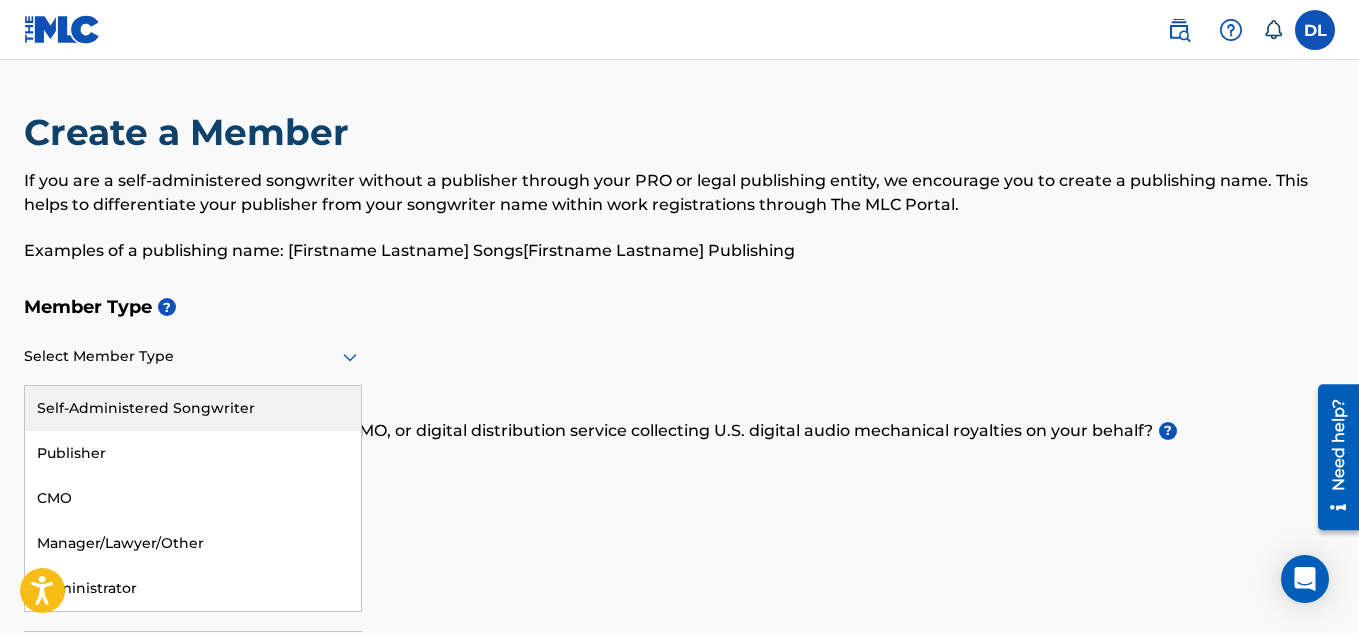 click at bounding box center (193, 356) 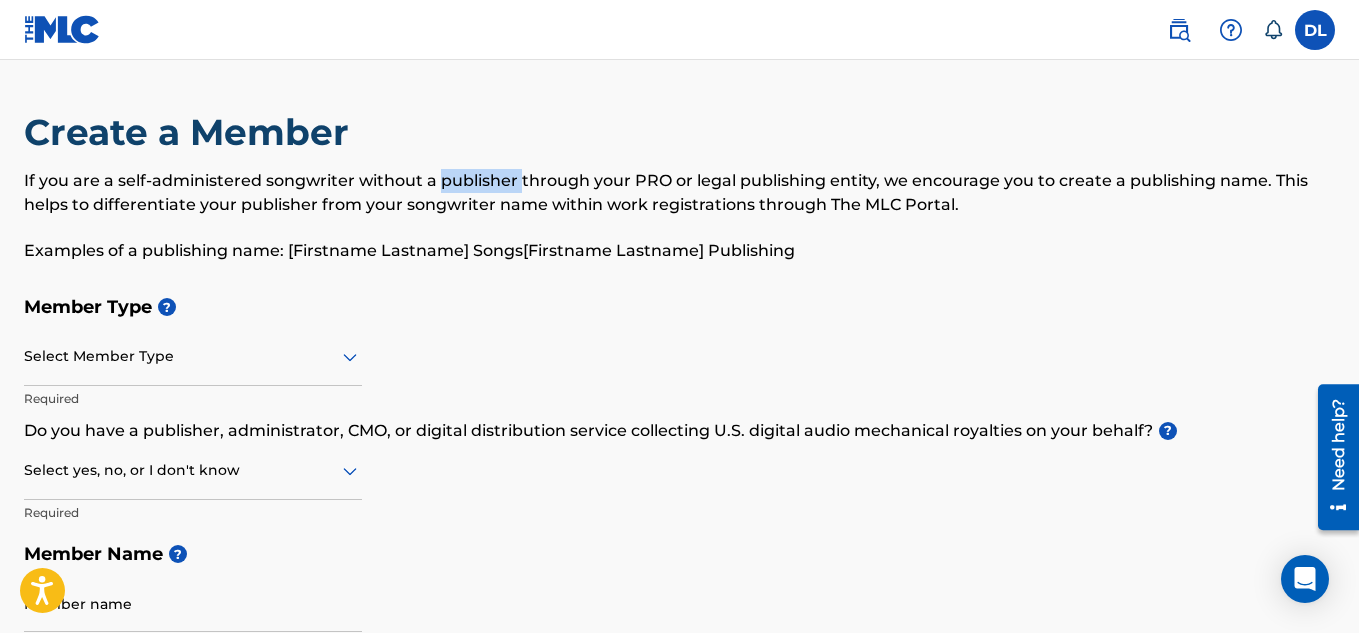 drag, startPoint x: 442, startPoint y: 178, endPoint x: 522, endPoint y: 178, distance: 80 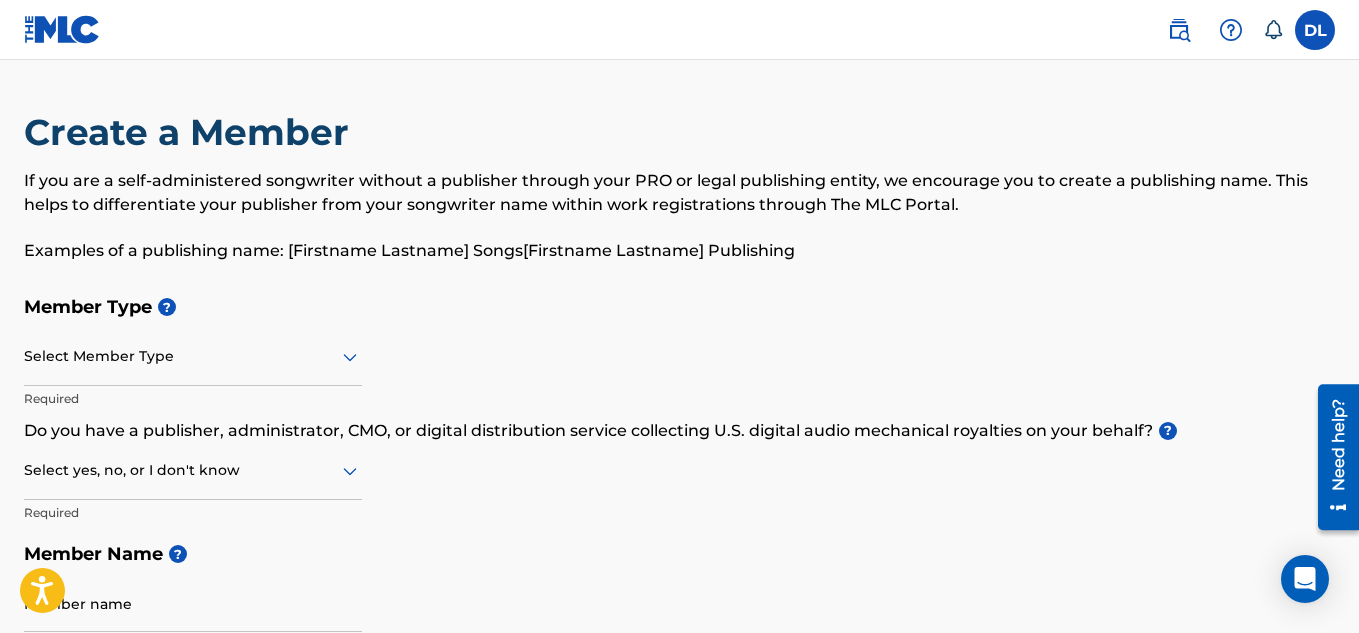 click on "If you are a self-administered songwriter without a publisher through your PRO or legal publishing entity, we encourage you to create a publishing name. This helps to differentiate your publisher from your songwriter name within work registrations through The MLC Portal." at bounding box center (679, 193) 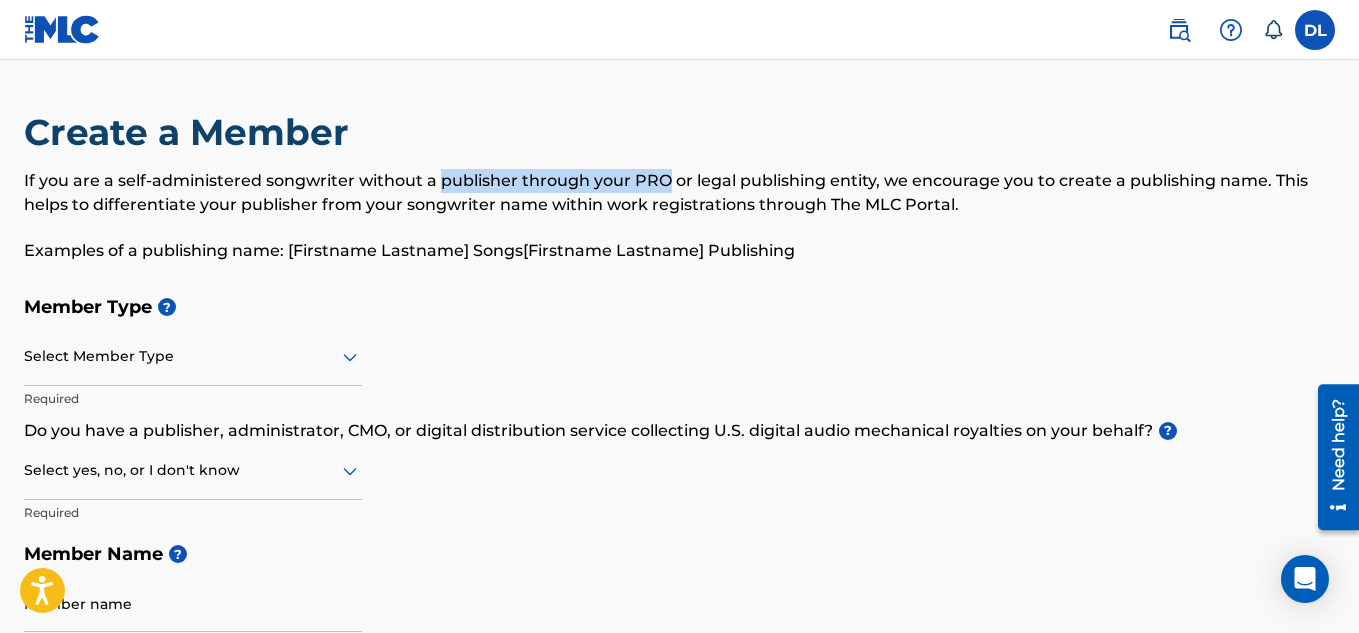 drag, startPoint x: 667, startPoint y: 179, endPoint x: 436, endPoint y: 183, distance: 231.03462 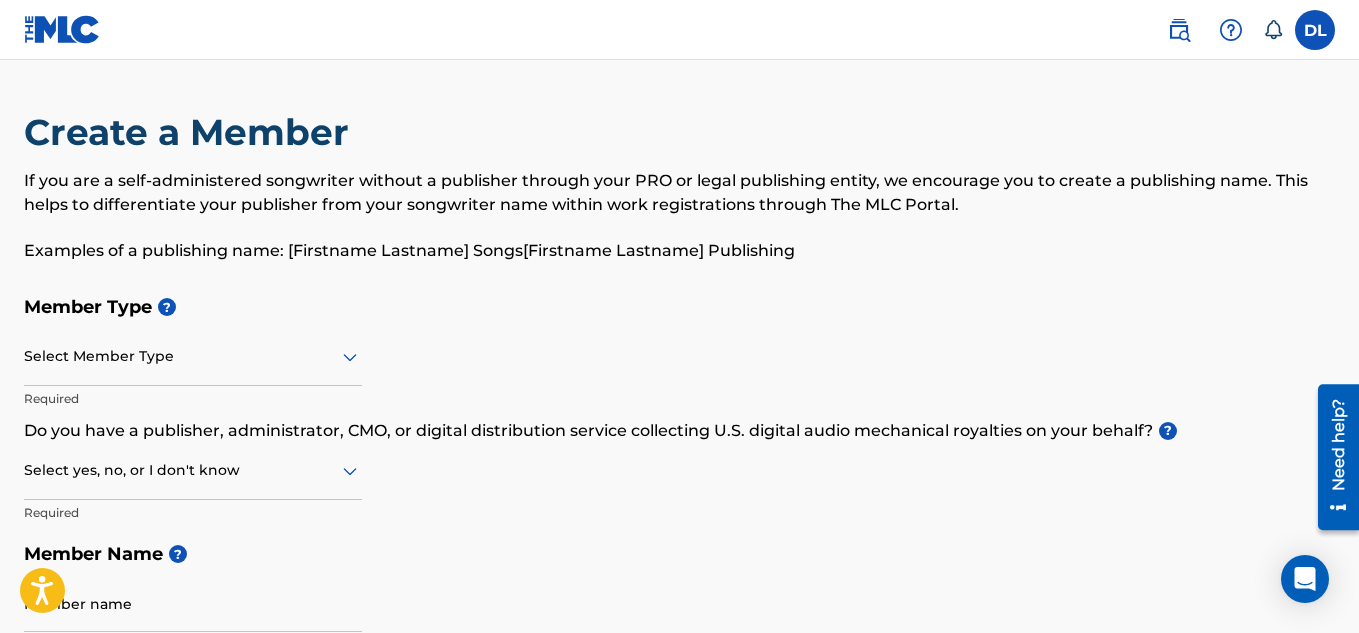click on "If you are a self-administered songwriter without a publisher through your PRO or legal publishing entity, we encourage you to create a publishing name. This helps to differentiate your publisher from your songwriter name within work registrations through The MLC Portal." at bounding box center [679, 193] 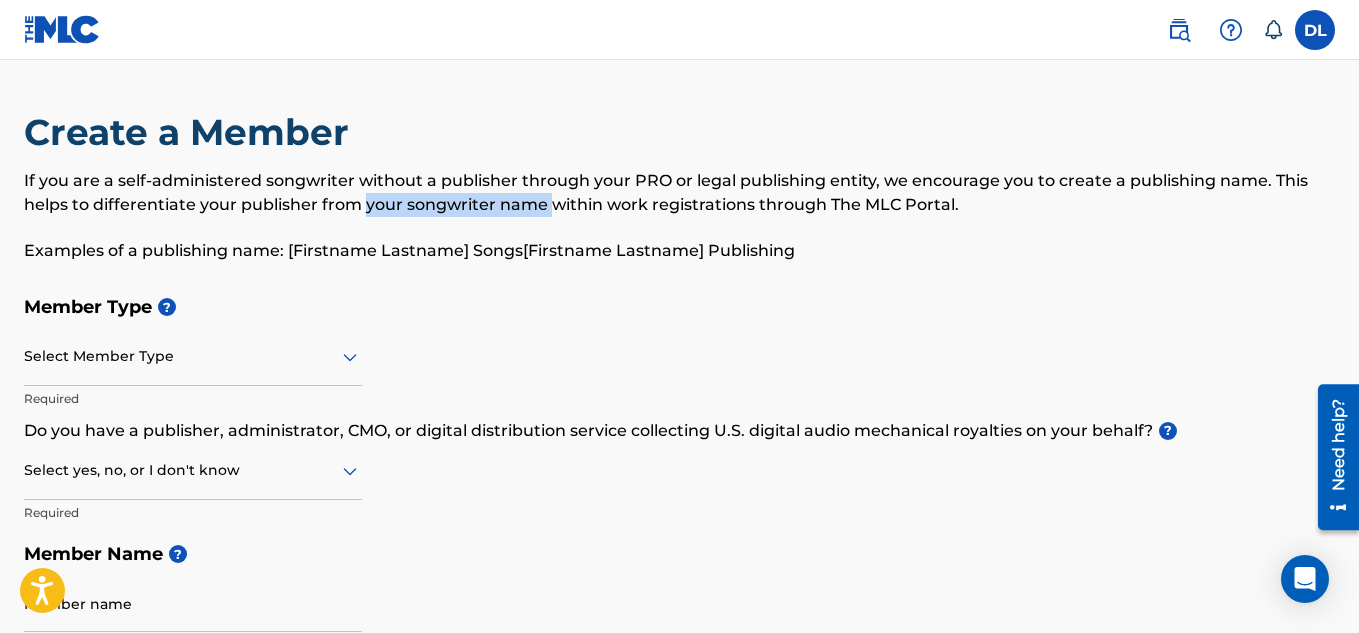 drag, startPoint x: 363, startPoint y: 204, endPoint x: 550, endPoint y: 207, distance: 187.02406 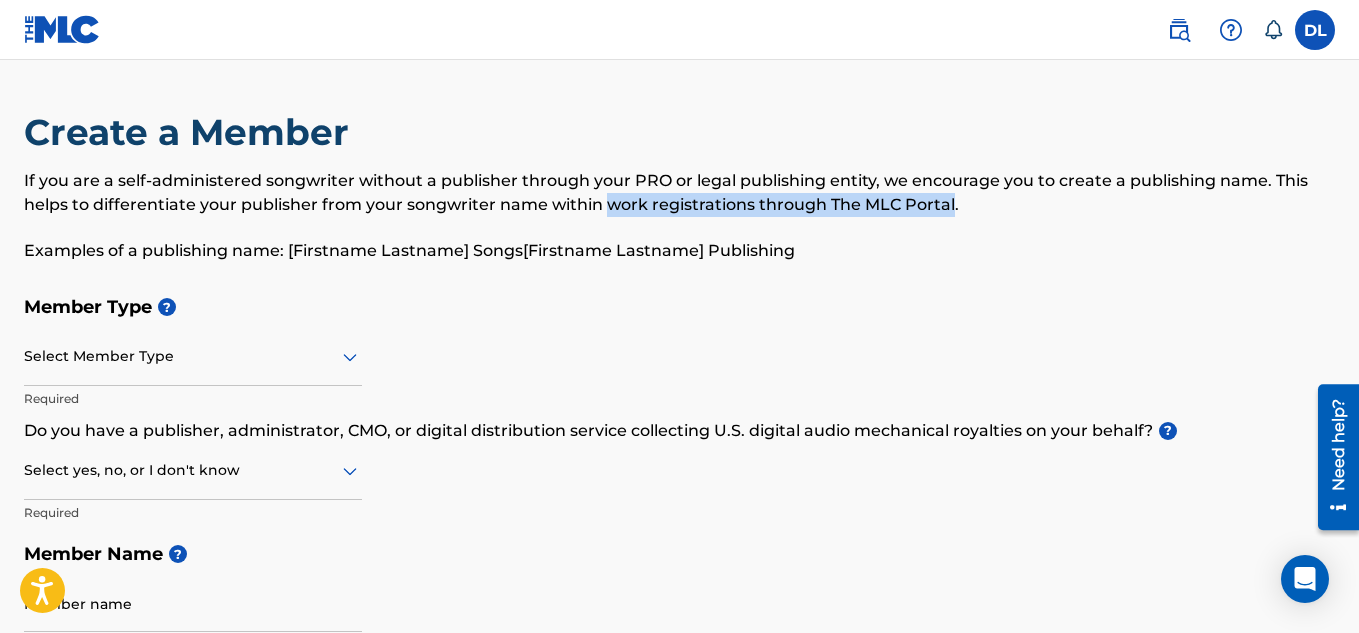 drag, startPoint x: 602, startPoint y: 203, endPoint x: 950, endPoint y: 207, distance: 348.02298 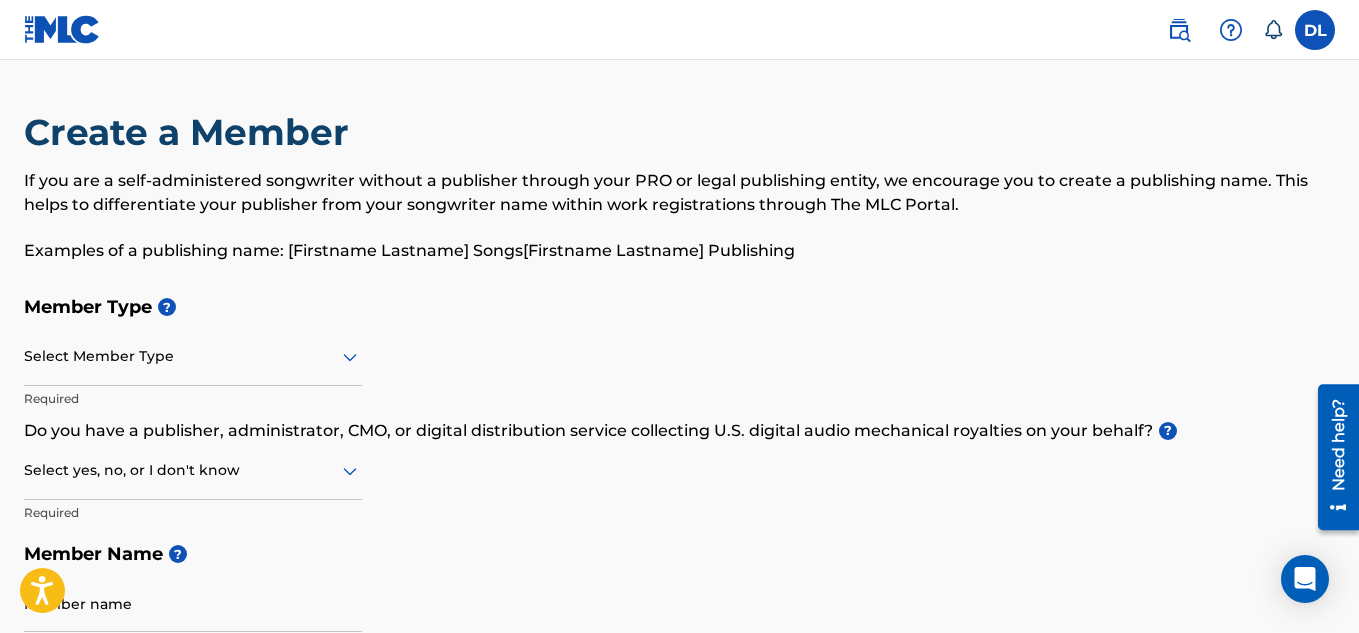 click on "If you are a self-administered songwriter without a publisher through your PRO or legal publishing entity, we encourage you to create a publishing name. This helps to differentiate your publisher from your songwriter name within work registrations through The MLC Portal." at bounding box center (679, 193) 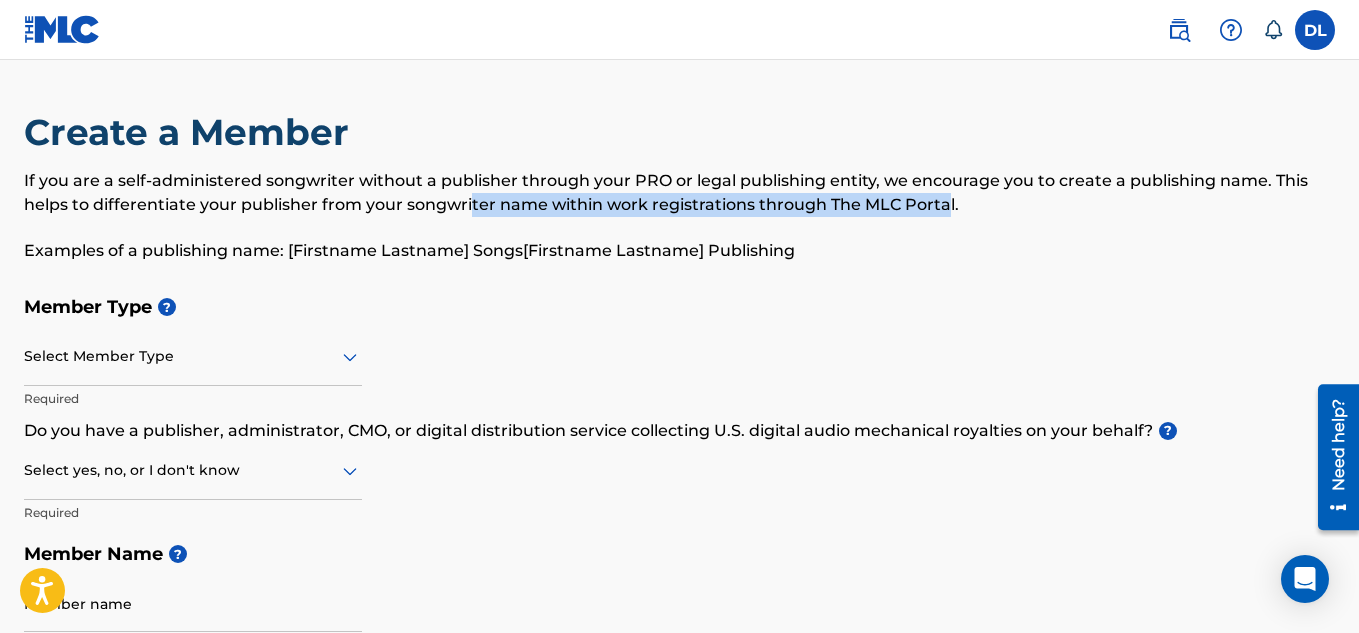 drag, startPoint x: 945, startPoint y: 200, endPoint x: 471, endPoint y: 206, distance: 474.03796 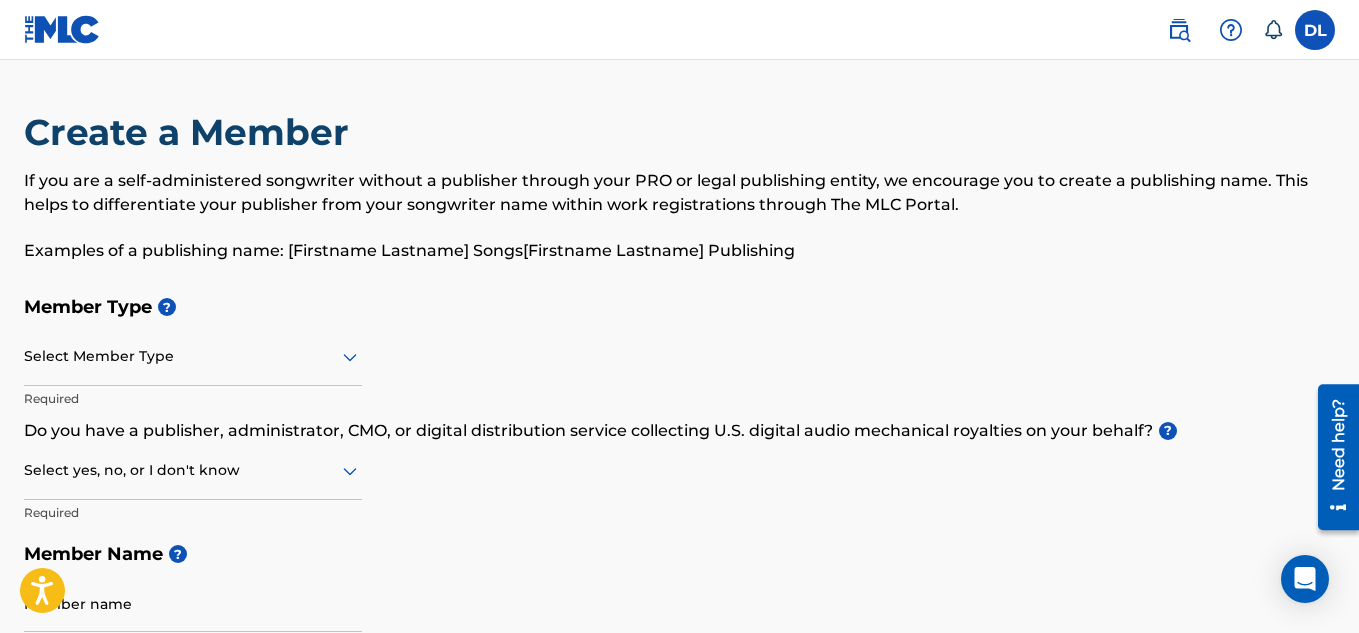 click on "Create a Member If you are a self-administered songwriter without a publisher through your PRO or legal publishing entity, we encourage you to create a publishing name. This helps to differentiate your publisher from your songwriter name within work registrations through The MLC Portal. Examples of a publishing name: [[PERSON_NAME]] Songs[[PERSON_NAME]] Publishing" at bounding box center [679, 198] 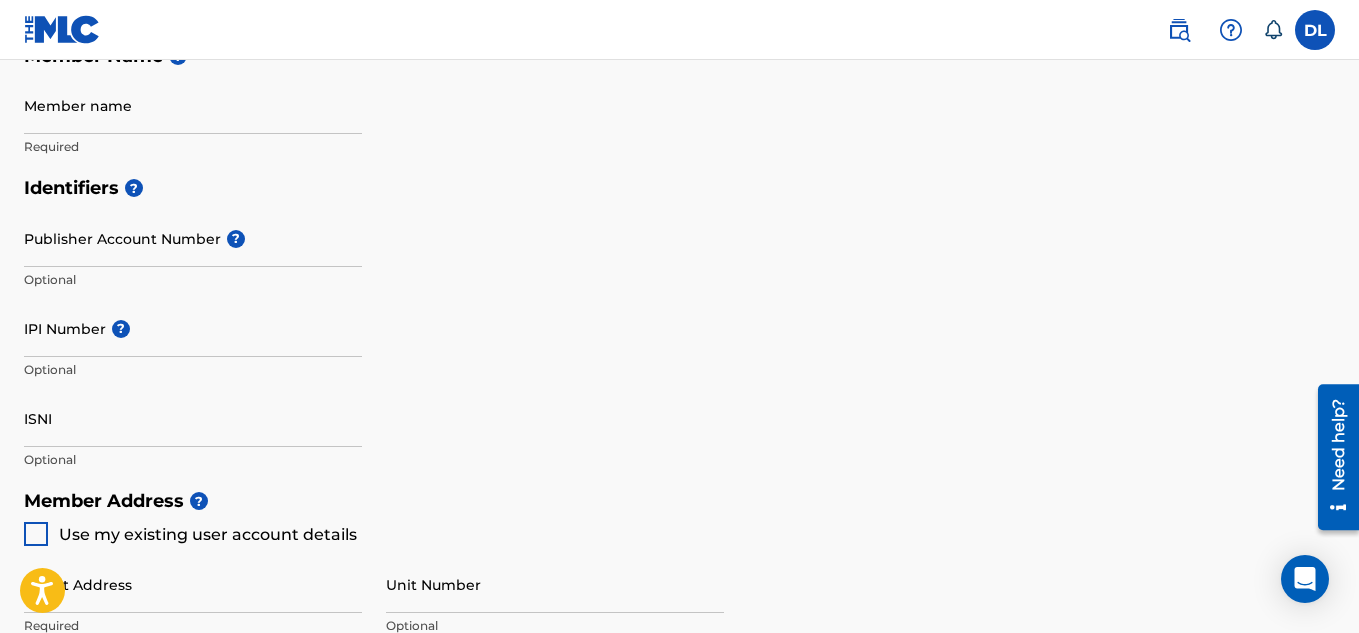 scroll, scrollTop: 0, scrollLeft: 0, axis: both 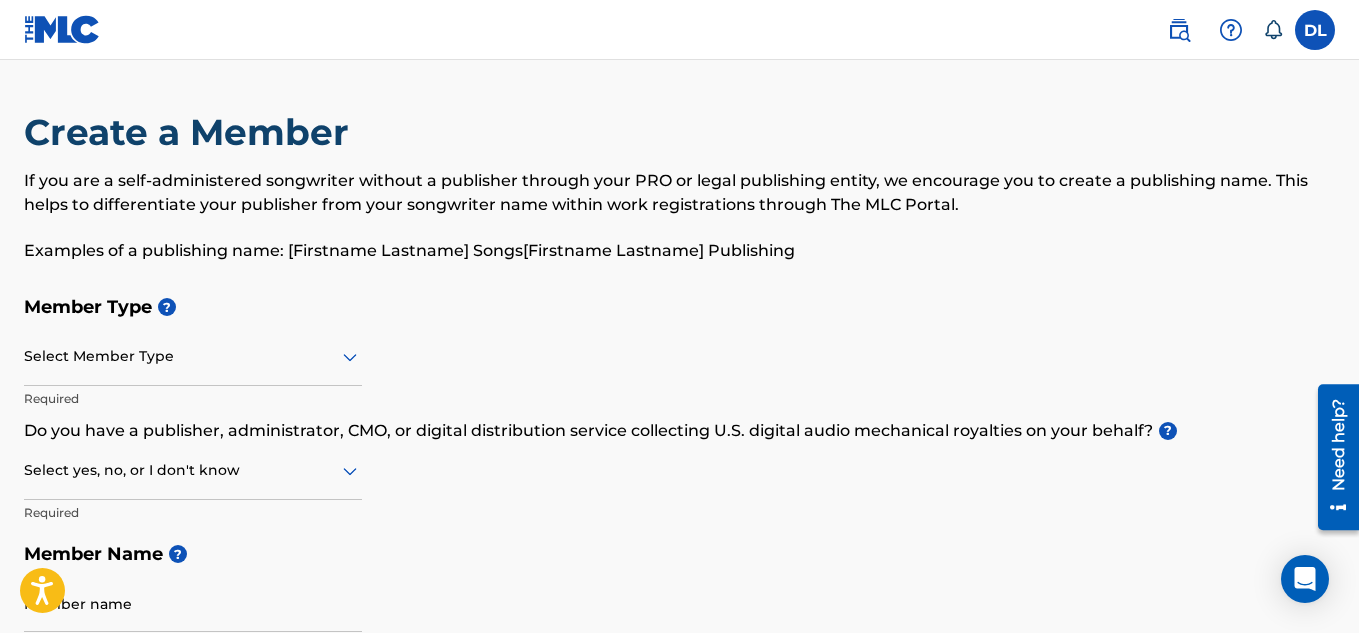 click at bounding box center [1315, 30] 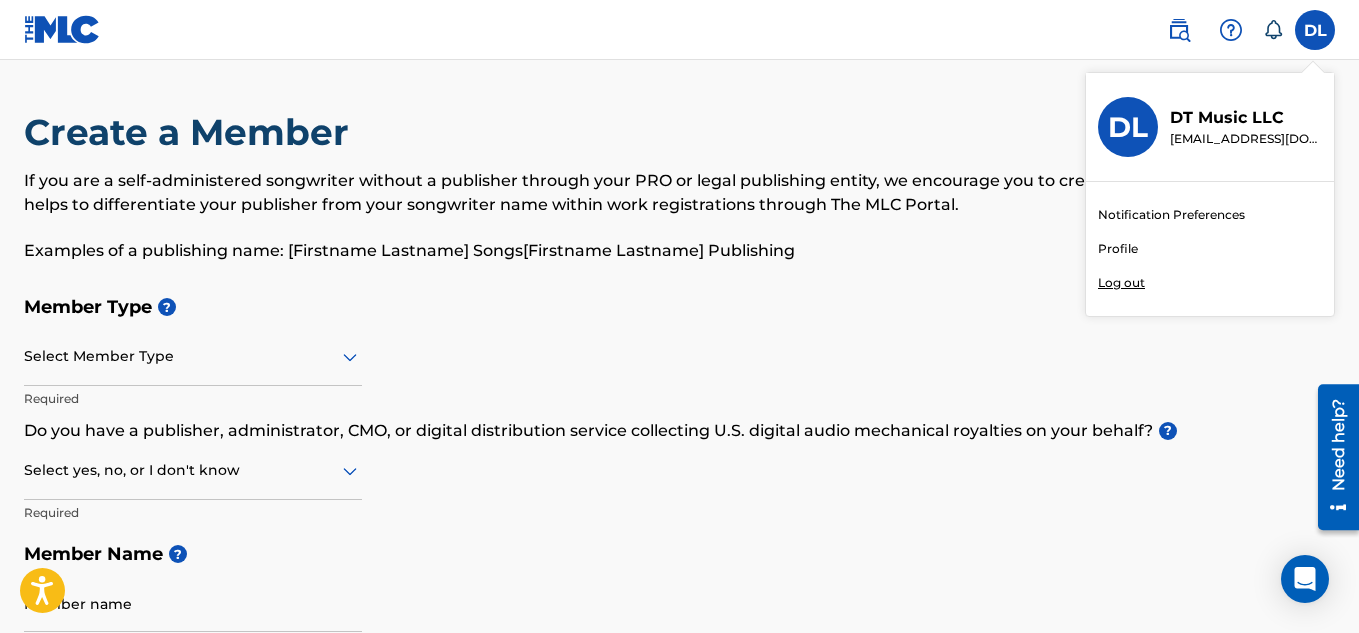 click on "Profile" at bounding box center (1118, 249) 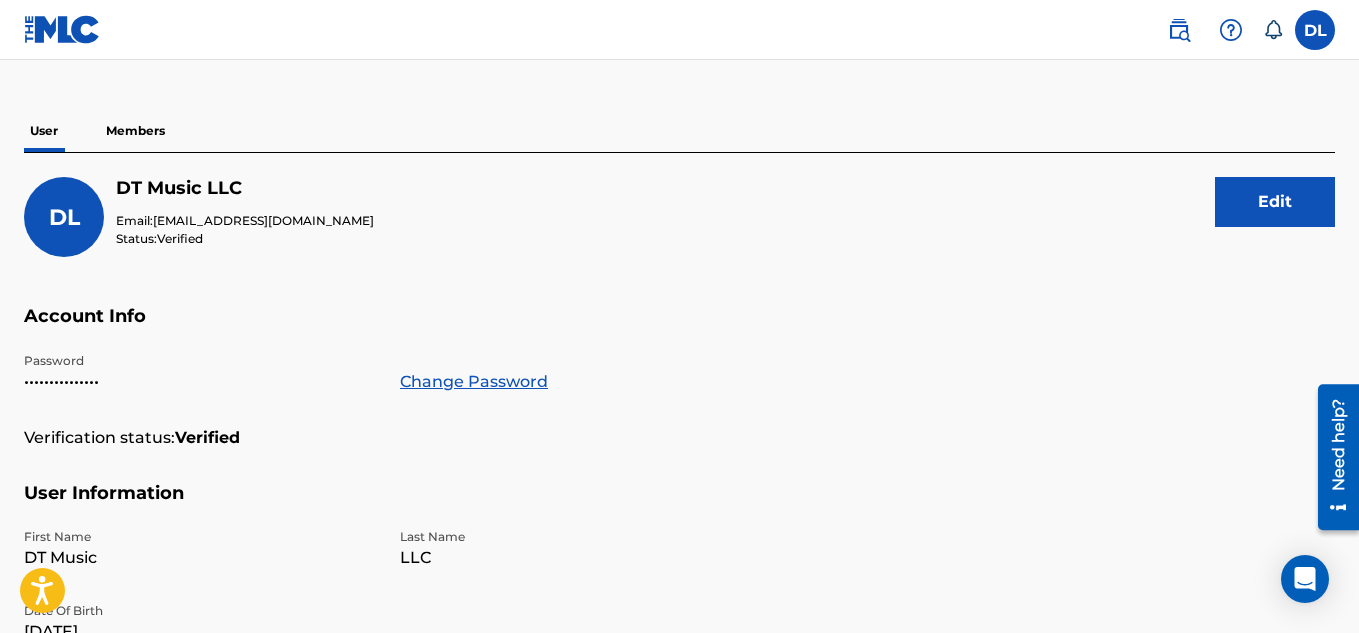scroll, scrollTop: 0, scrollLeft: 0, axis: both 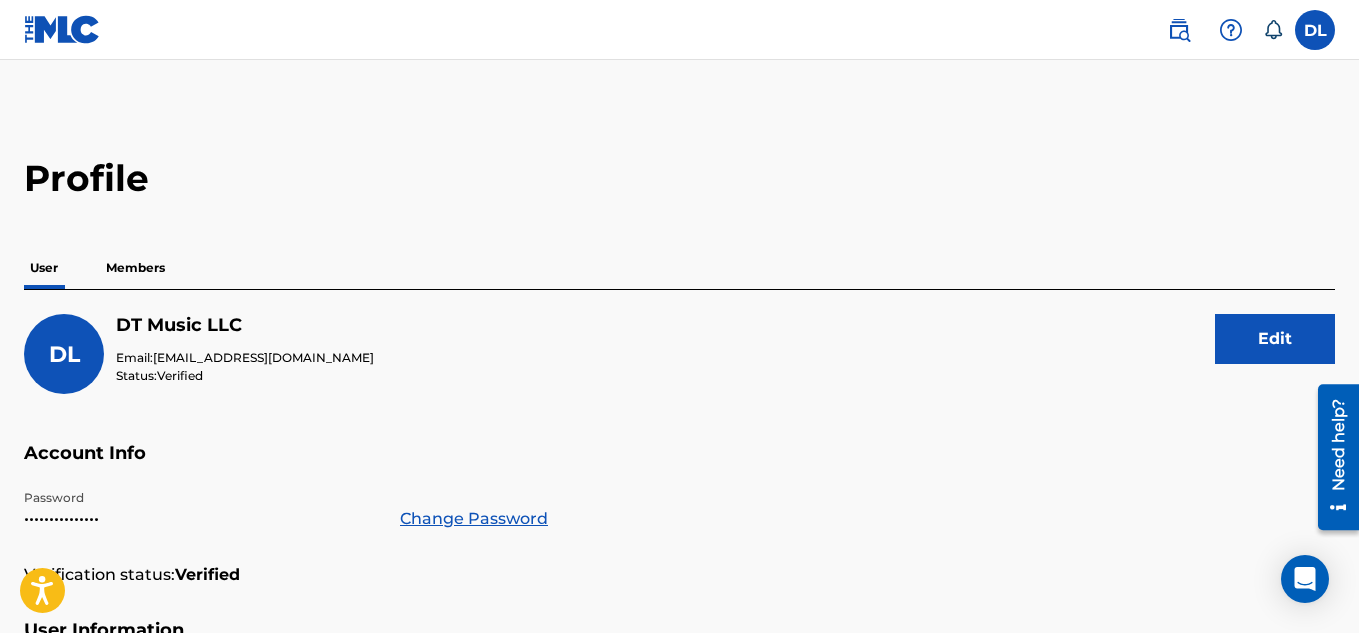 click on "Members" at bounding box center (135, 268) 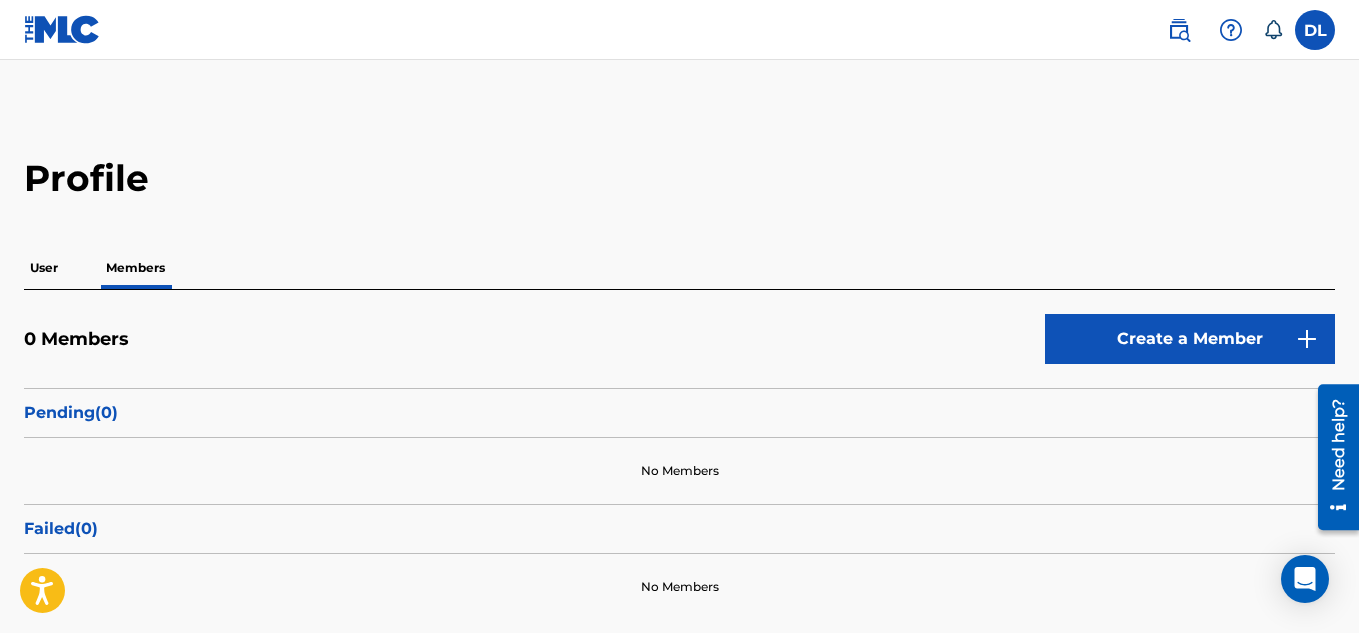 click on "User" at bounding box center (44, 268) 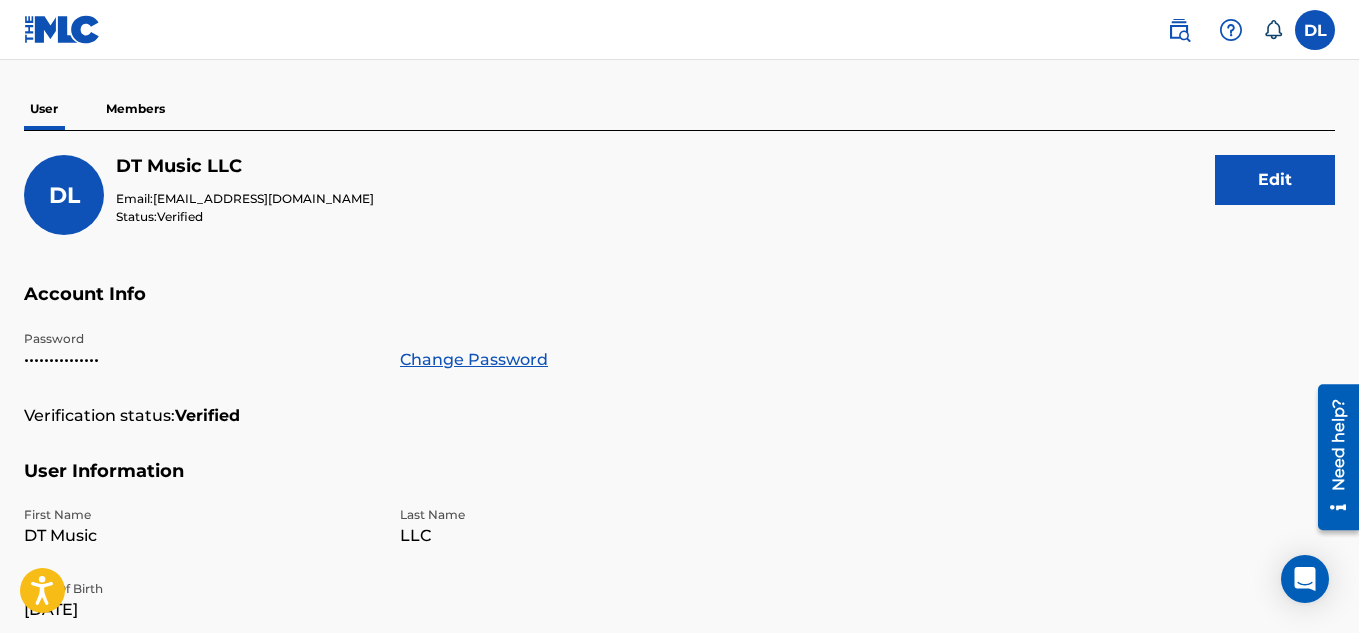 scroll, scrollTop: 0, scrollLeft: 0, axis: both 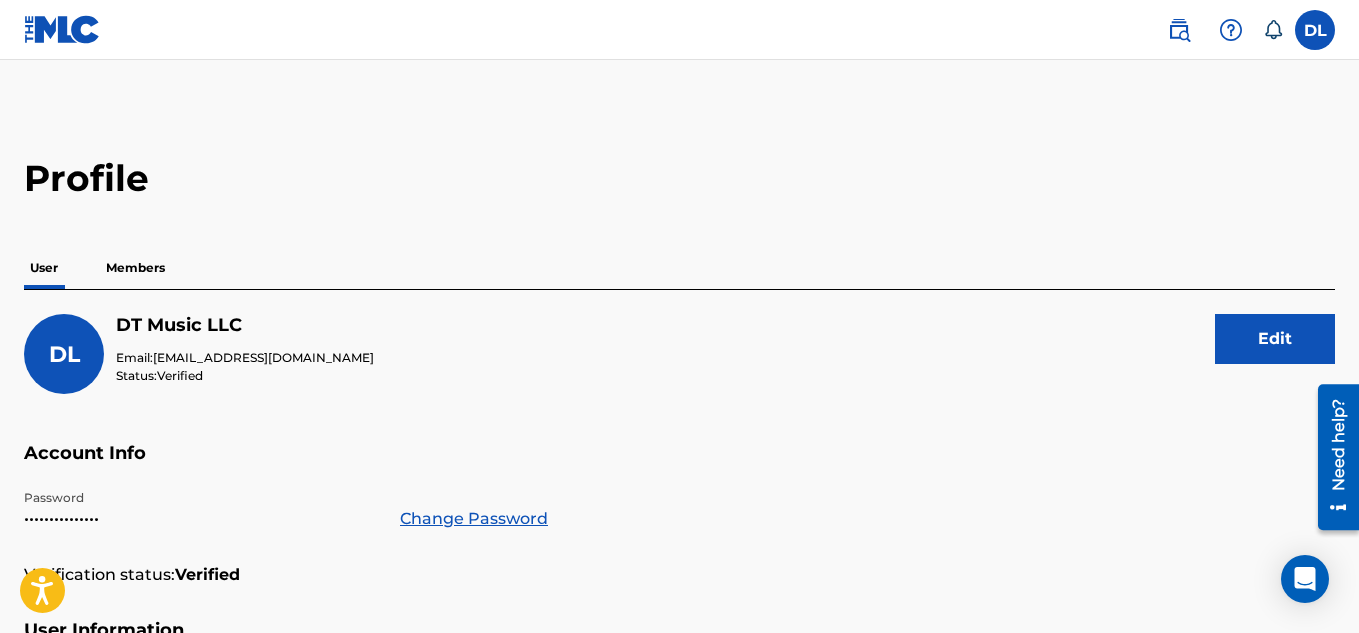 click on "Members" at bounding box center [135, 268] 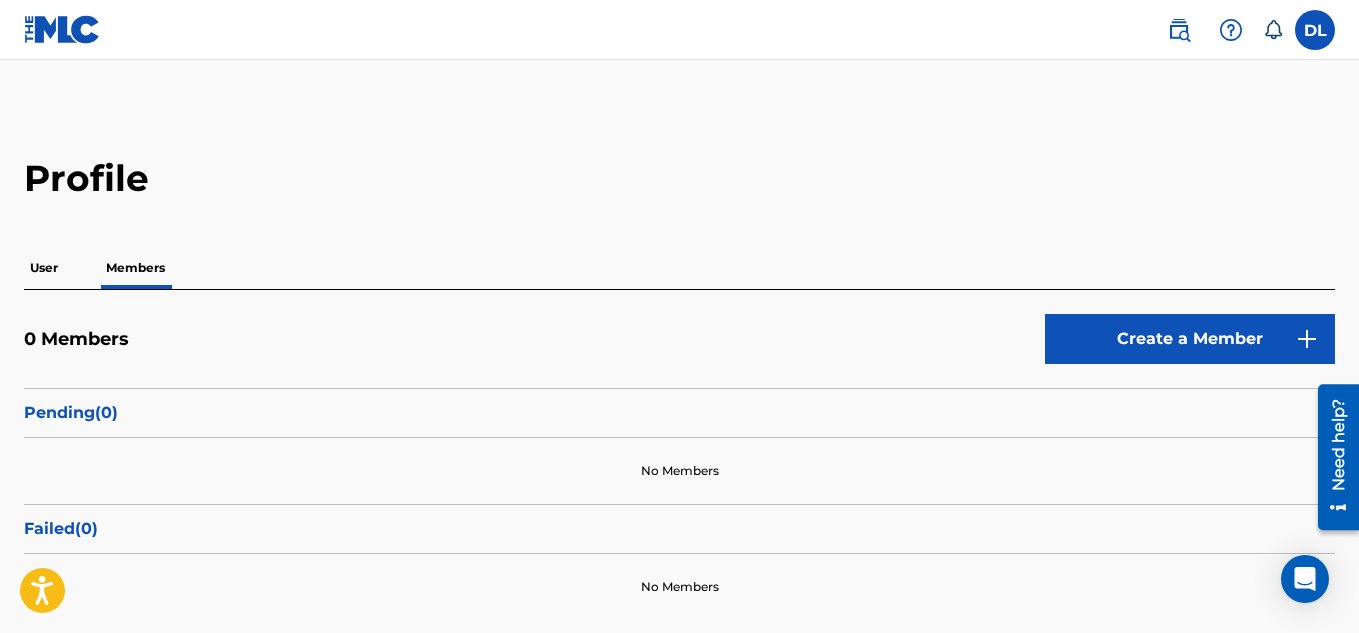 click on "Create a Member" at bounding box center [1190, 339] 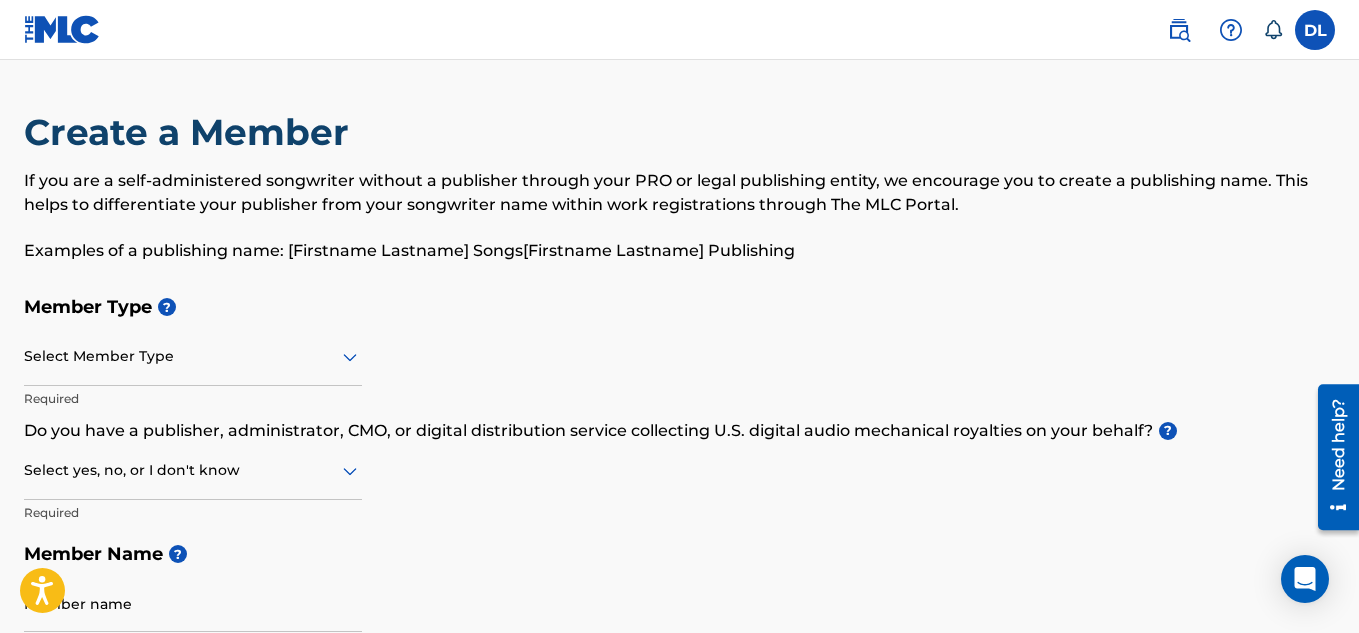 scroll, scrollTop: 100, scrollLeft: 0, axis: vertical 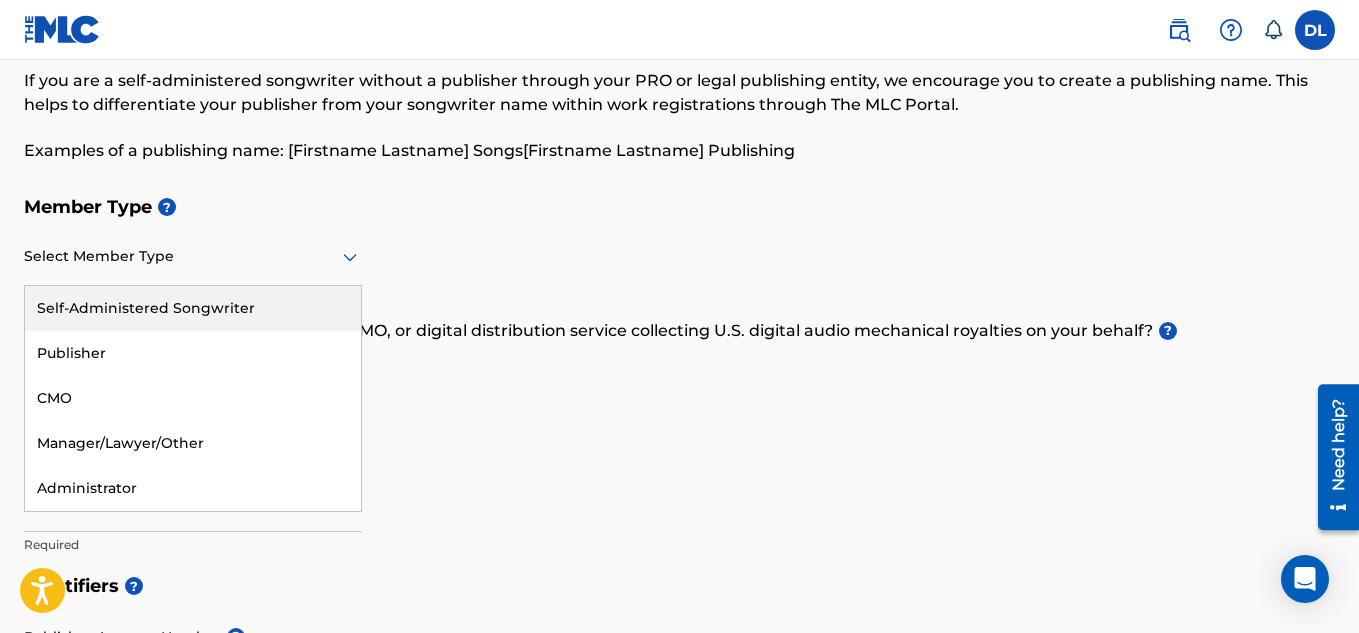 click at bounding box center [193, 256] 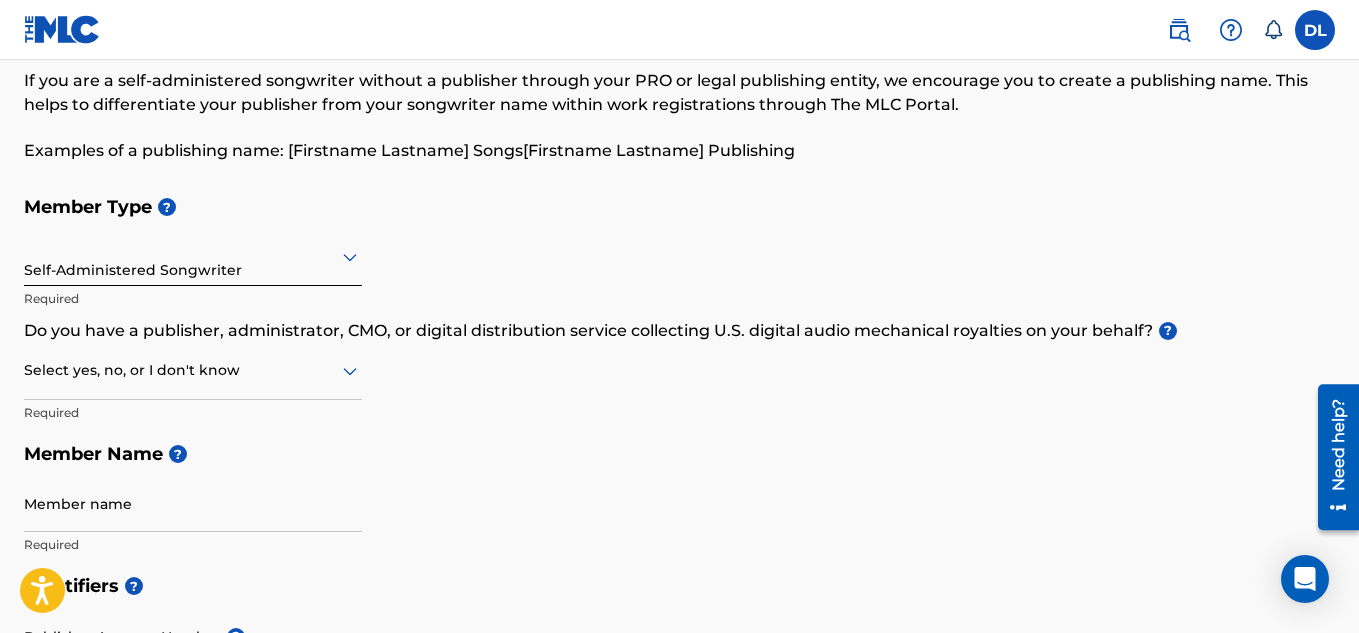 click 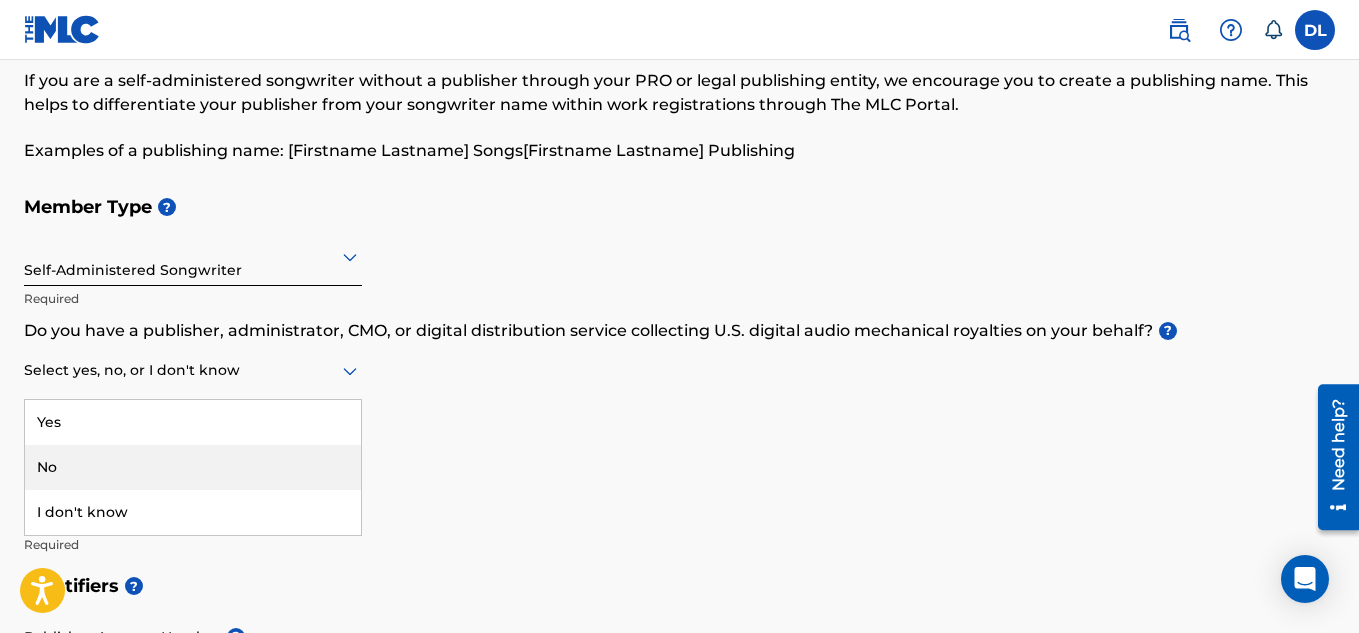 click on "No" at bounding box center [193, 467] 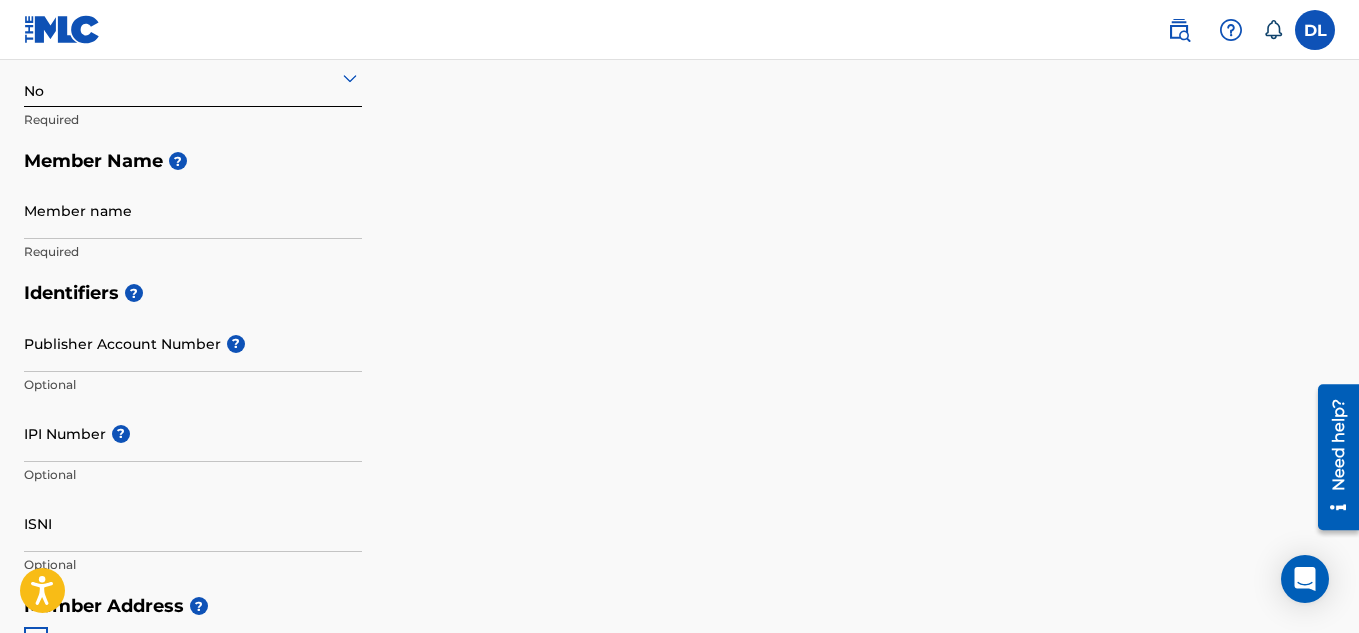 scroll, scrollTop: 400, scrollLeft: 0, axis: vertical 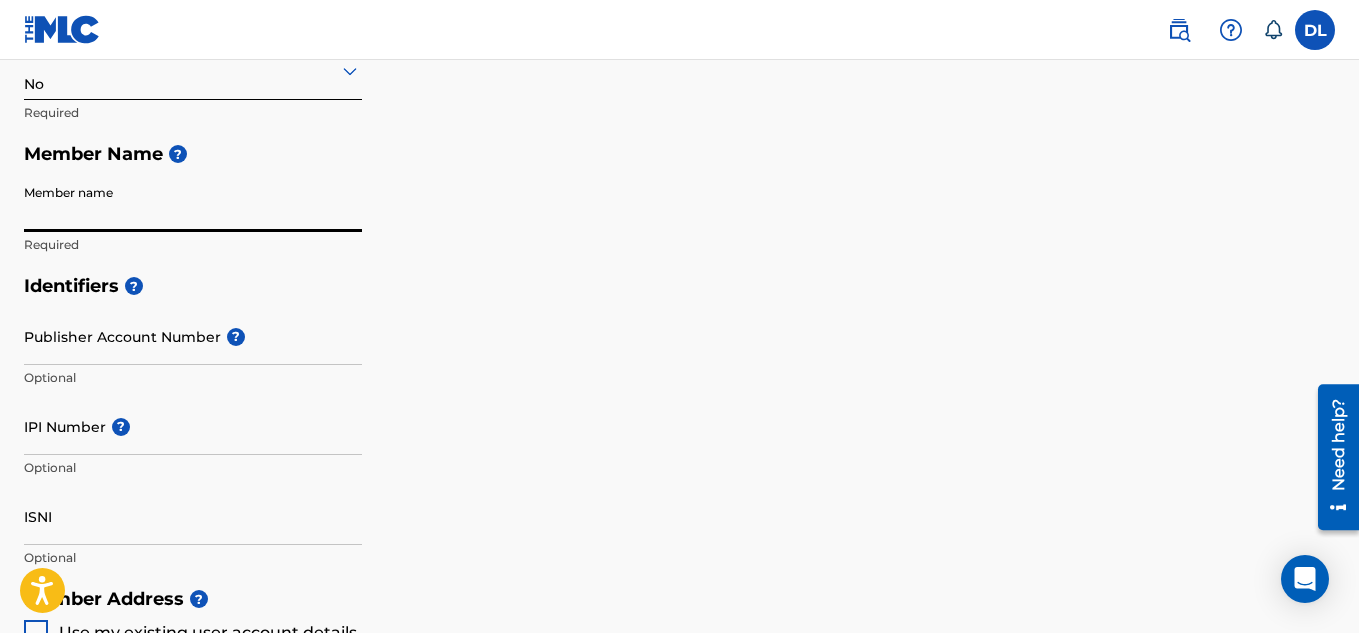 click on "Member name" at bounding box center [193, 203] 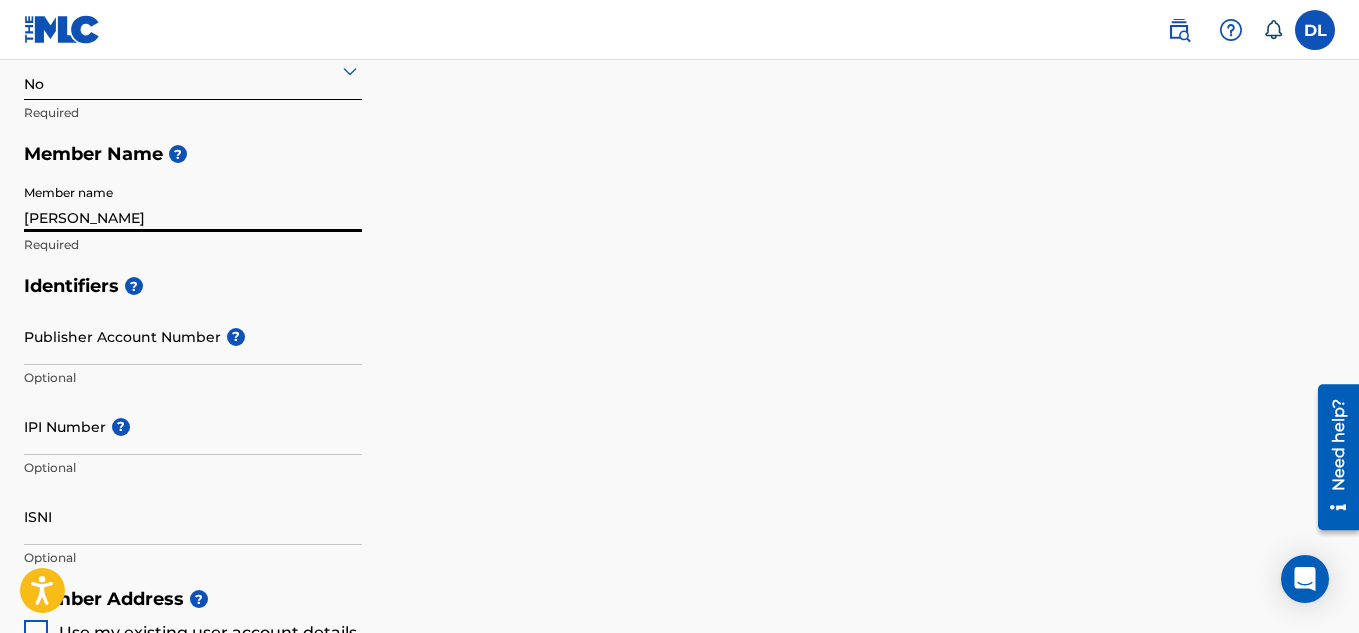 type on "[STREET_ADDRESS]" 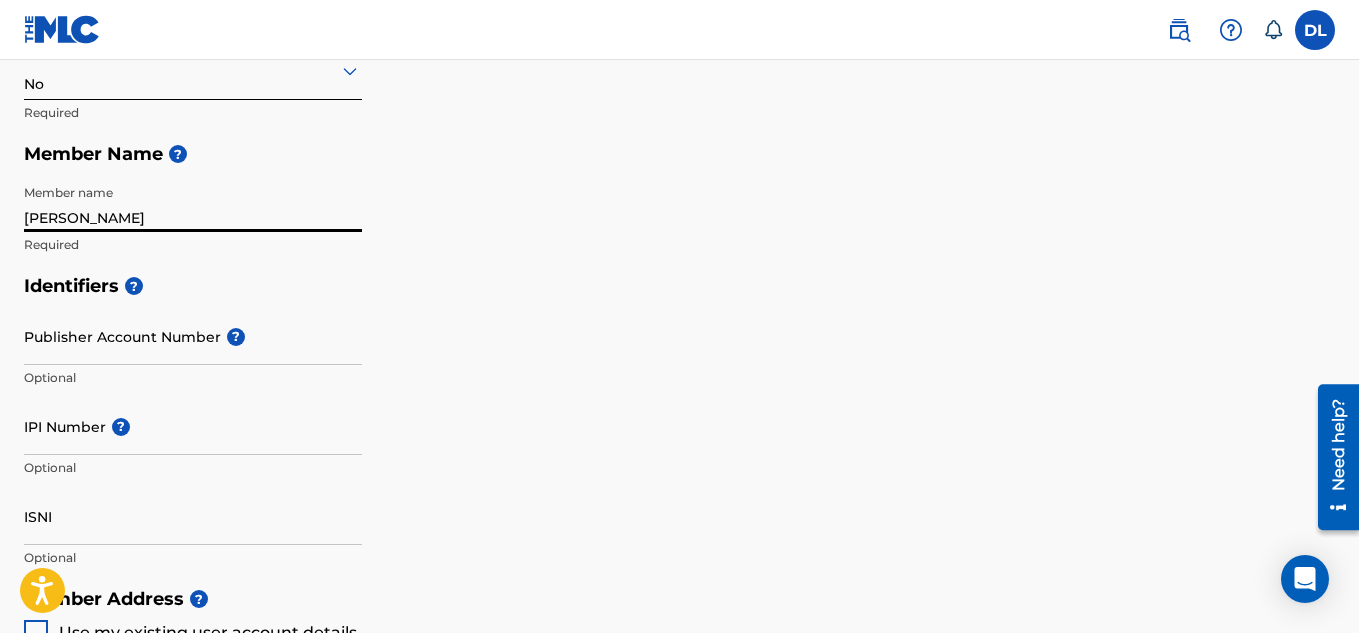 scroll, scrollTop: 500, scrollLeft: 0, axis: vertical 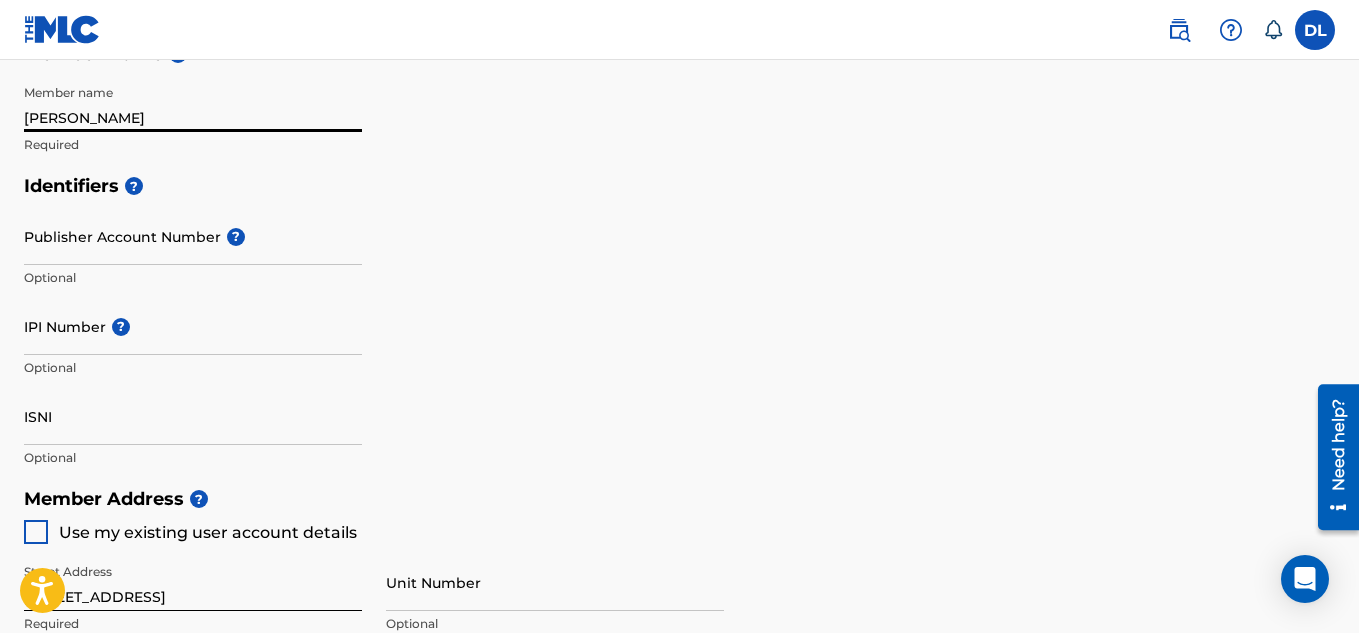 click on "IPI Number ?" at bounding box center (193, 326) 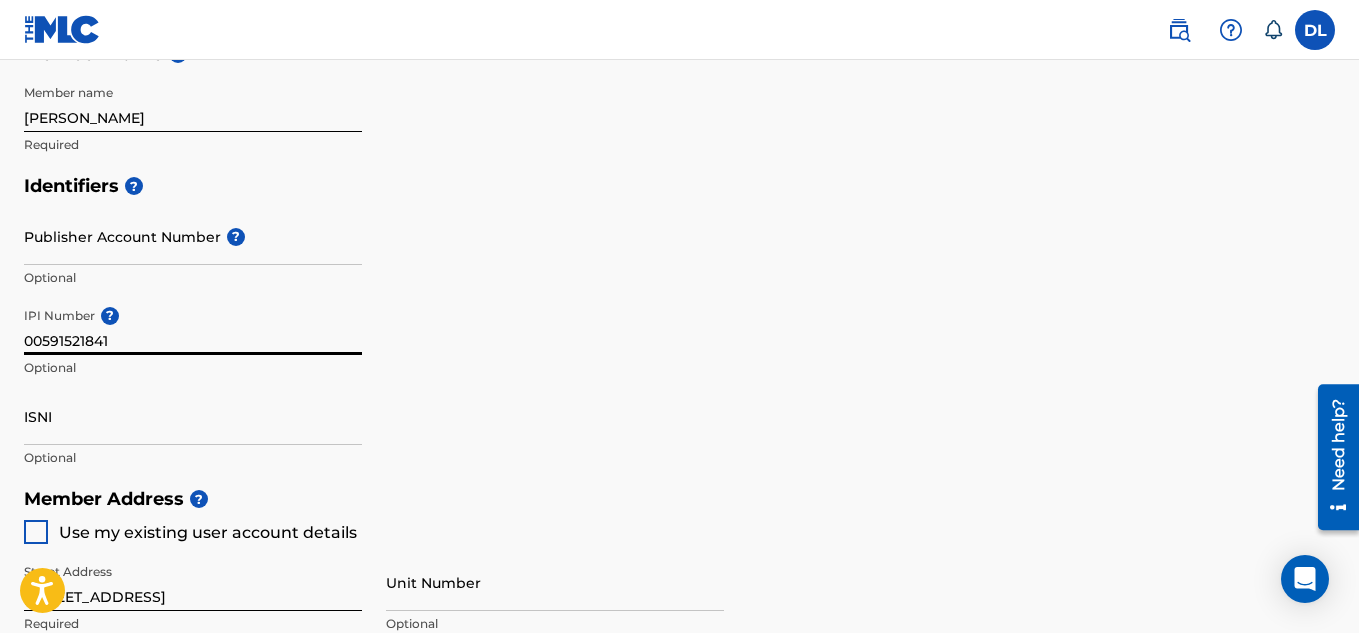 type on "00591521841" 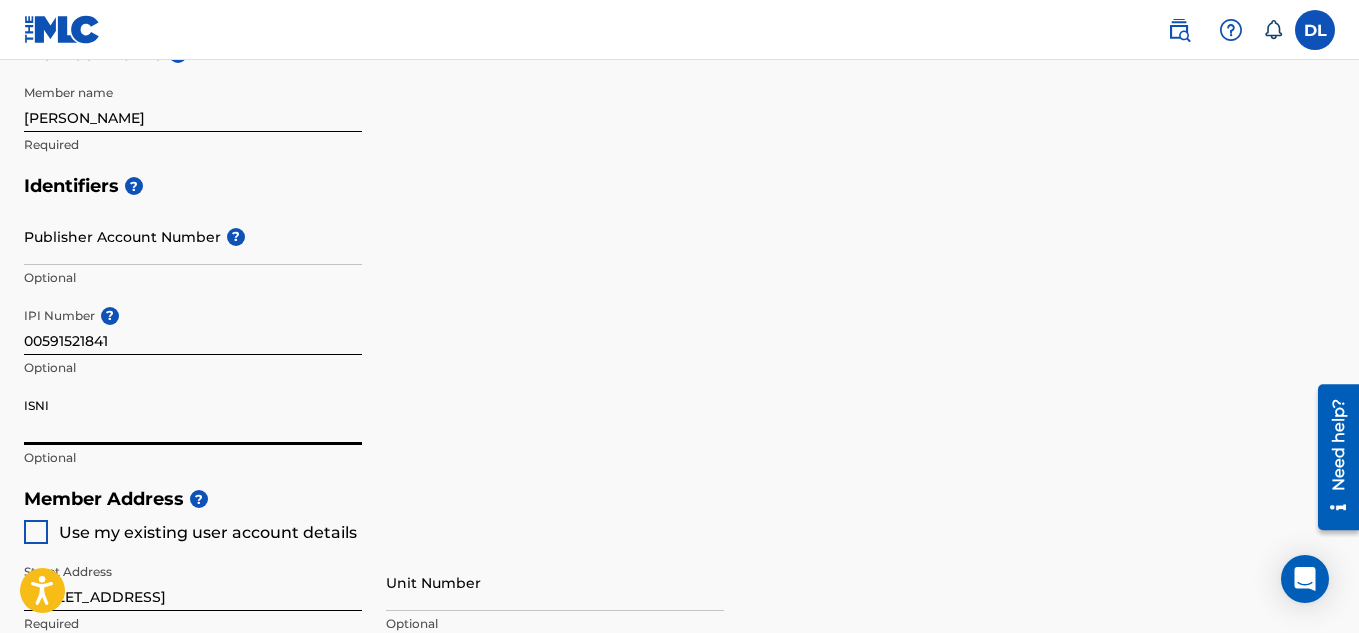 click on "ISNI" at bounding box center [193, 416] 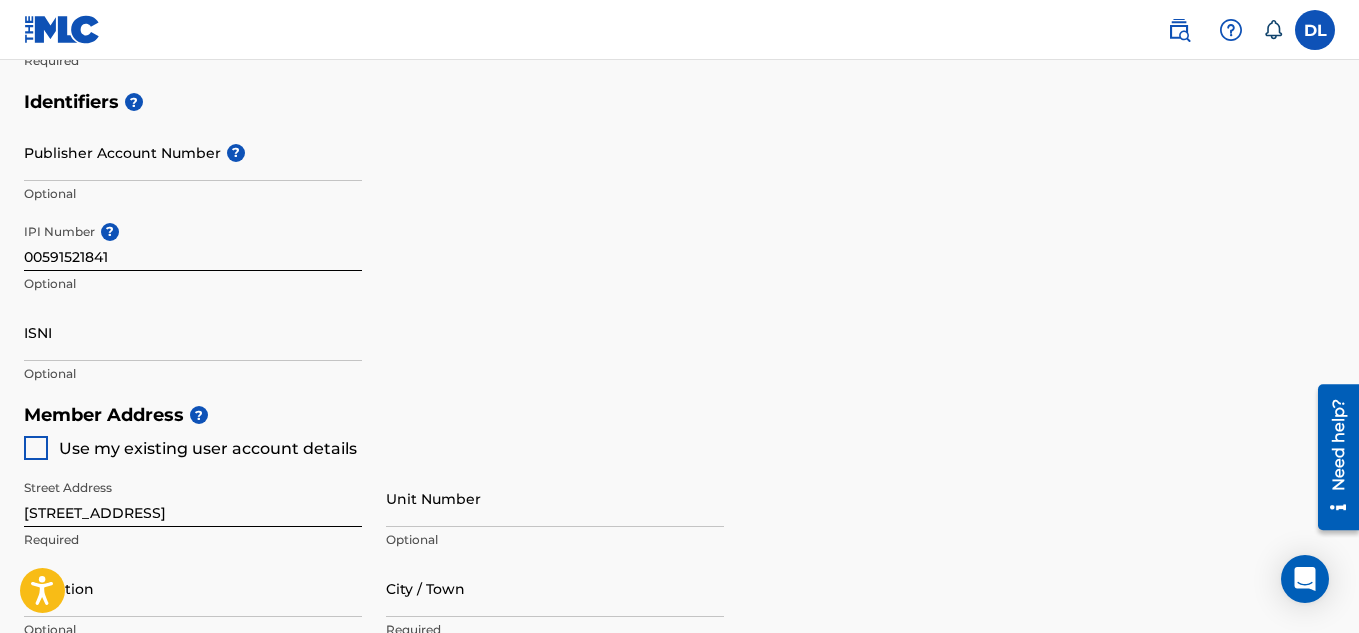 scroll, scrollTop: 700, scrollLeft: 0, axis: vertical 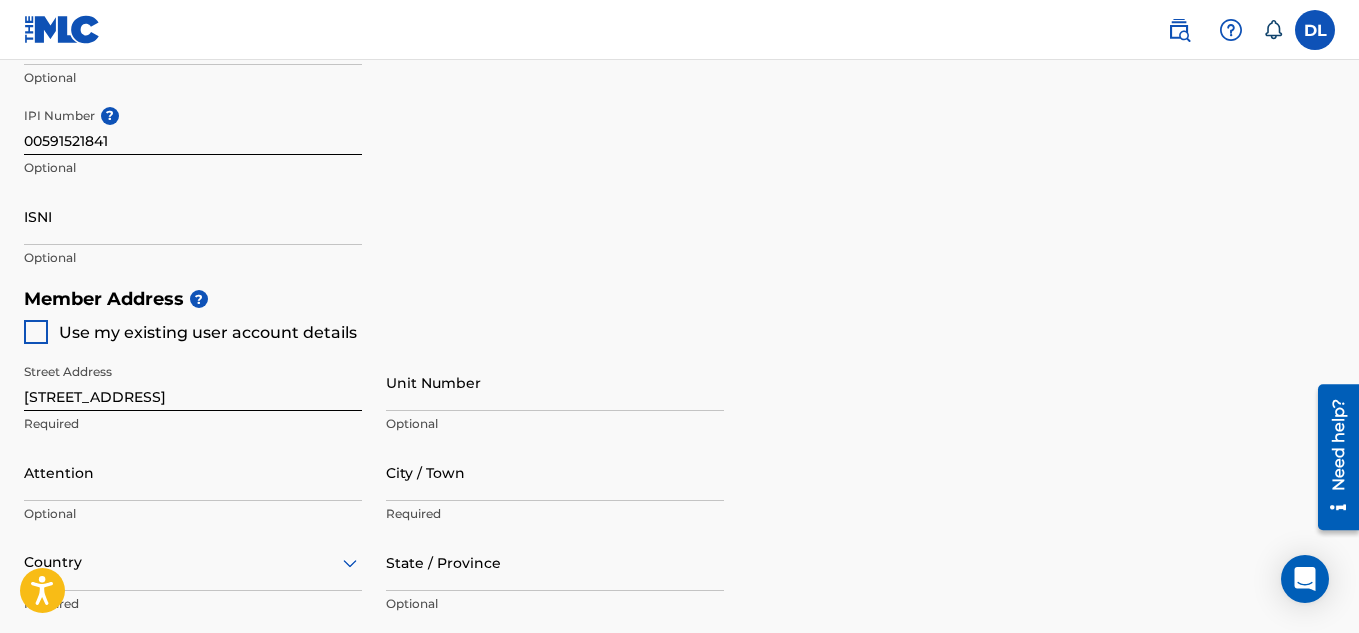 click at bounding box center (36, 332) 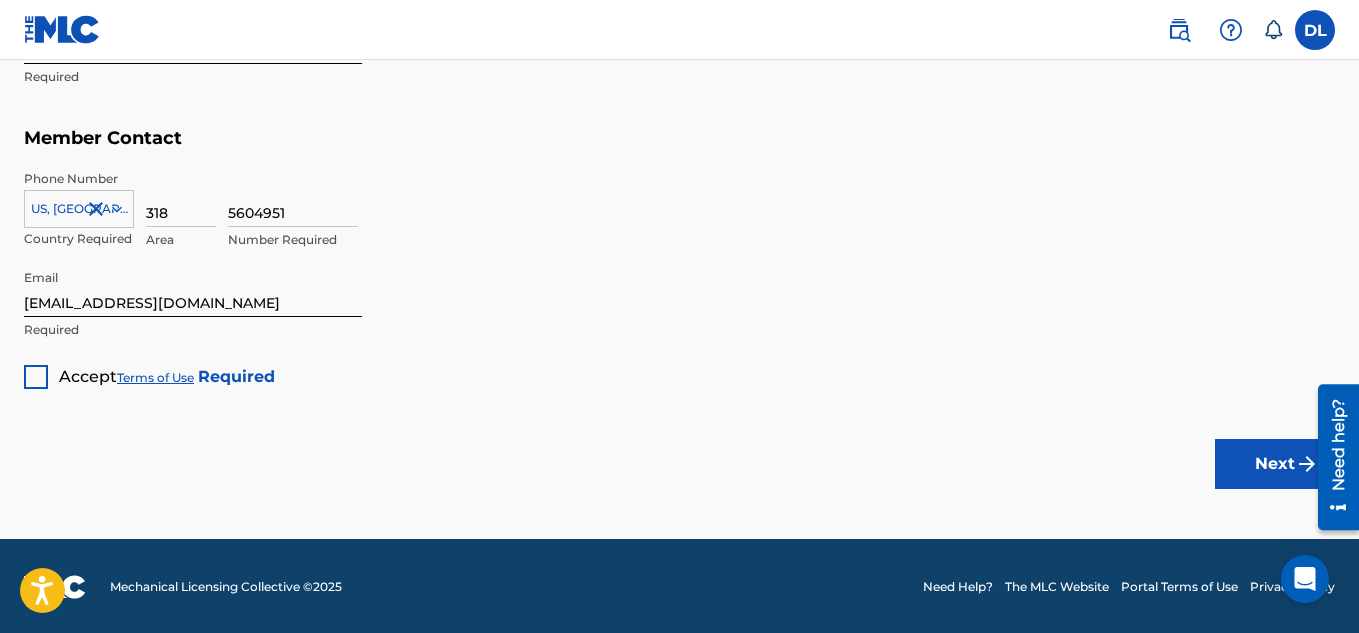 scroll, scrollTop: 1319, scrollLeft: 0, axis: vertical 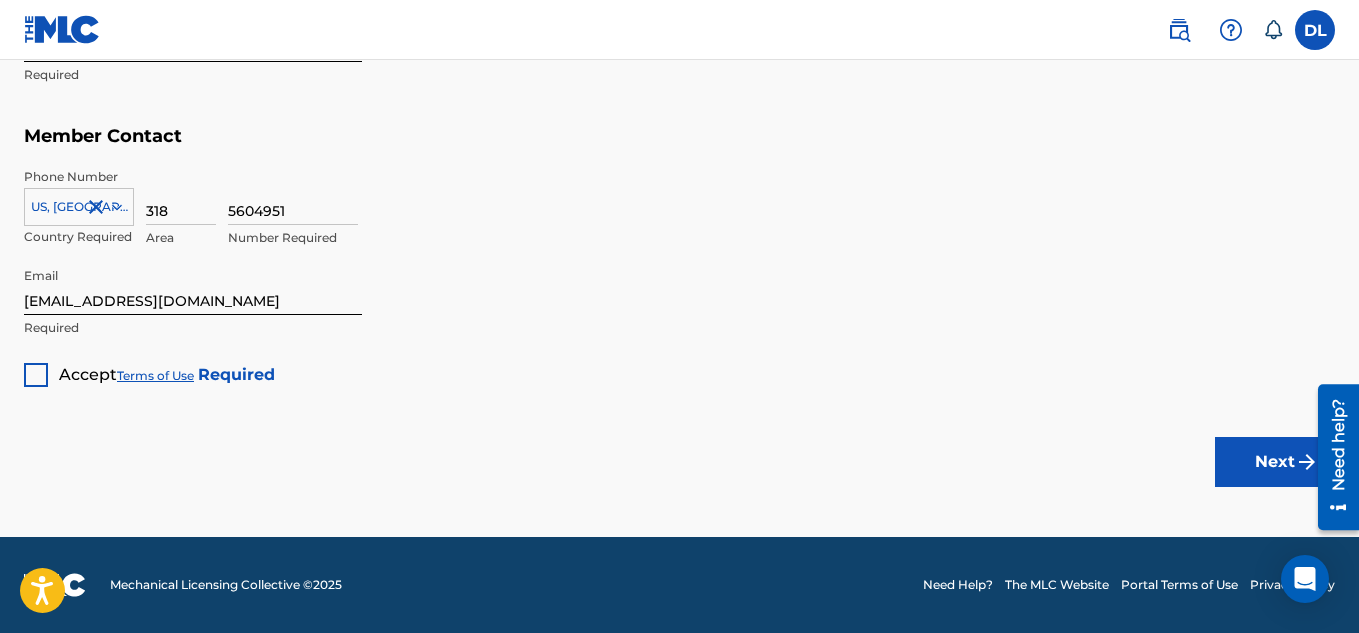 click at bounding box center [36, 375] 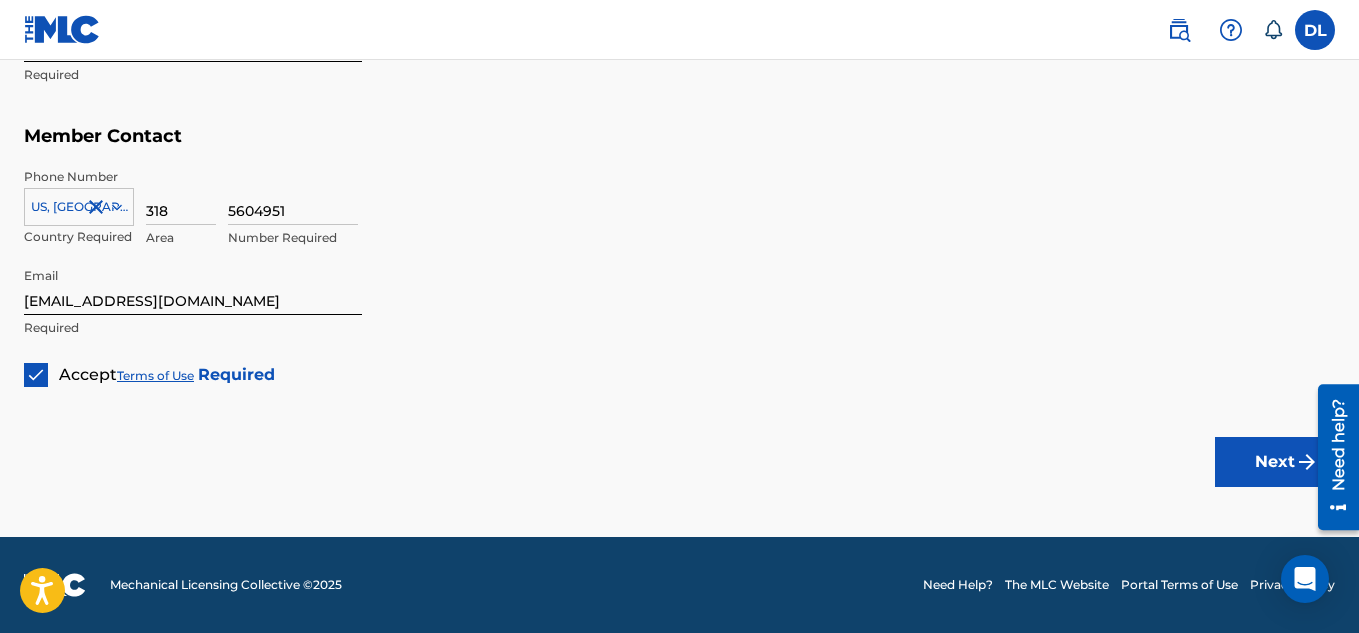 click on "Next" at bounding box center [1275, 462] 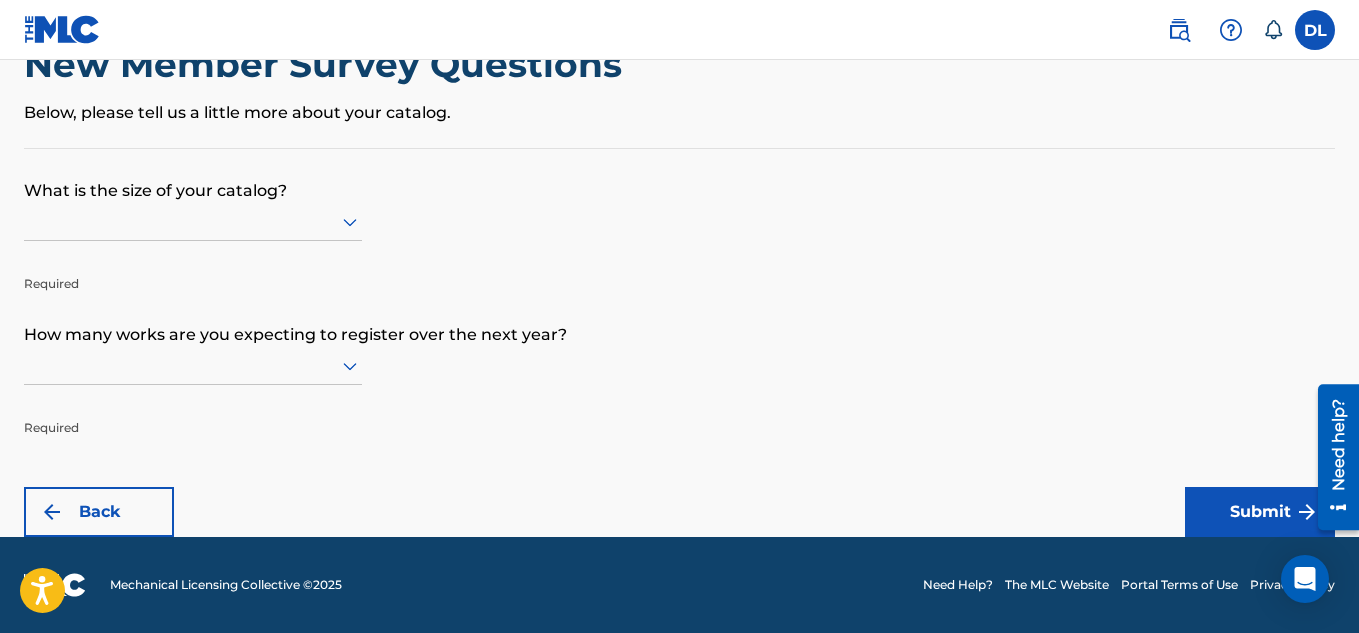 scroll, scrollTop: 0, scrollLeft: 0, axis: both 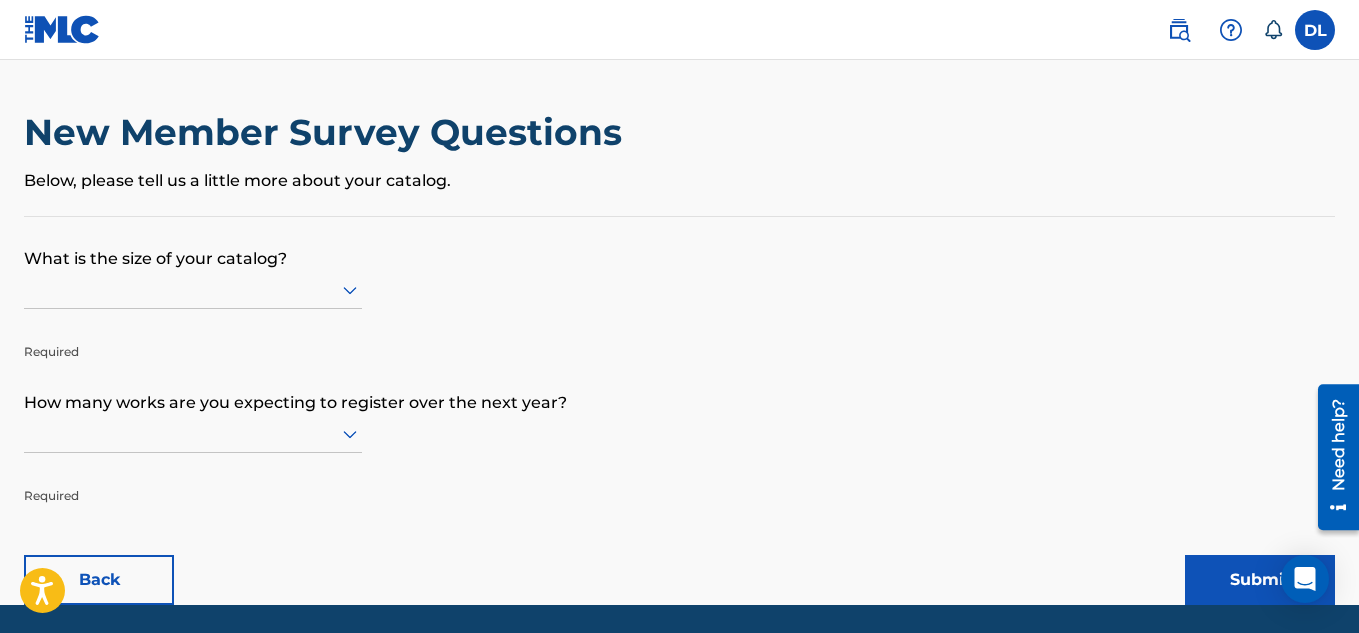 click at bounding box center (193, 289) 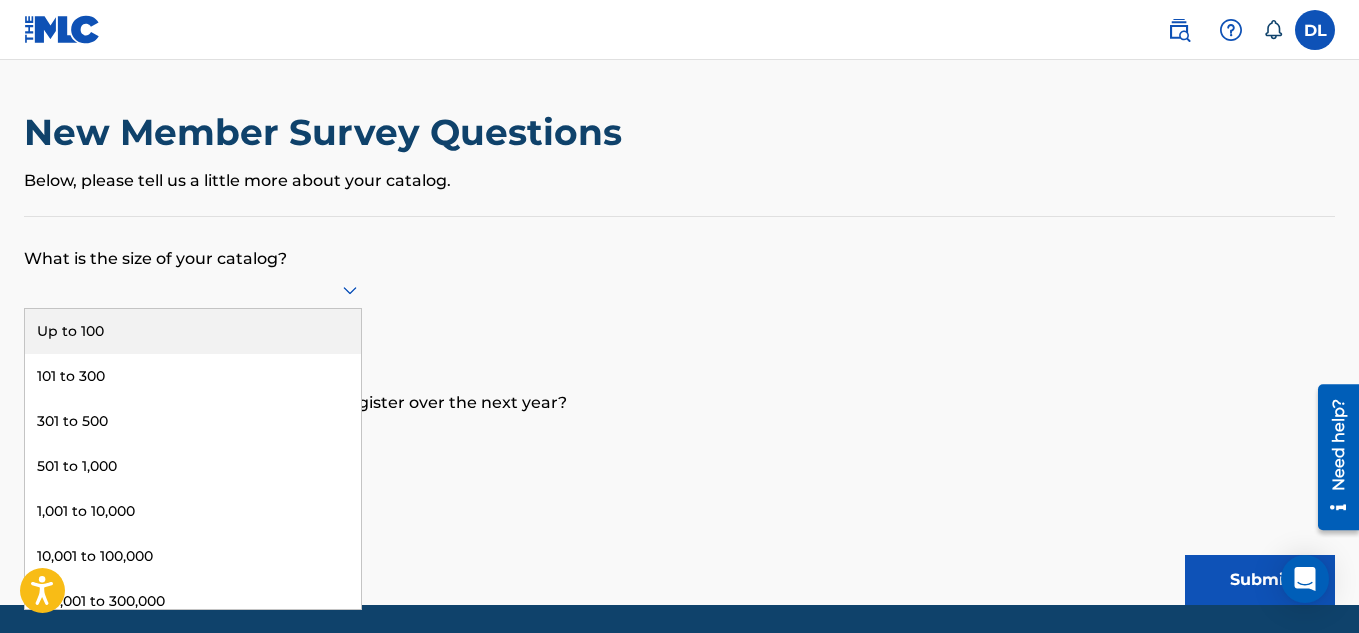 click on "Up to 100" at bounding box center [193, 331] 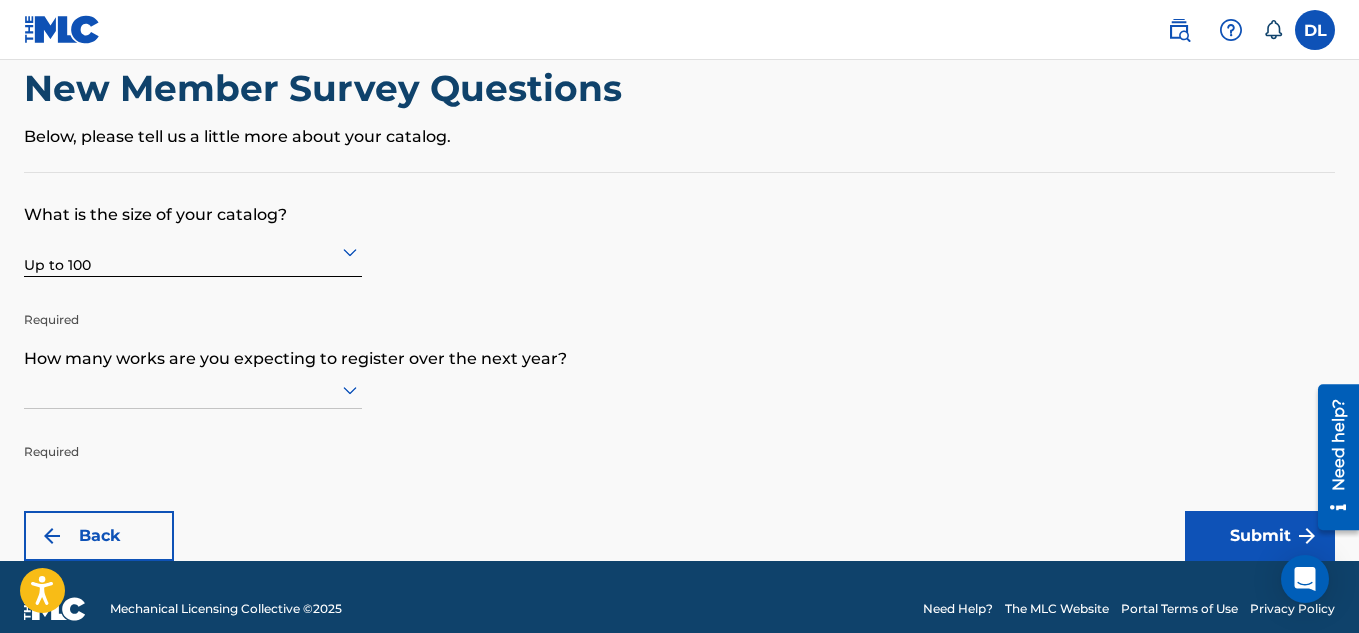 scroll, scrollTop: 68, scrollLeft: 0, axis: vertical 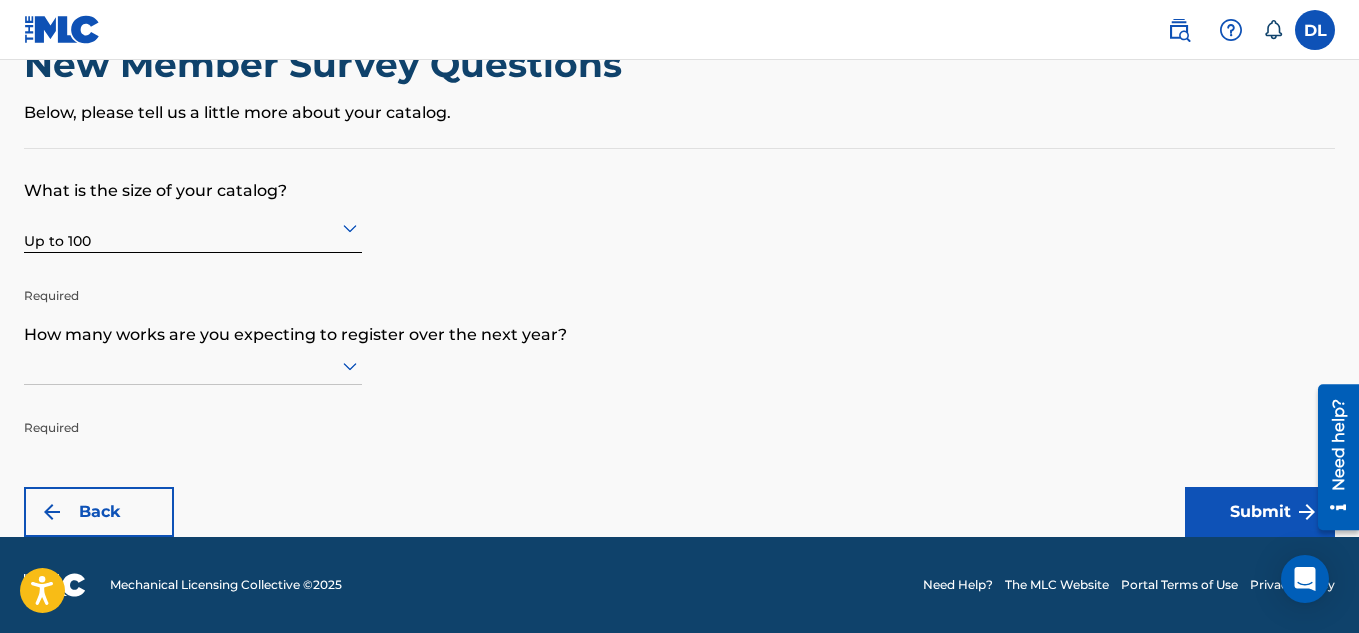 click 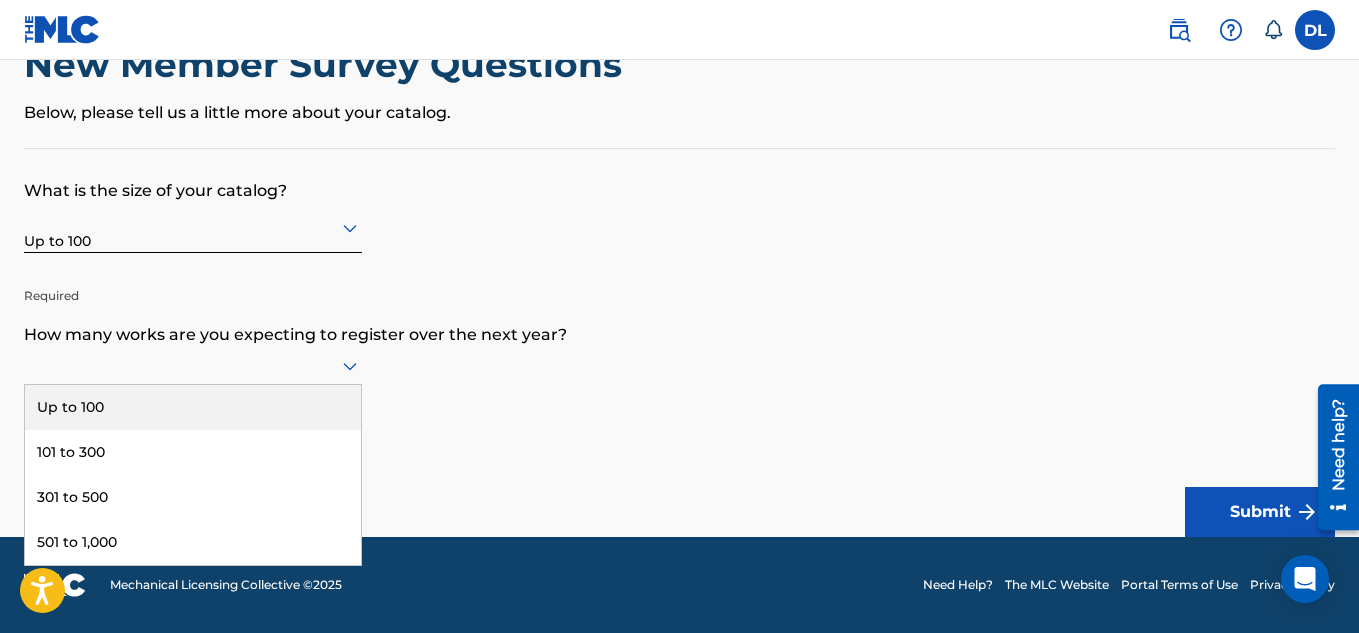 click on "Up to 100" at bounding box center (193, 407) 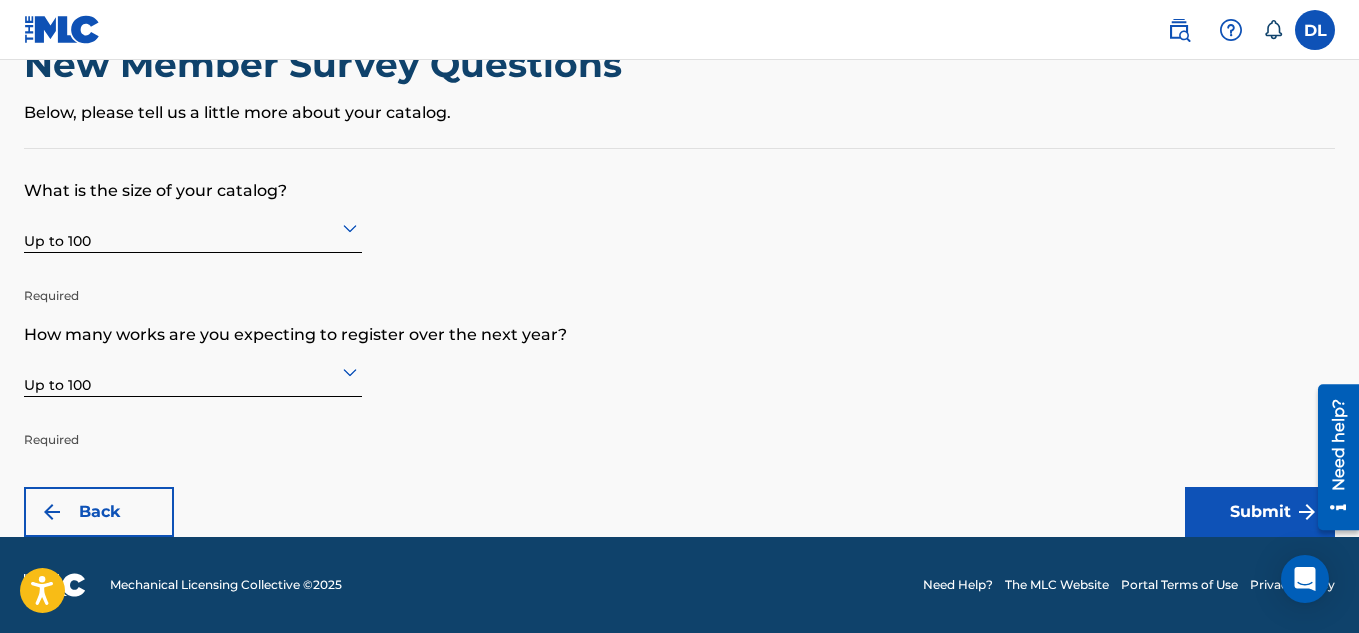click on "Submit" at bounding box center (1260, 512) 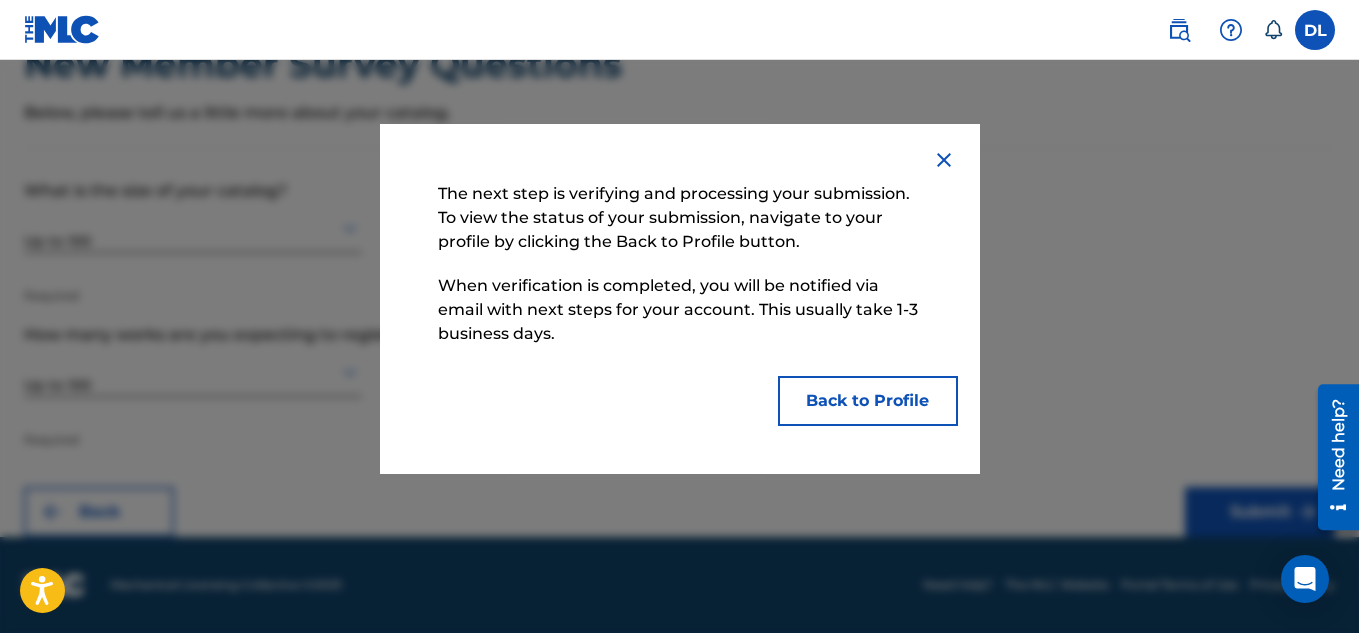 click on "Back to Profile" at bounding box center (868, 401) 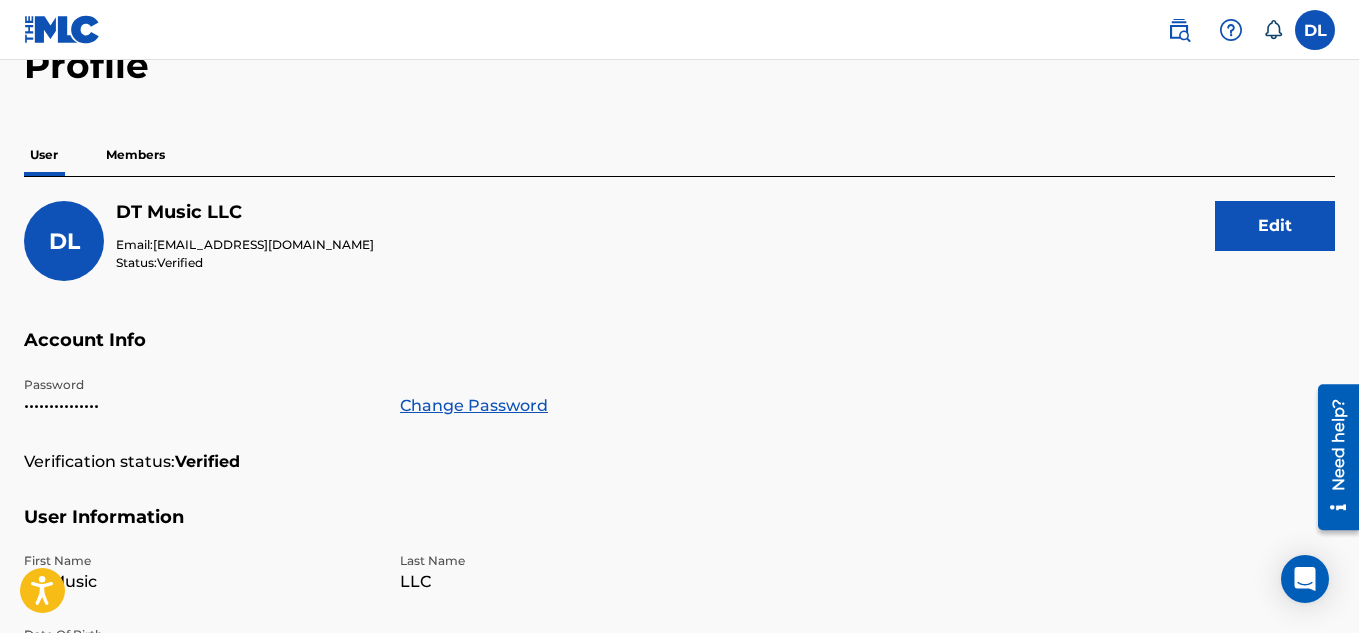 scroll, scrollTop: 0, scrollLeft: 0, axis: both 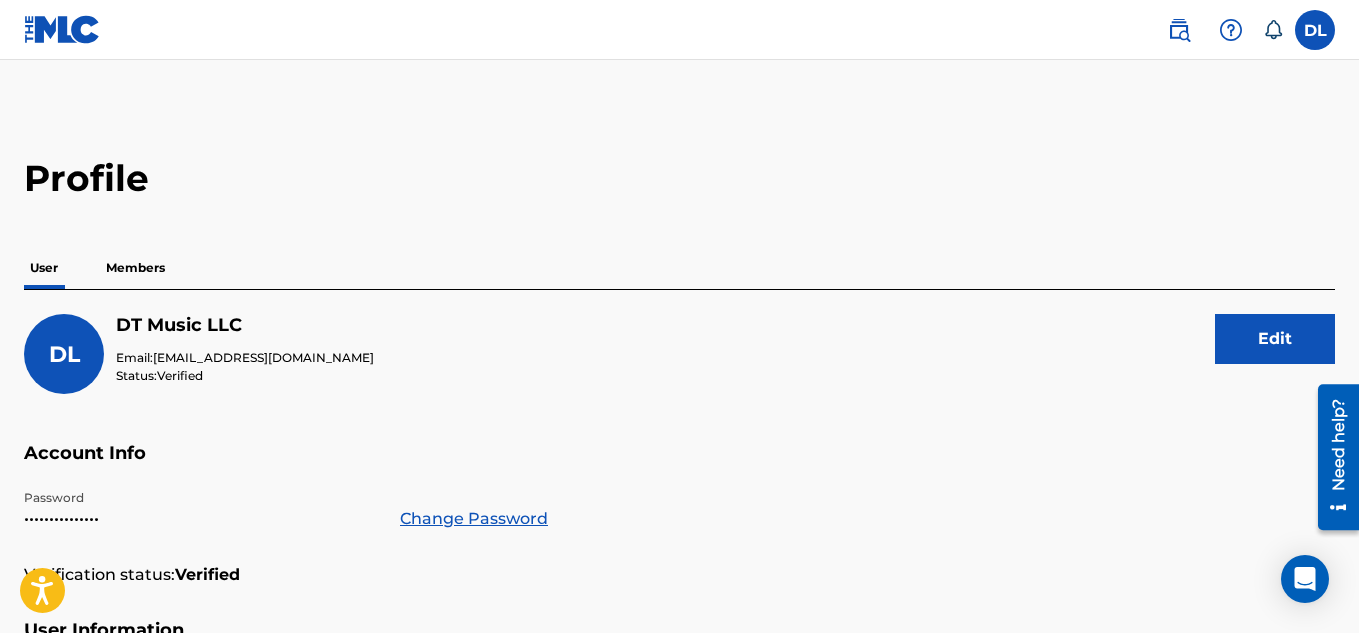 click on "Members" at bounding box center (135, 268) 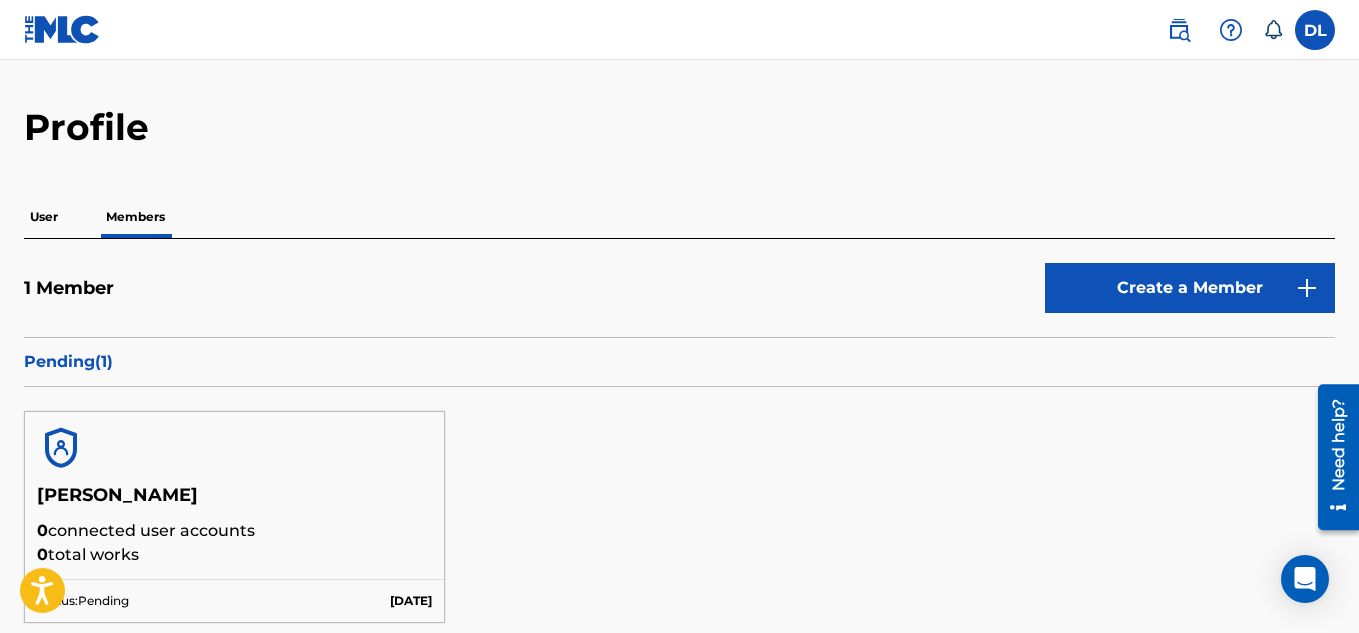 scroll, scrollTop: 100, scrollLeft: 0, axis: vertical 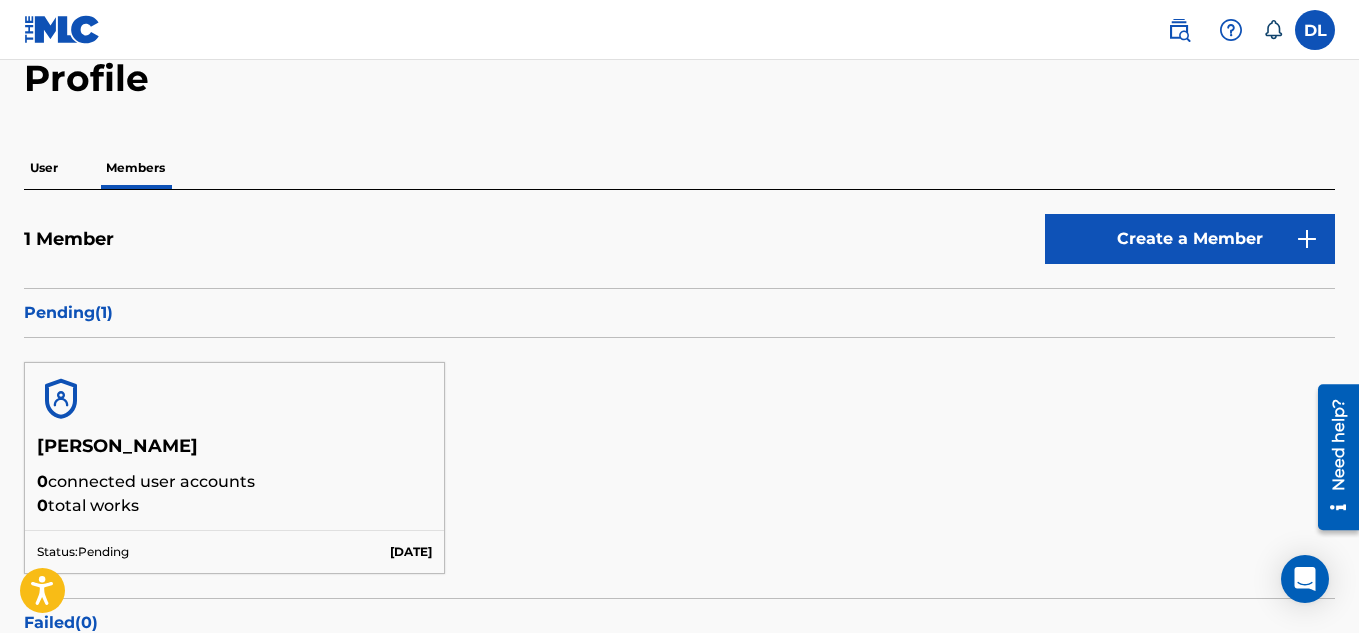 click on "Create a Member" at bounding box center (1190, 239) 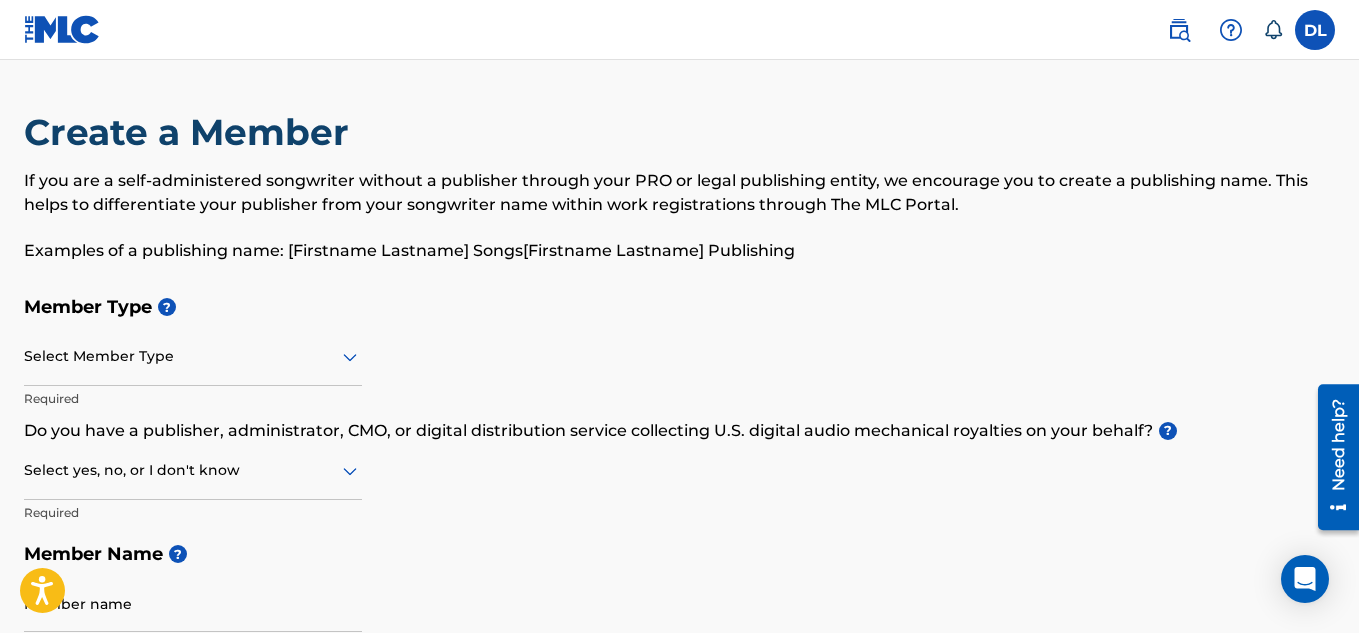 click at bounding box center (193, 356) 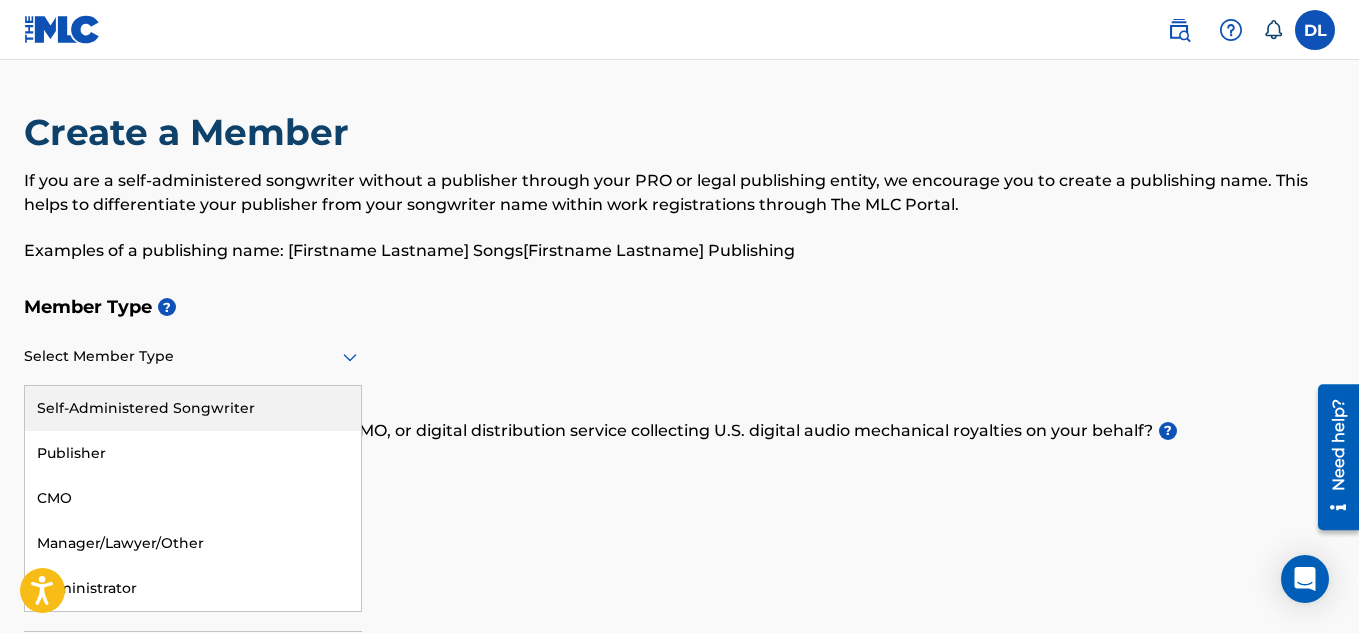 click on "Self-Administered Songwriter" at bounding box center [193, 408] 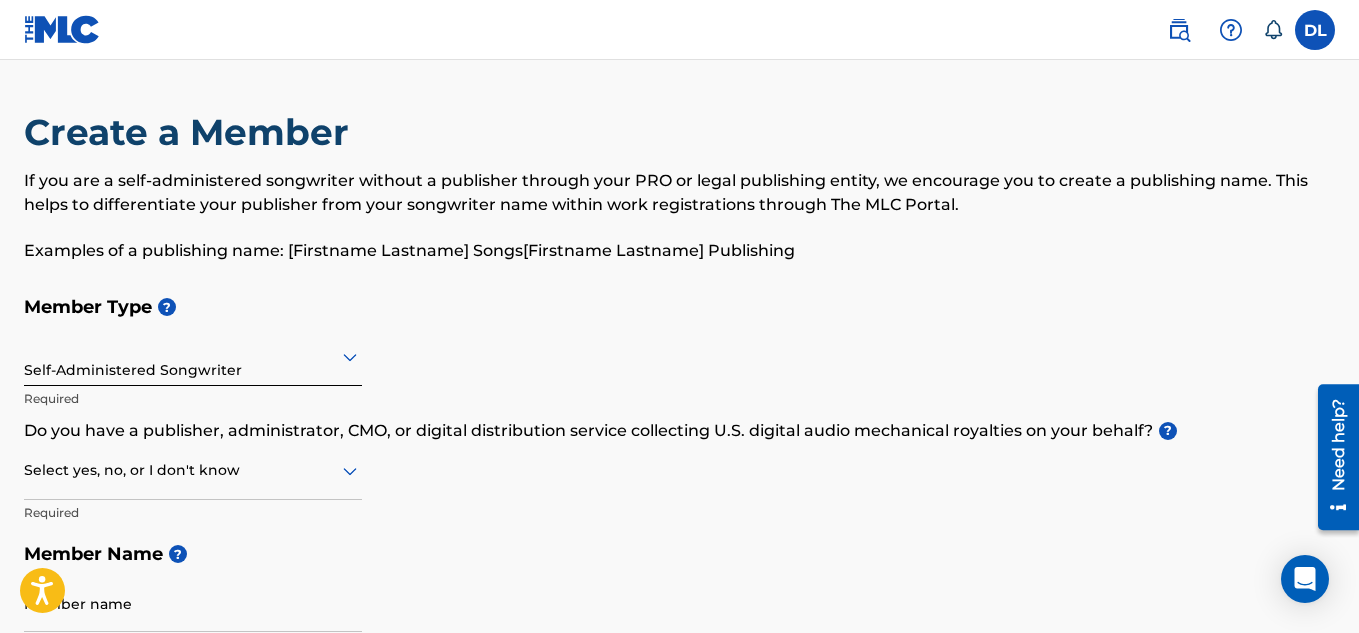 click on "Select yes, no, or I don't know" at bounding box center (193, 471) 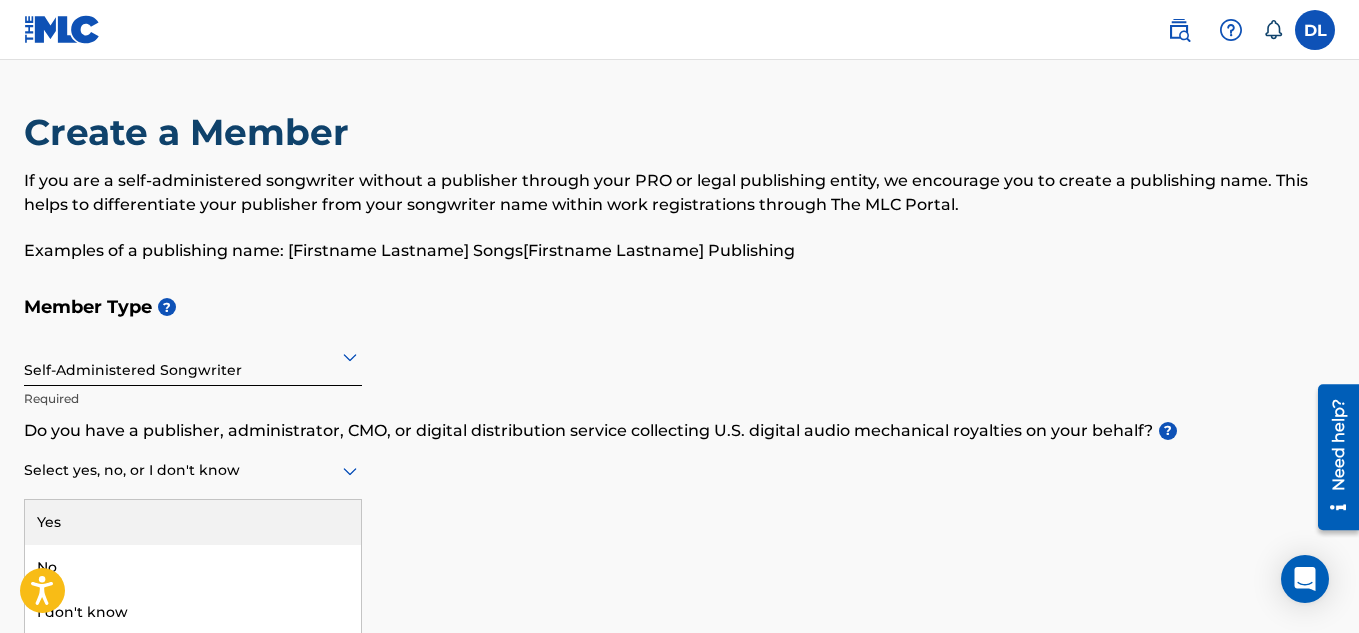 scroll, scrollTop: 3, scrollLeft: 0, axis: vertical 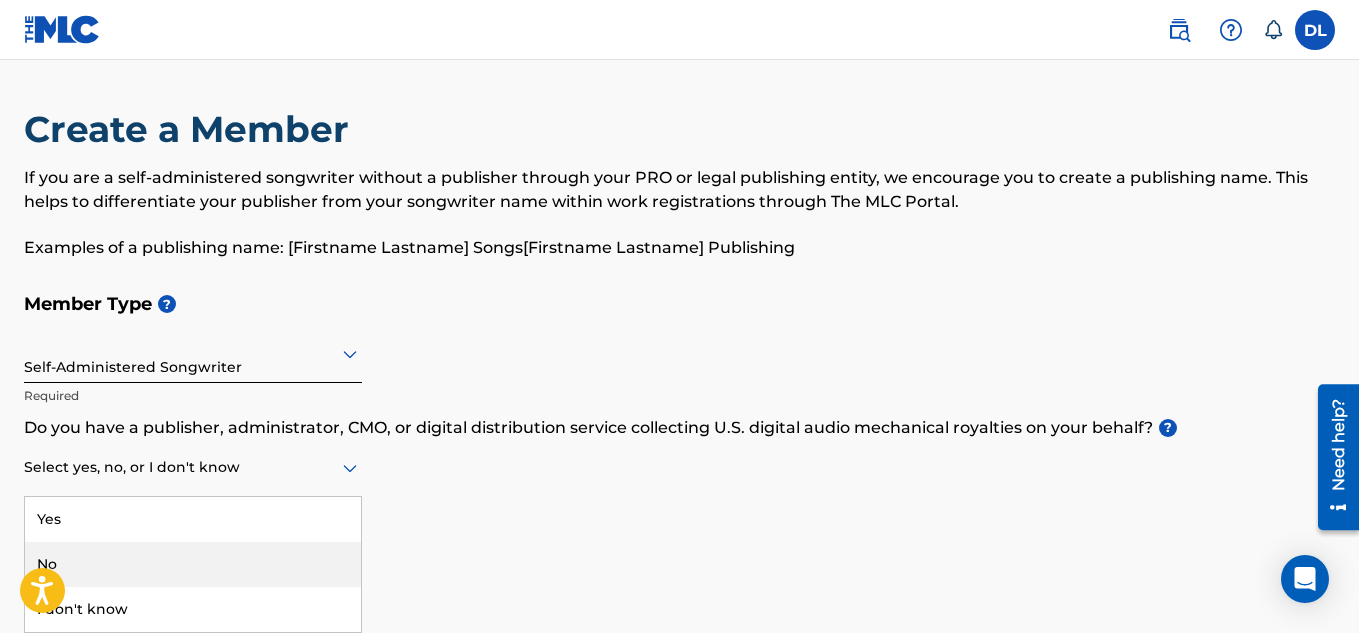 click on "No" at bounding box center [193, 564] 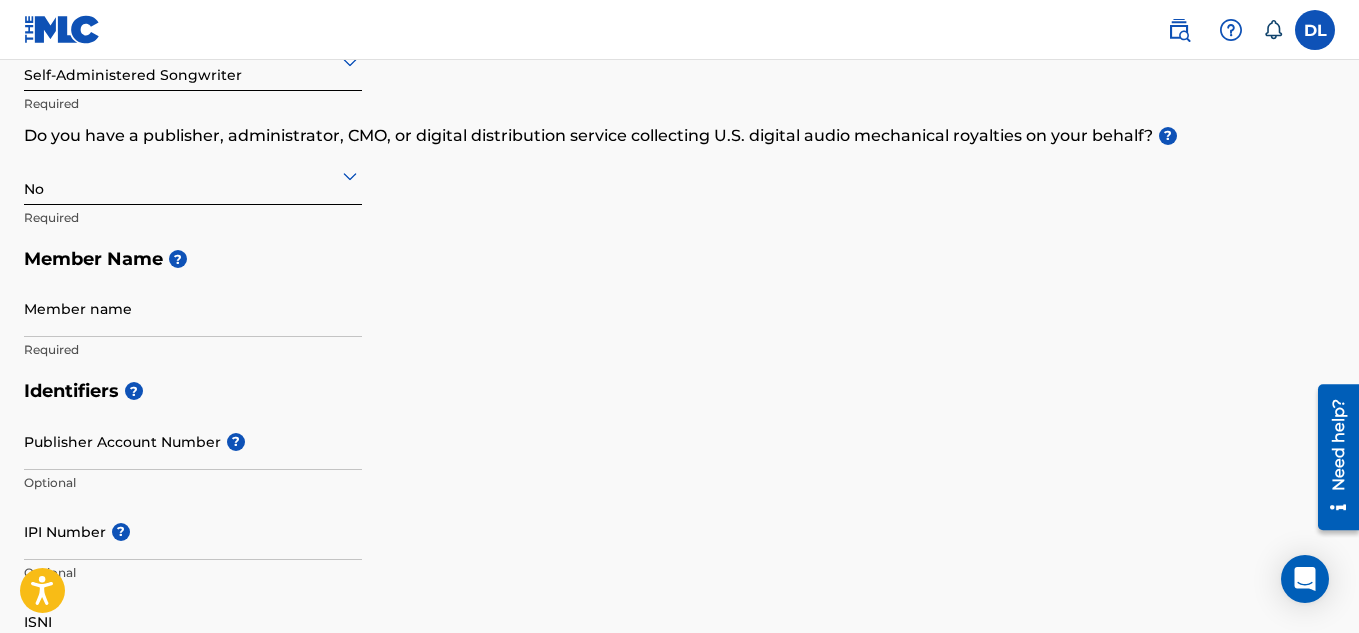 scroll, scrollTop: 303, scrollLeft: 0, axis: vertical 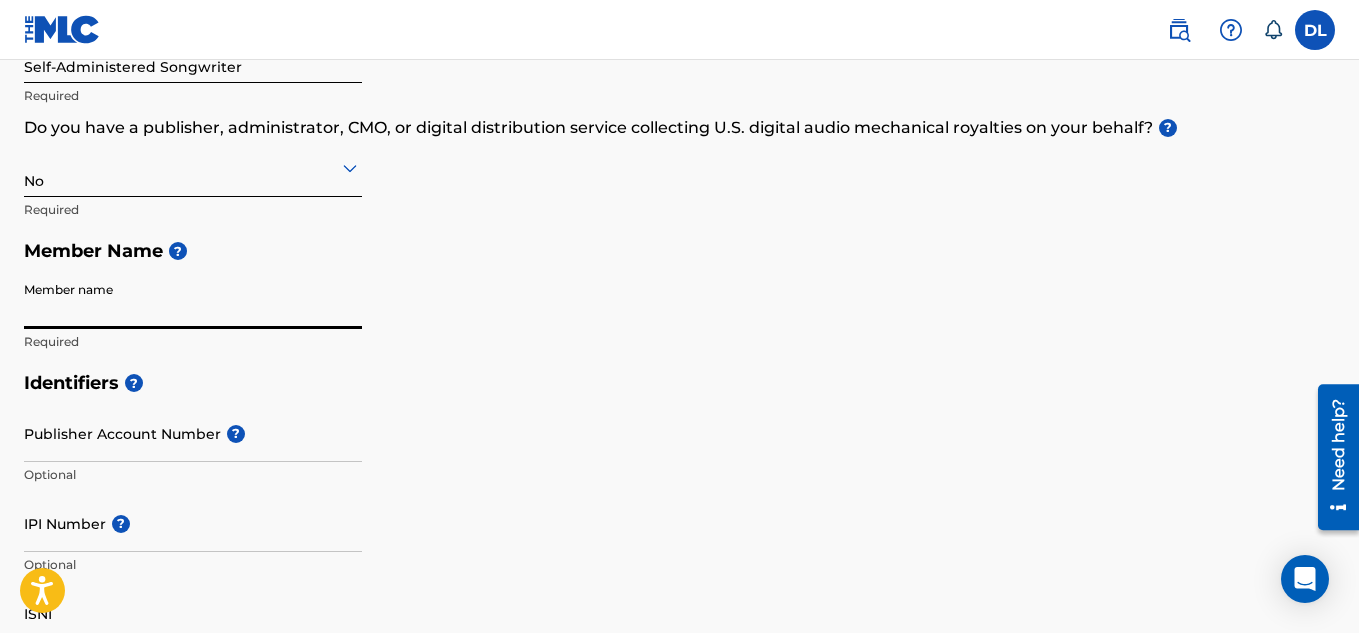 click on "Member name" at bounding box center [193, 300] 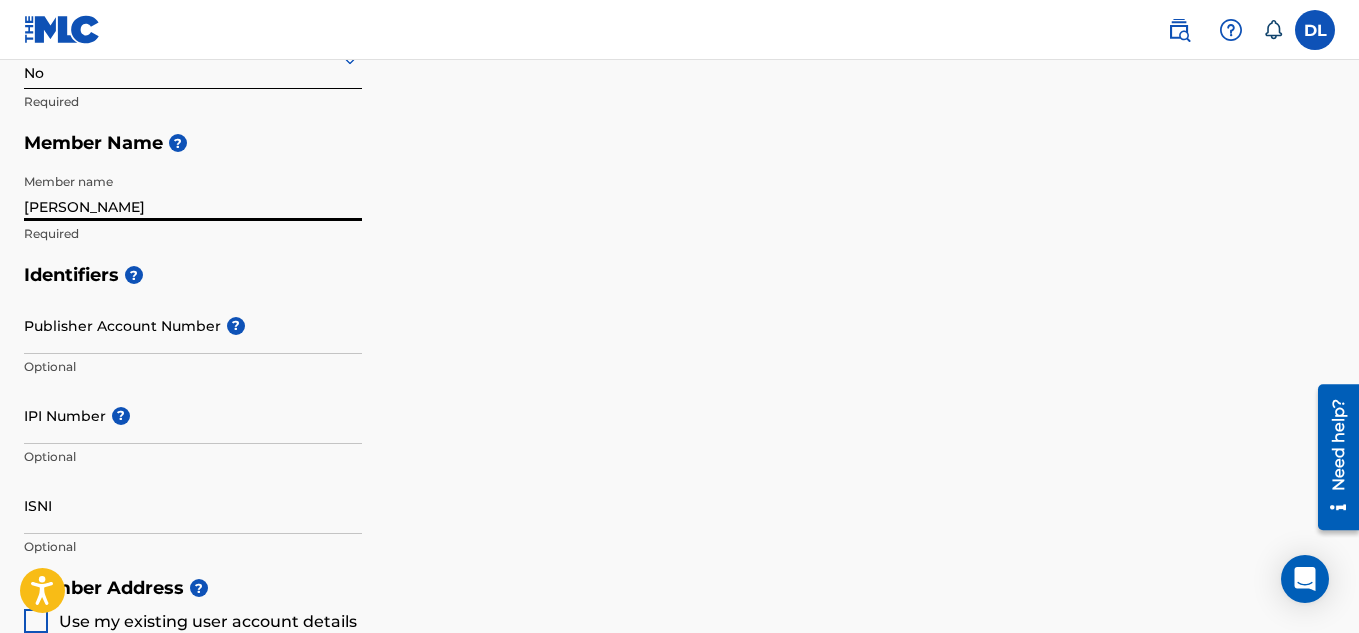 scroll, scrollTop: 503, scrollLeft: 0, axis: vertical 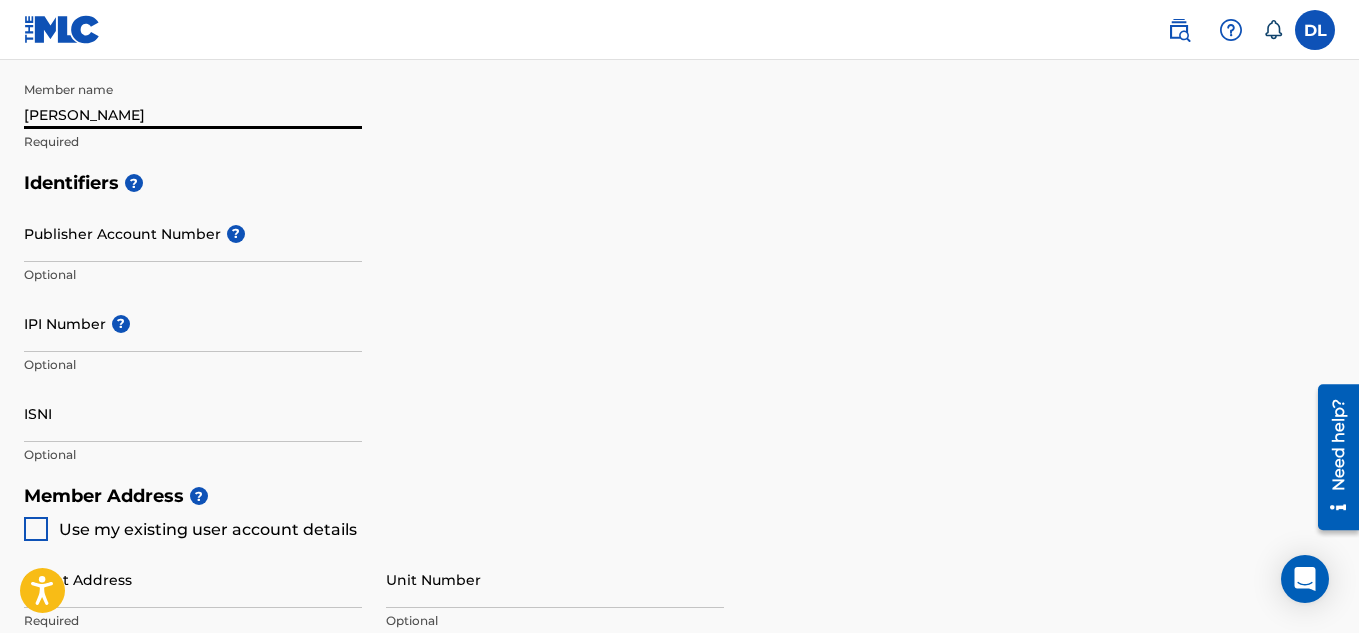 type on "[PERSON_NAME]" 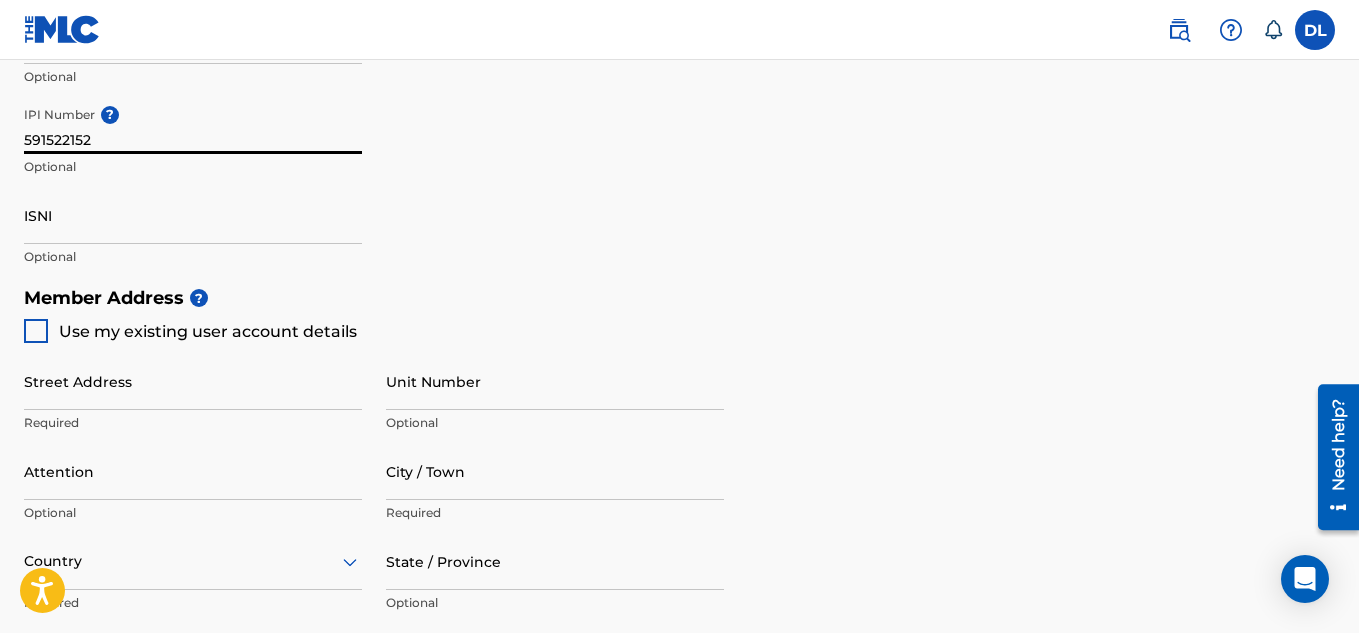 scroll, scrollTop: 703, scrollLeft: 0, axis: vertical 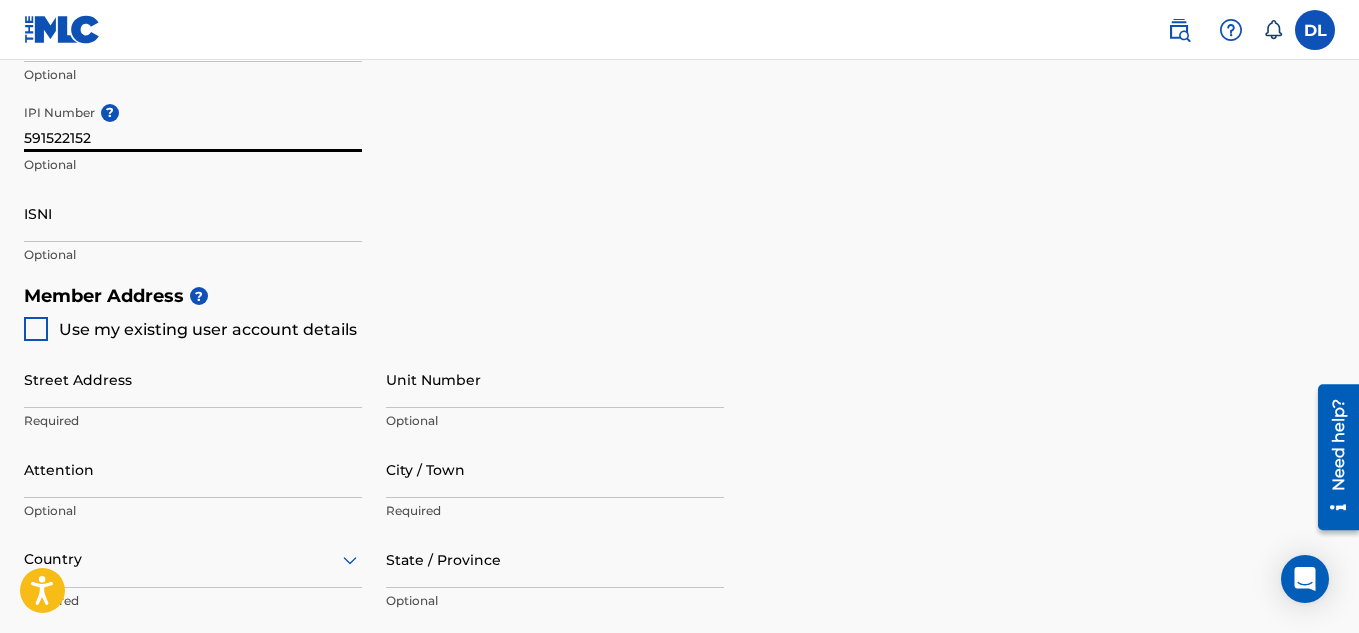 type on "591522152" 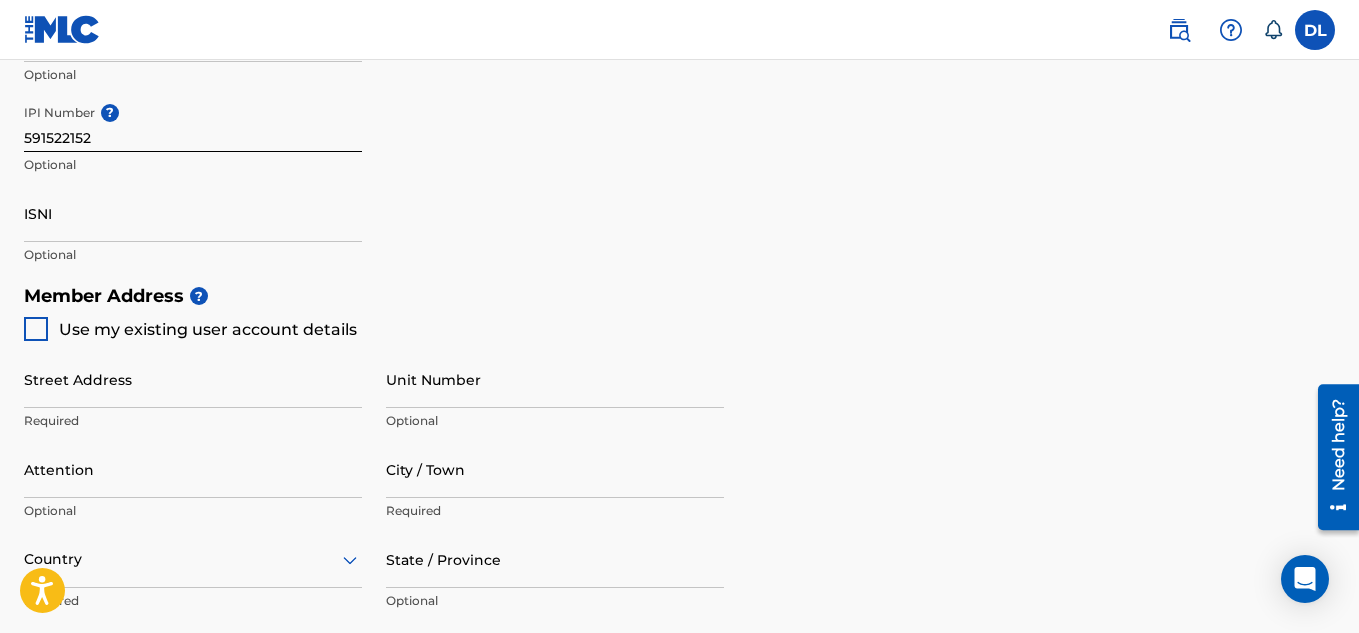 click at bounding box center (36, 329) 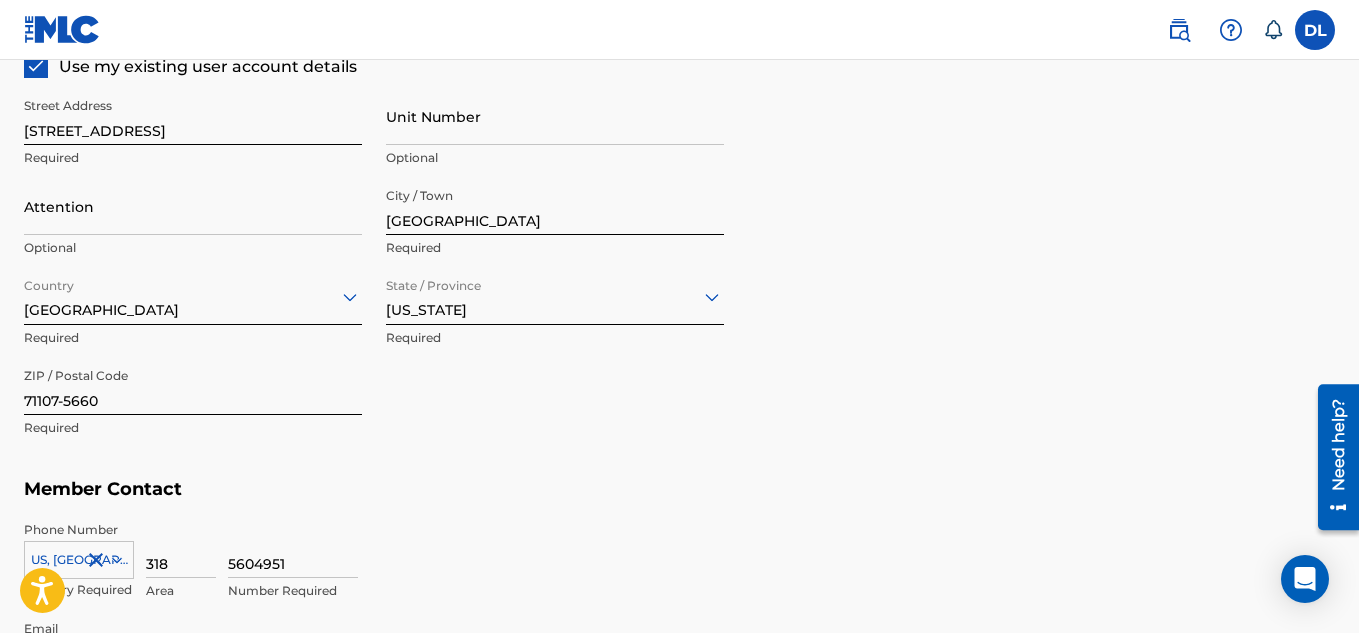 scroll, scrollTop: 1203, scrollLeft: 0, axis: vertical 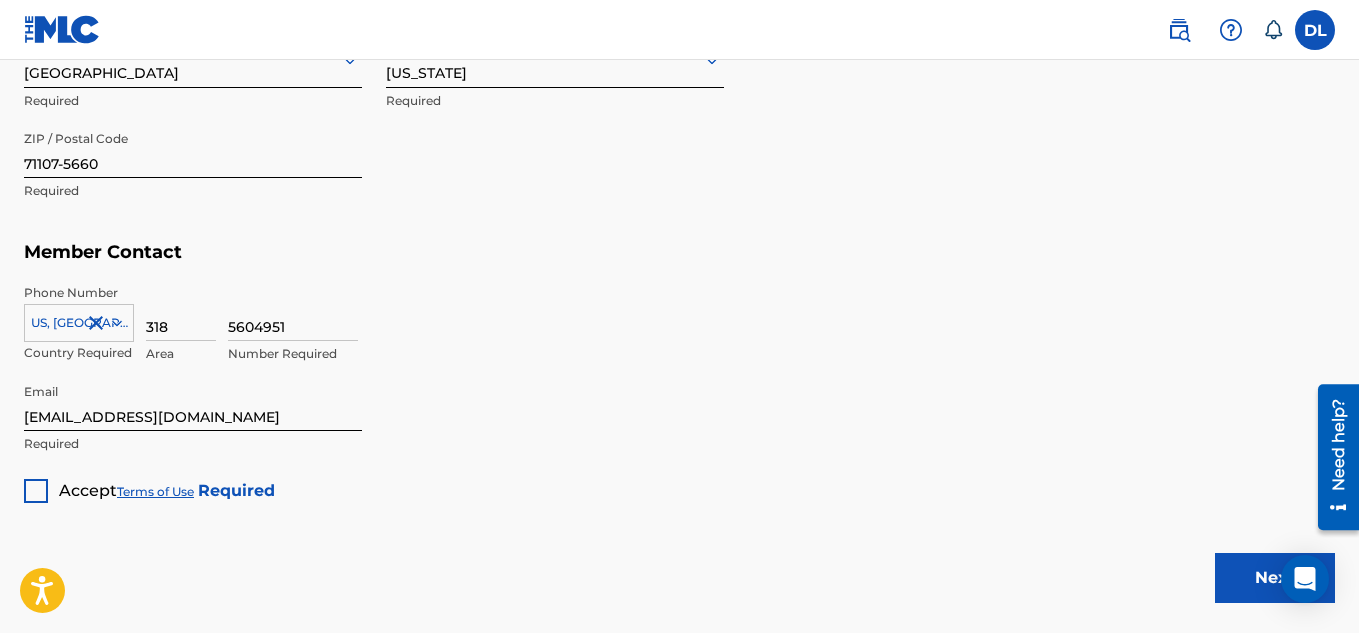click on "Create a Member If you are a self-administered songwriter without a publisher through your PRO or legal publishing entity, we encourage you to create a publishing name. This helps to differentiate your publisher from your songwriter name within work registrations through The MLC Portal. Examples of a publishing name: [[PERSON_NAME]] Songs[[PERSON_NAME]] Publishing Member Type ? Self-Administered Songwriter Required Do you have a publisher, administrator, CMO, or digital distribution service collecting U.S. digital audio mechanical royalties on your behalf? ? No Required Member Name ? Member name [PERSON_NAME] Required Identifiers ? Publisher Account Number ? Optional IPI Number ? 591522152 Optional ISNI Optional Member Address ? Use my existing user account details Street Address [STREET_ADDRESS] Required Unit Number Optional Attention Optional City / Town [GEOGRAPHIC_DATA] Required Country [GEOGRAPHIC_DATA] Required State / Province [US_STATE] Required ZIP / Postal Code 71107-5660 Required Member Contact 318" at bounding box center (679, -245) 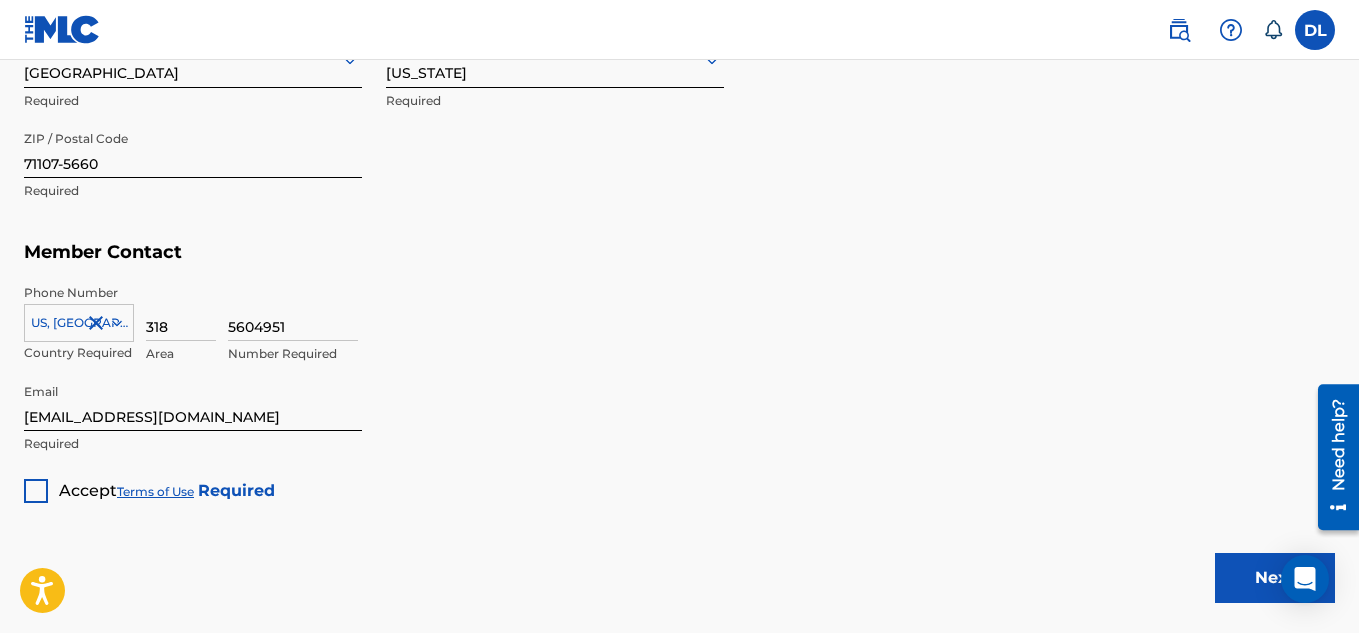 click at bounding box center (36, 491) 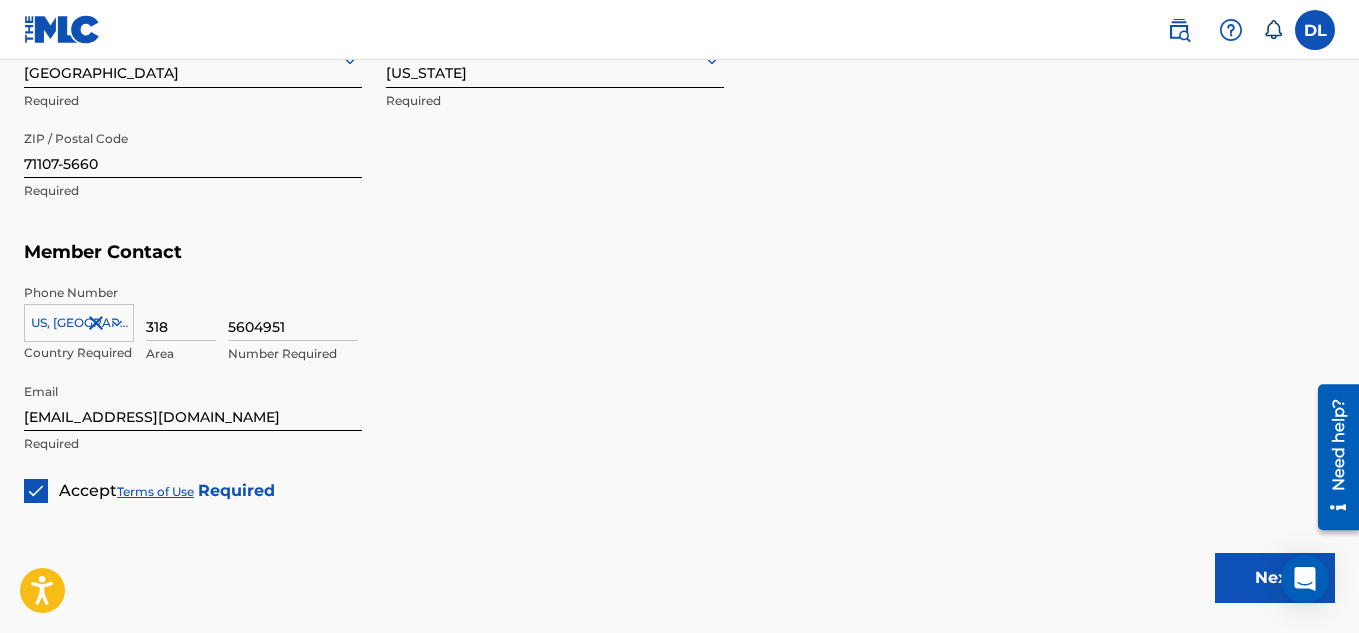 click on "Next" at bounding box center (1275, 578) 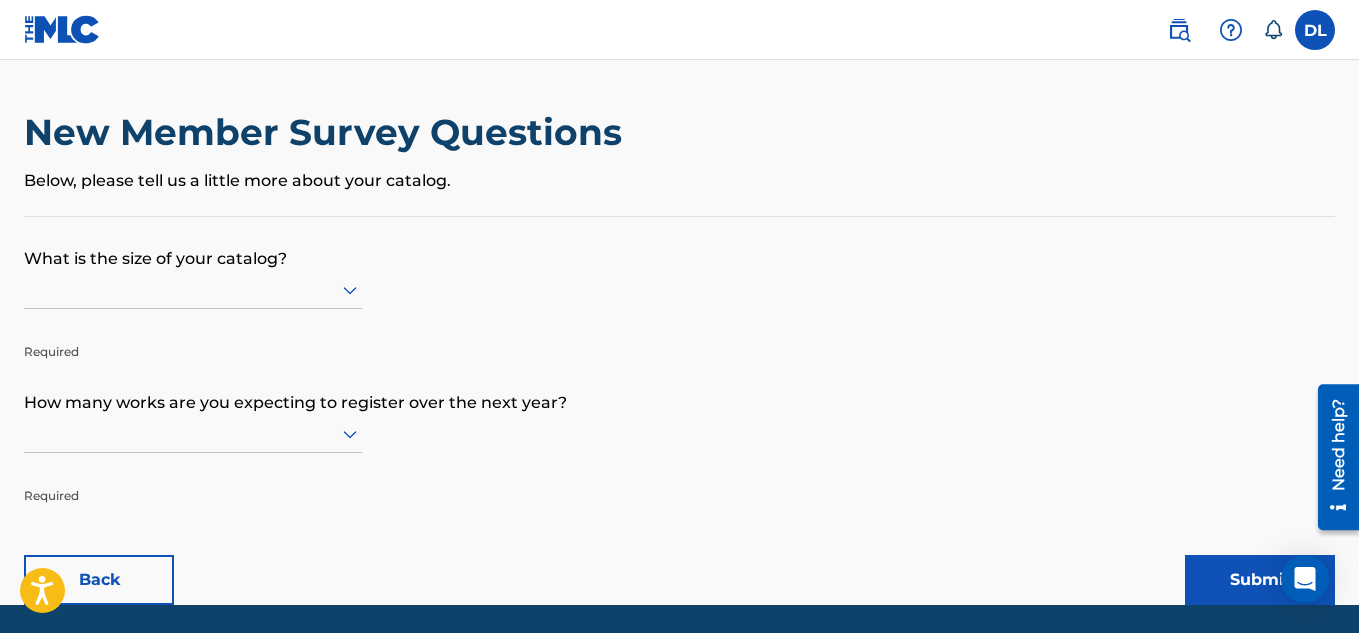 click on "What is the size of your catalog?" at bounding box center [679, 244] 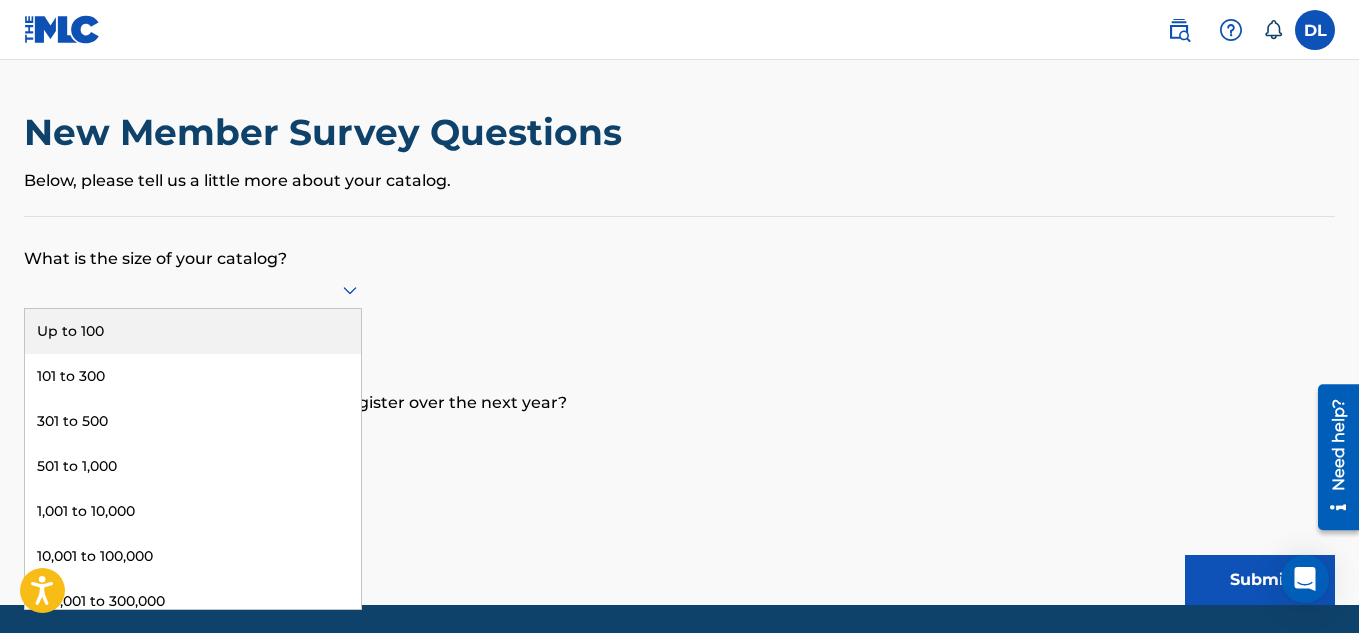 click at bounding box center (193, 289) 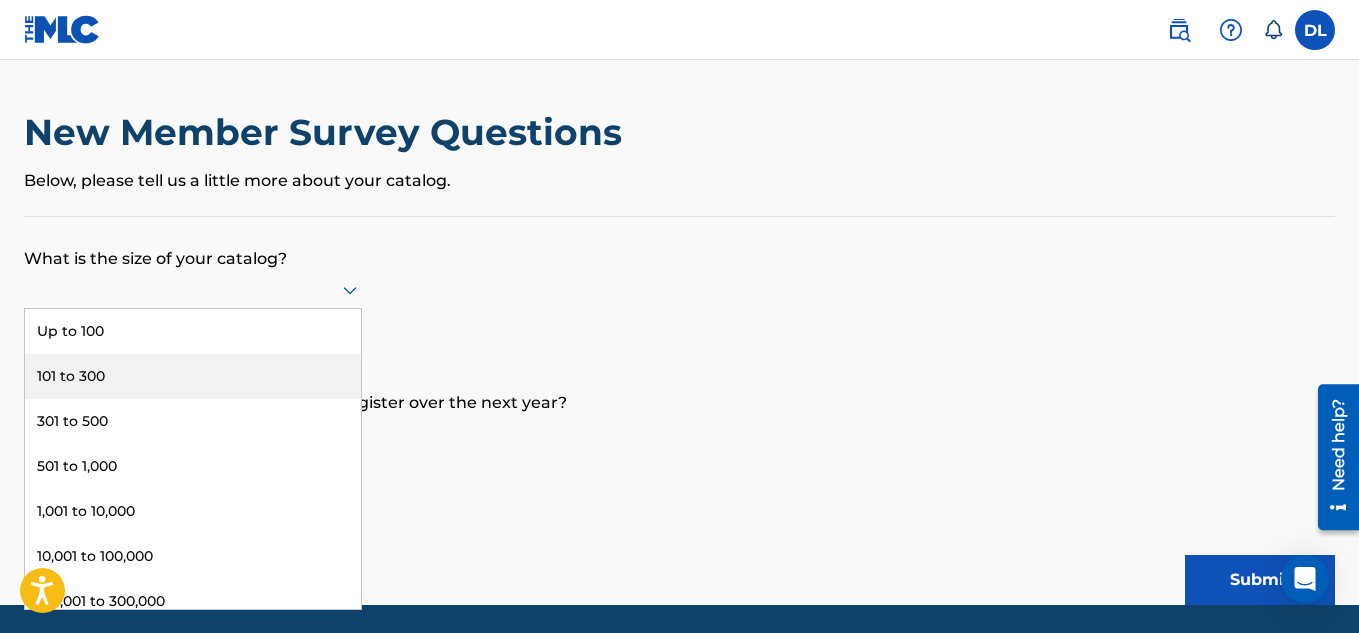 click on "101 to 300" at bounding box center (193, 376) 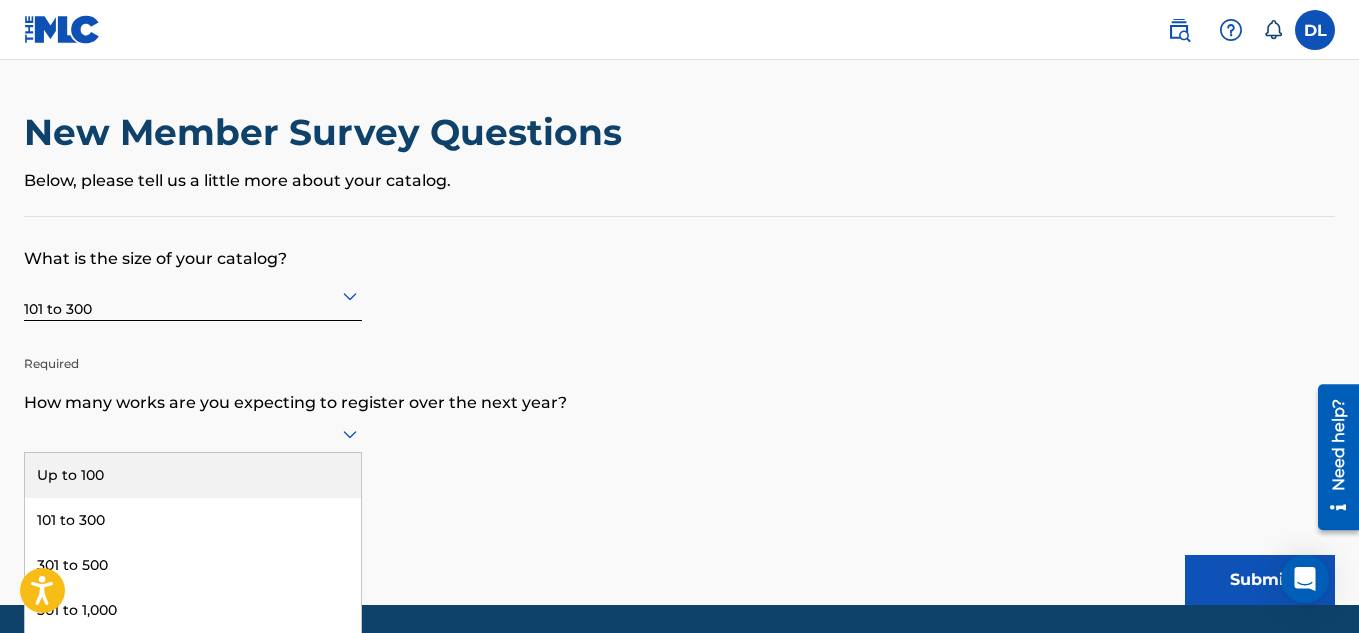 scroll, scrollTop: 68, scrollLeft: 0, axis: vertical 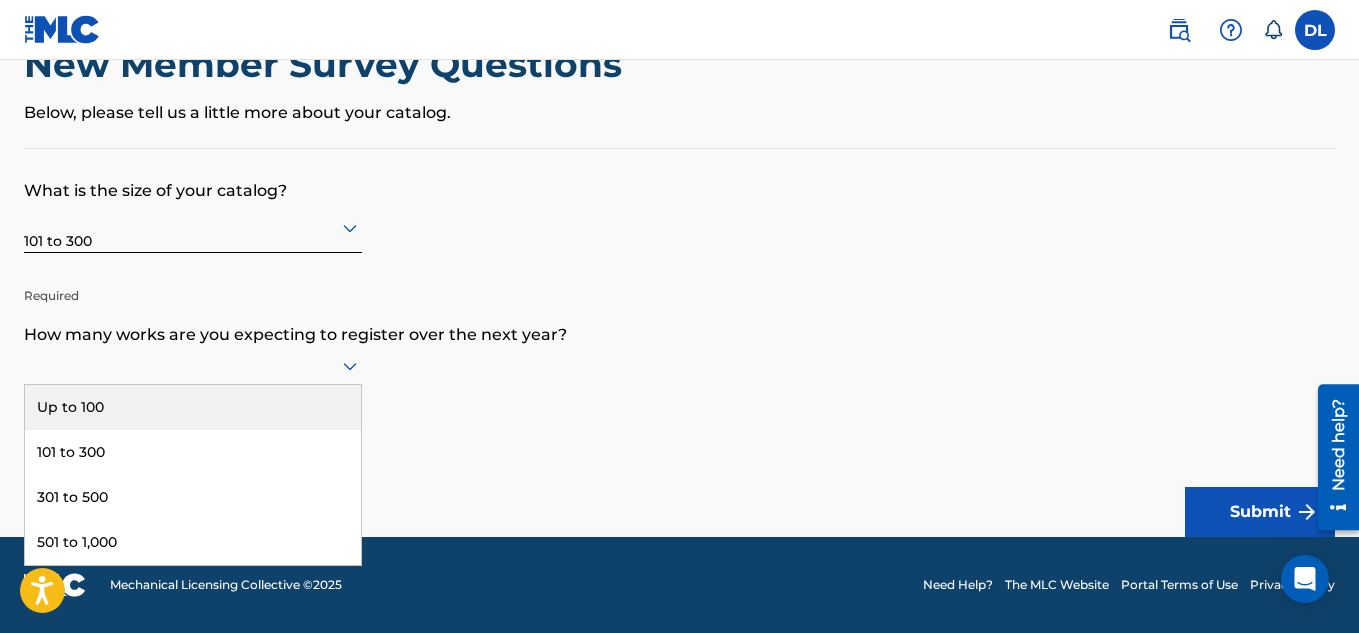 click on "9 results available. Use Up and Down to choose options, press Enter to select the currently focused option, press Escape to exit the menu, press Tab to select the option and exit the menu. Up to 100 101 to 300 301 to 500 501 to 1,000 1,001 to 10,000 10,001 to 100,000 100,001 to 300,000 301,000 to 500,000 Over 500,000" at bounding box center (193, 366) 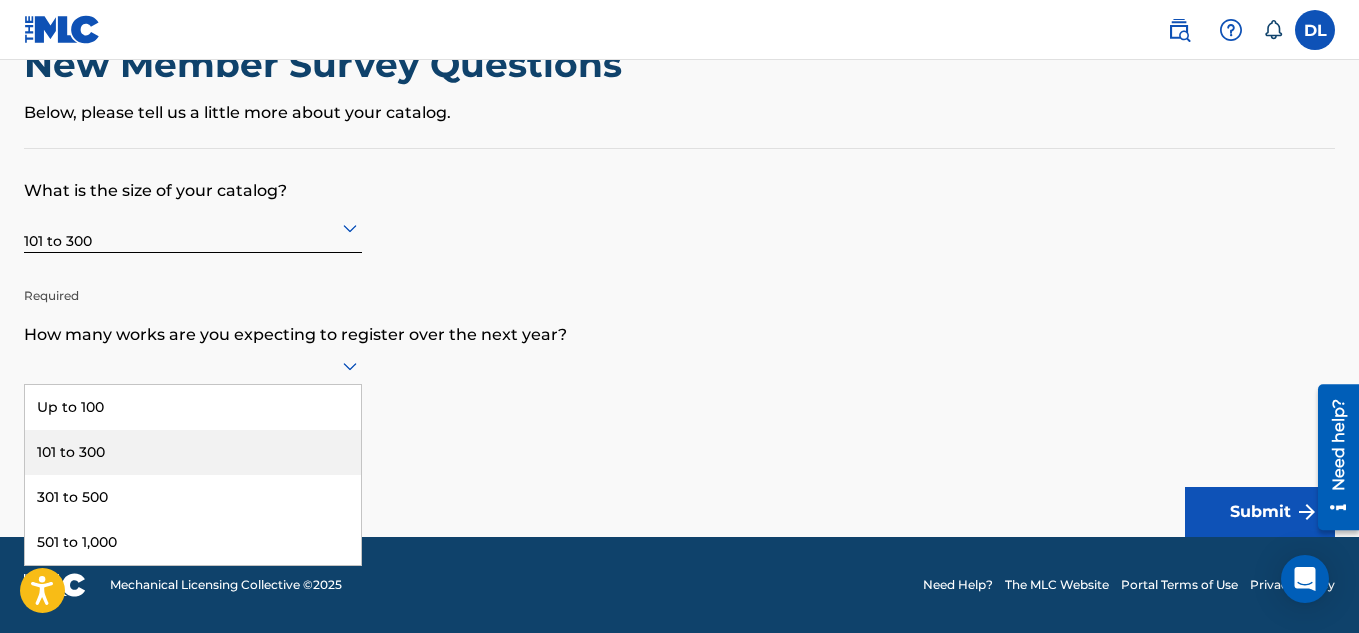 click on "101 to 300" at bounding box center (193, 452) 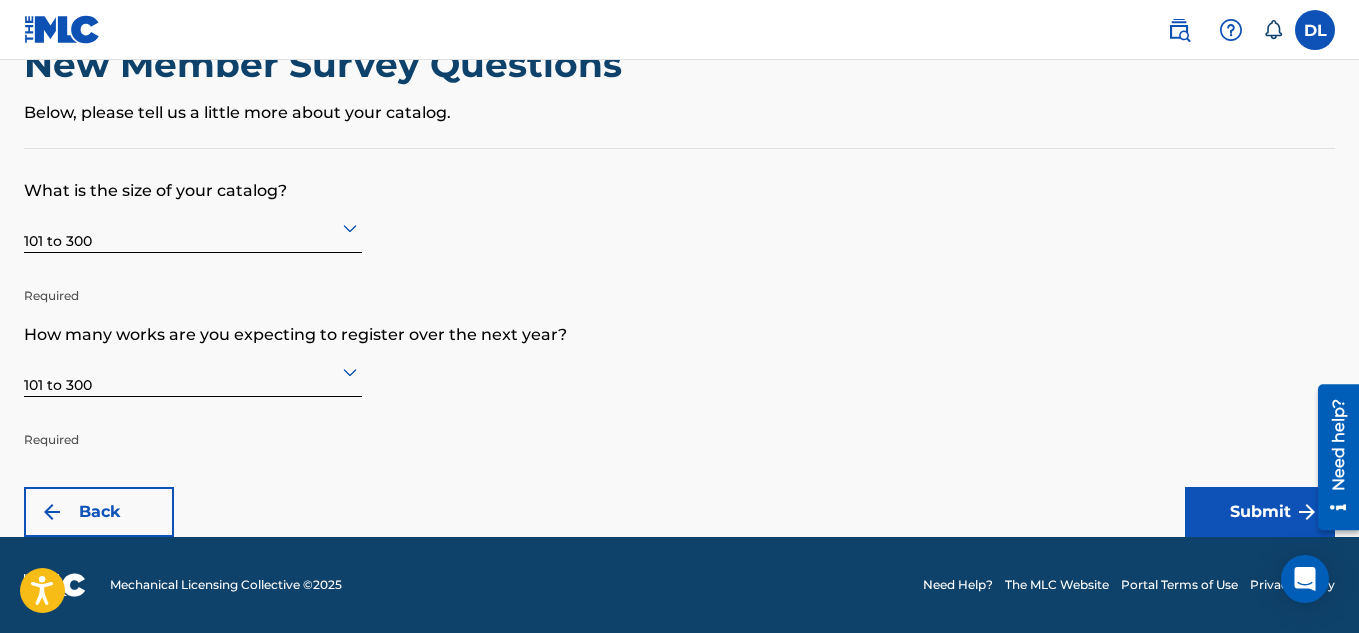 click at bounding box center (193, 371) 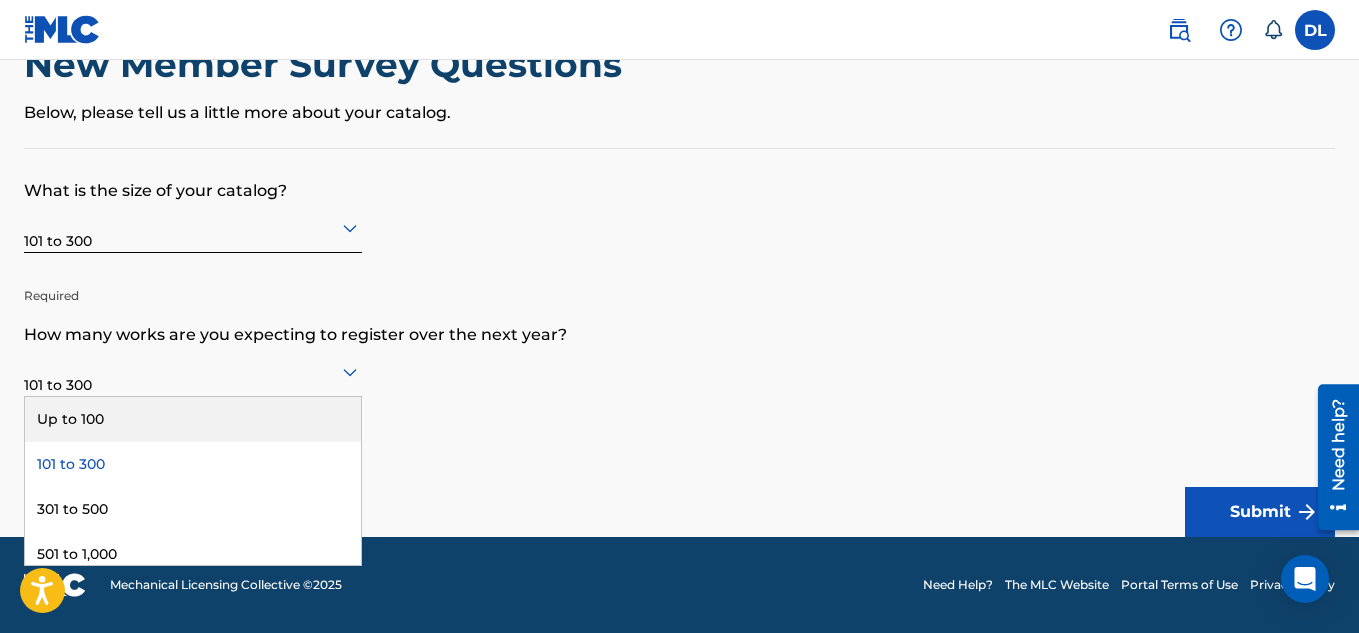 click on "Up to 100" at bounding box center (193, 419) 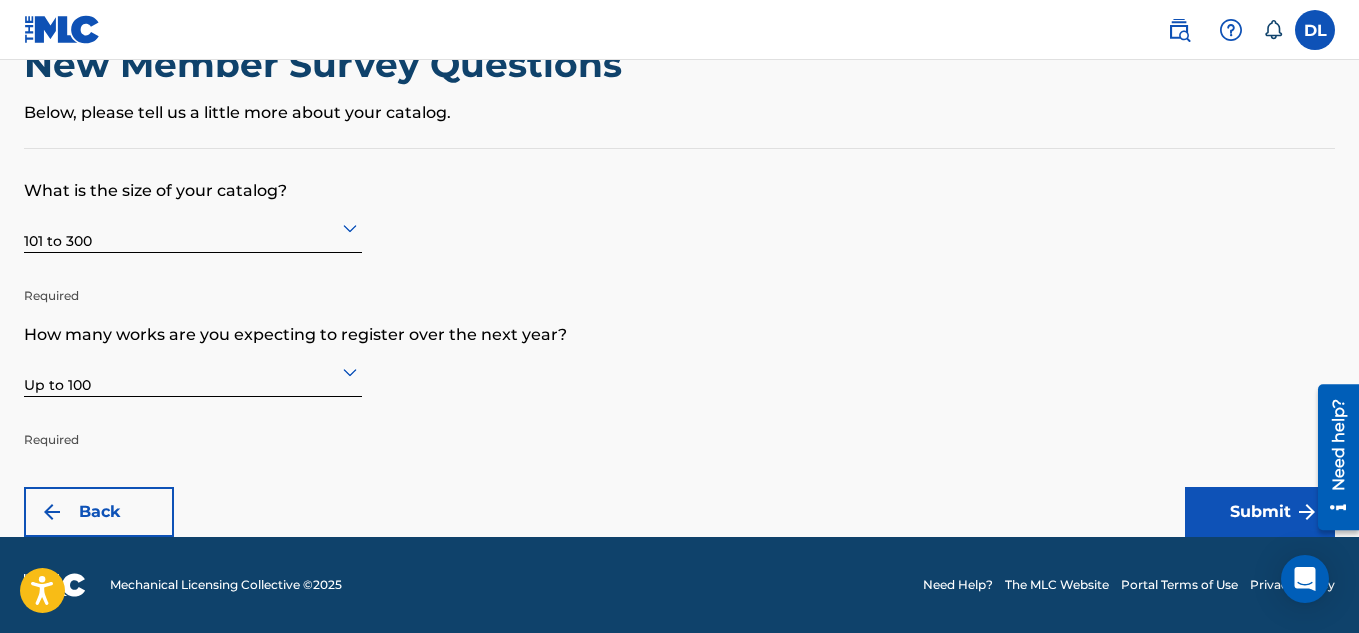 click on "Submit" at bounding box center (1260, 512) 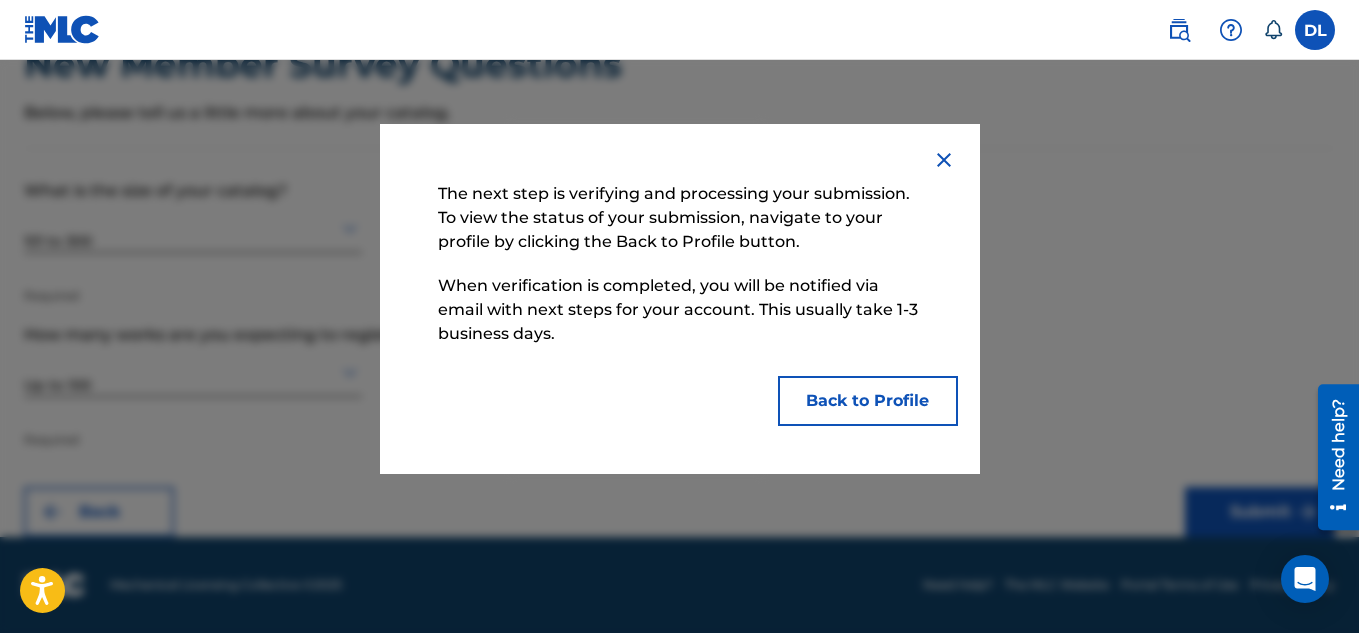 click on "Back to Profile" at bounding box center (868, 401) 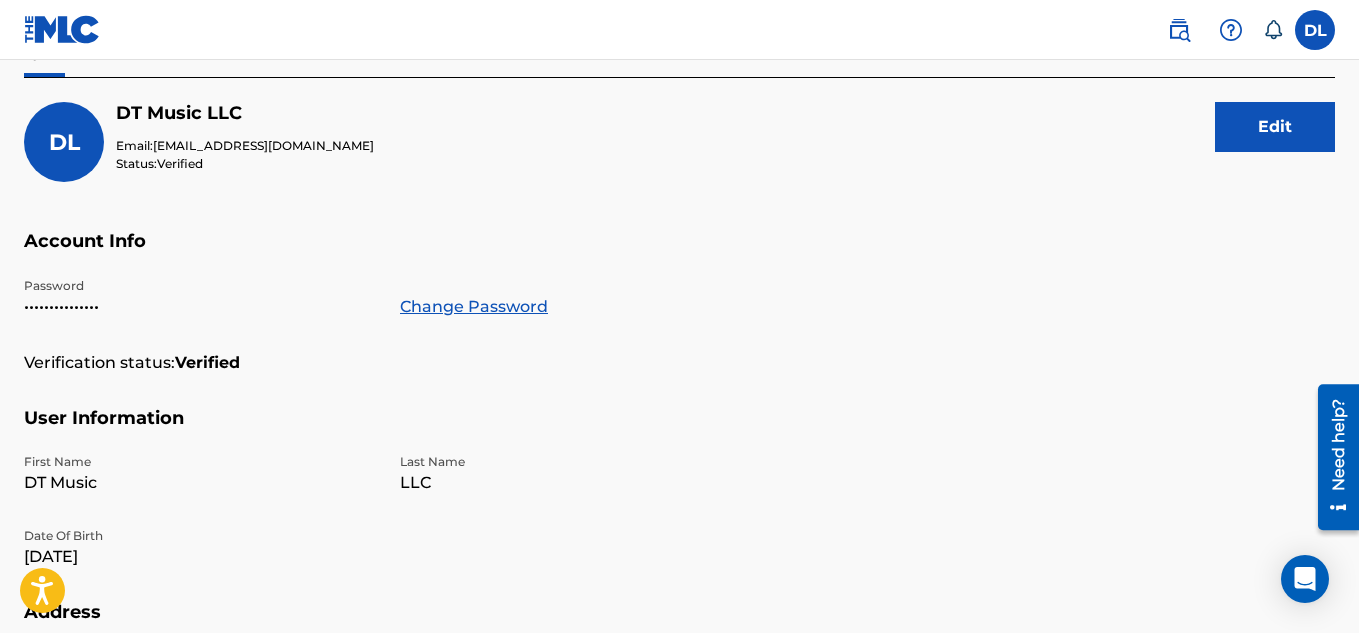 scroll, scrollTop: 0, scrollLeft: 0, axis: both 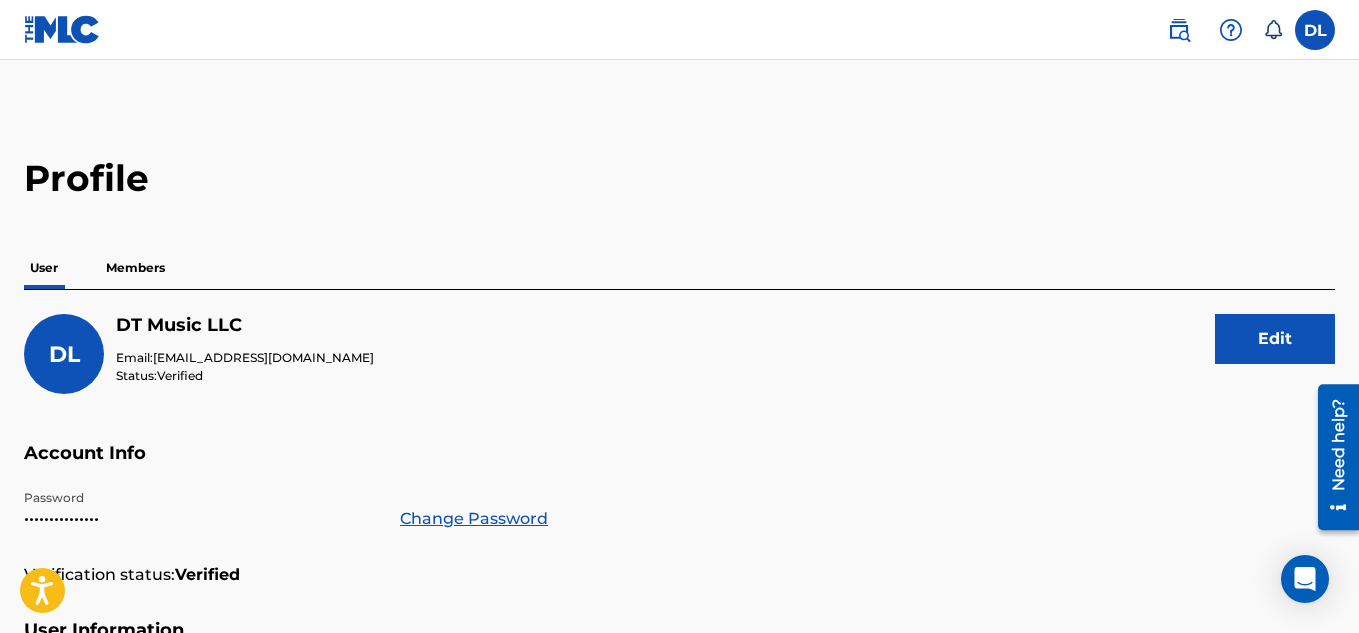 click on "Members" at bounding box center [135, 268] 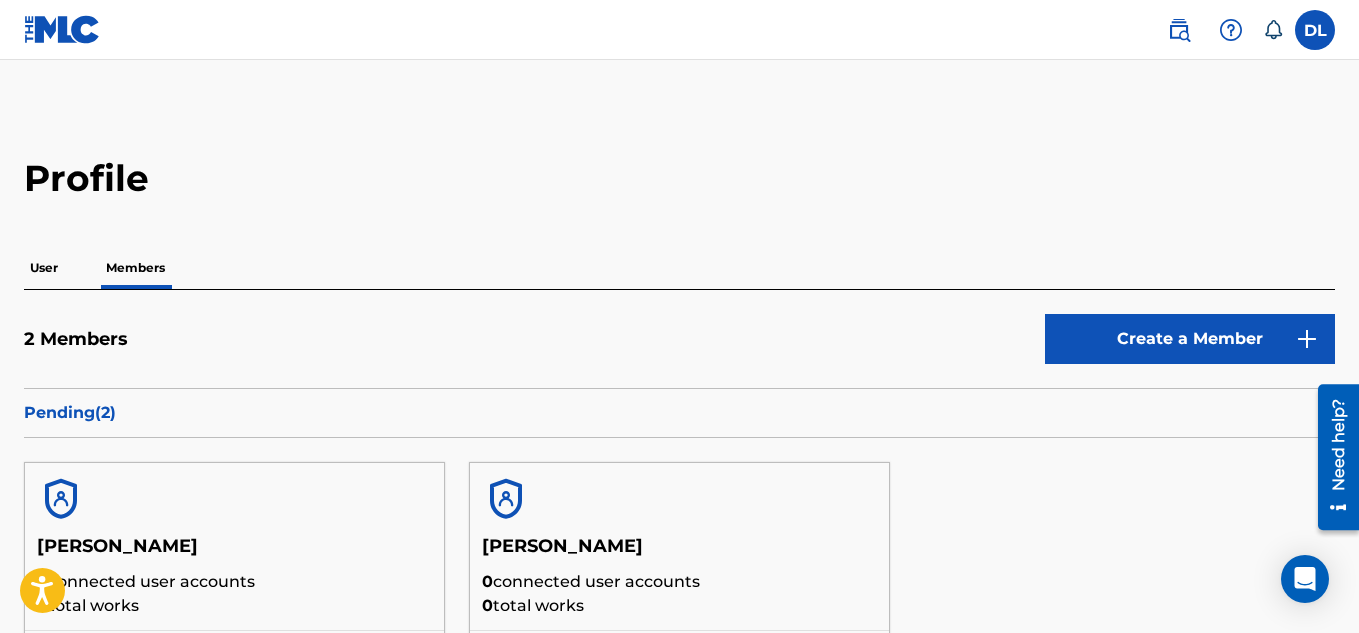 click on "User" at bounding box center [44, 268] 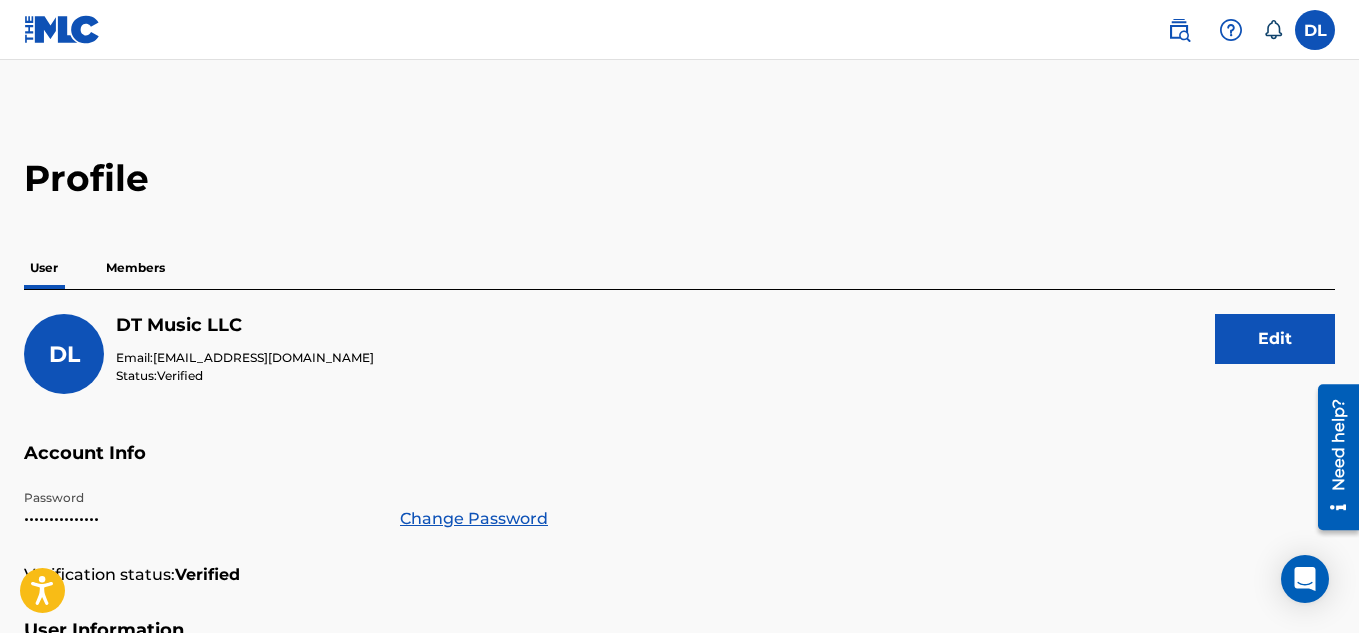 click on "Members" at bounding box center (135, 268) 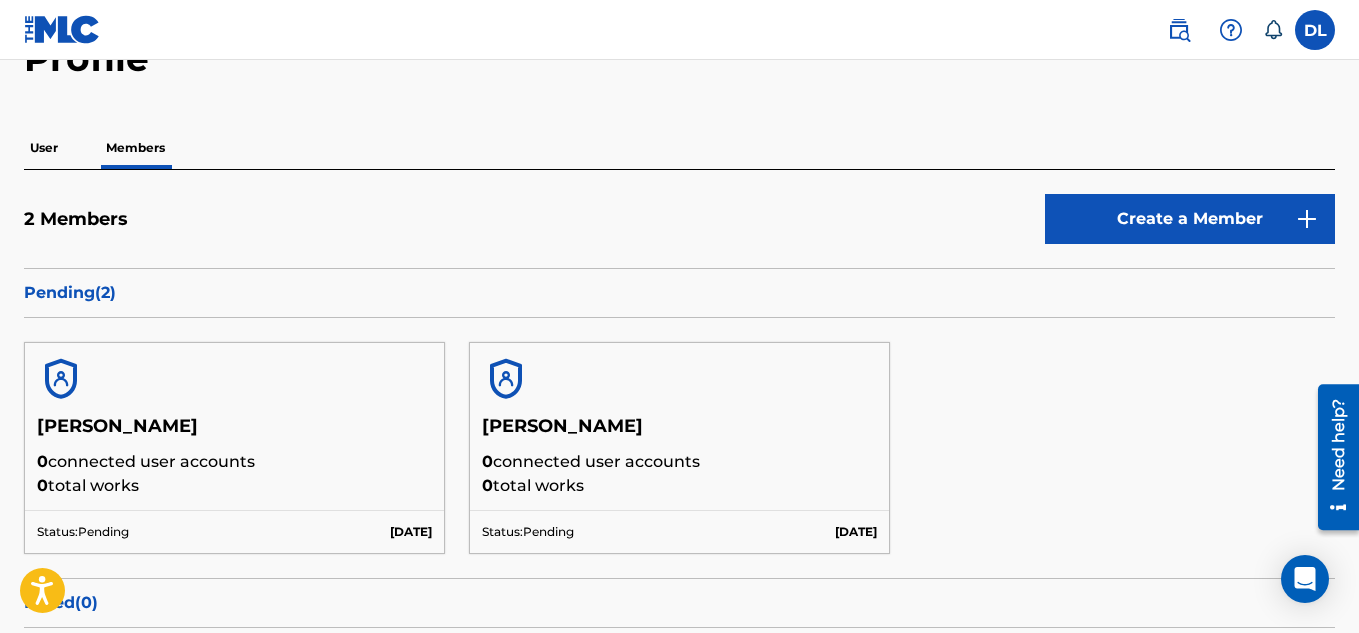 scroll, scrollTop: 225, scrollLeft: 0, axis: vertical 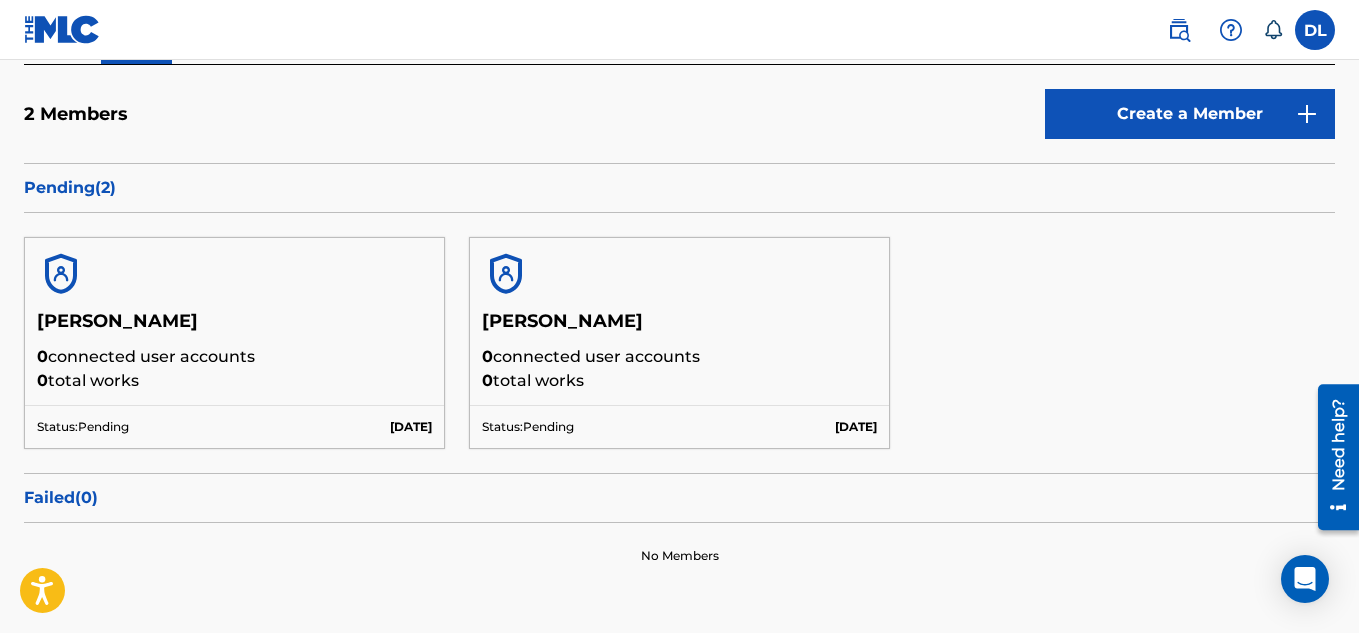 click on "[PERSON_NAME]" at bounding box center [234, 327] 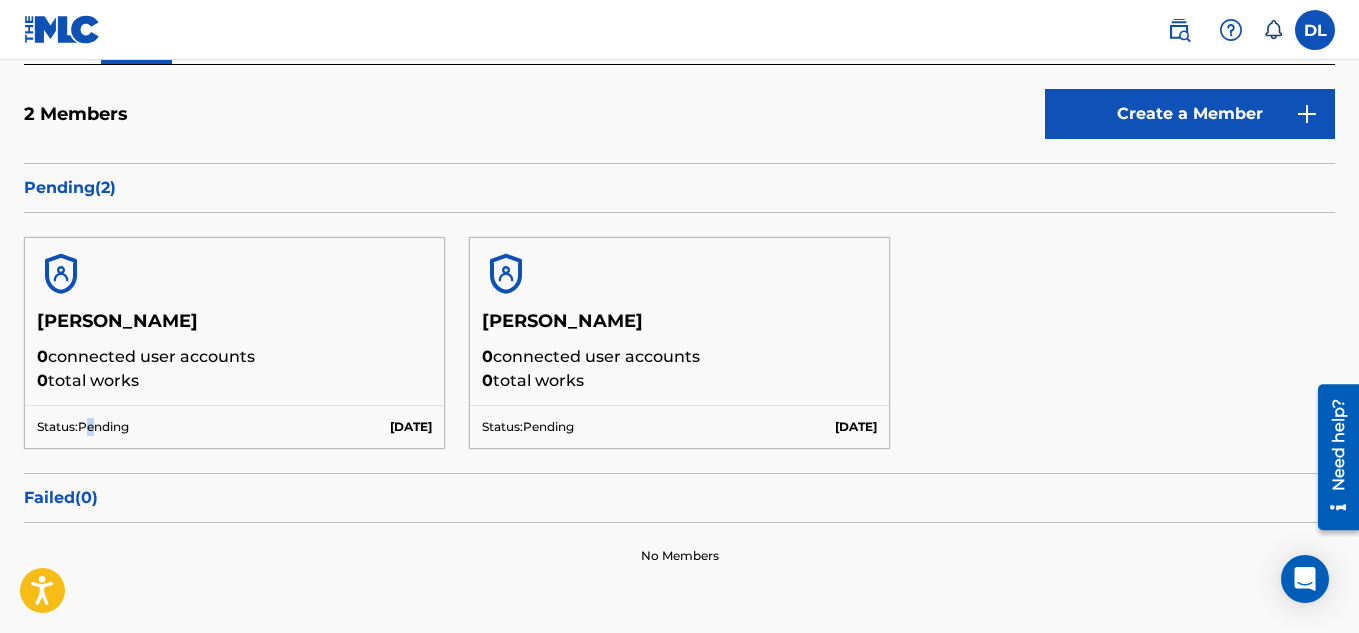 click at bounding box center (61, 274) 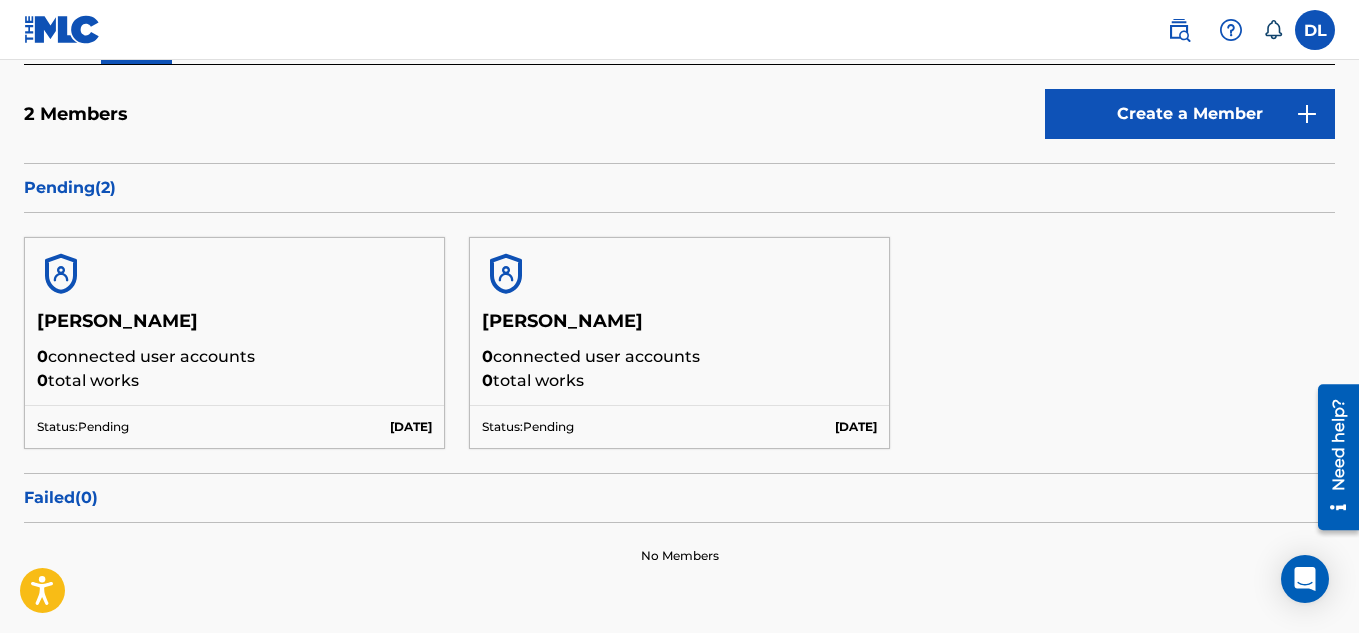 click on "[PERSON_NAME]" at bounding box center [234, 327] 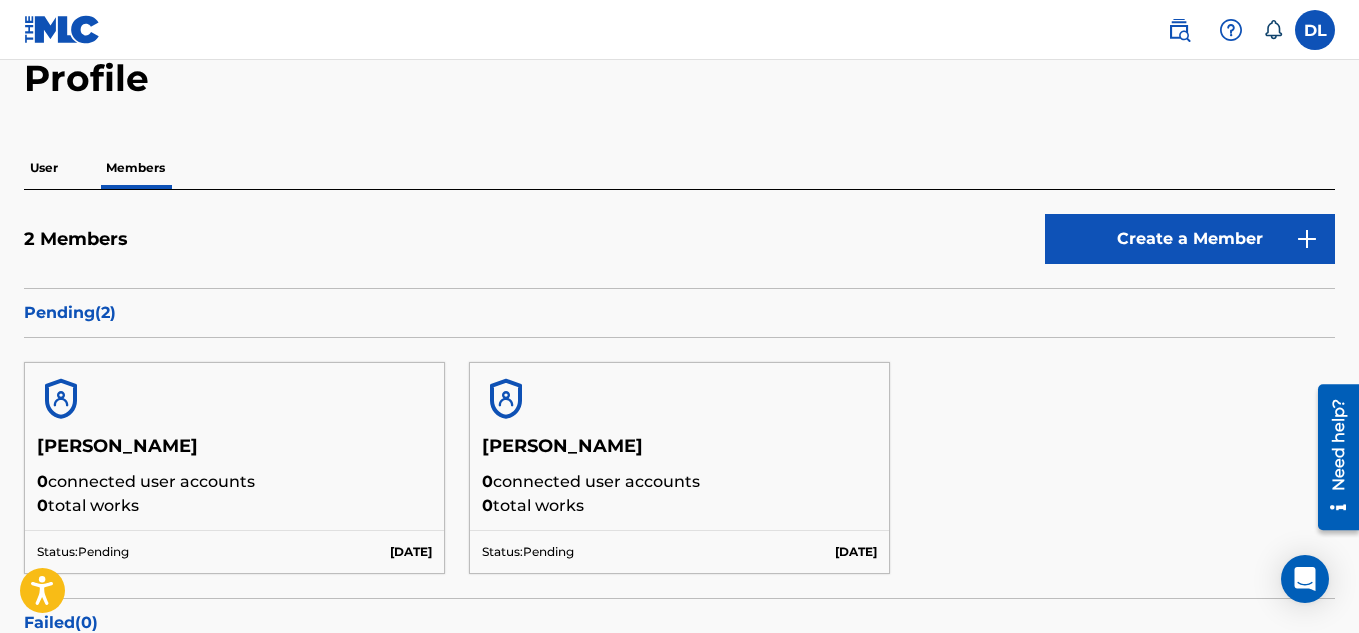 scroll, scrollTop: 0, scrollLeft: 0, axis: both 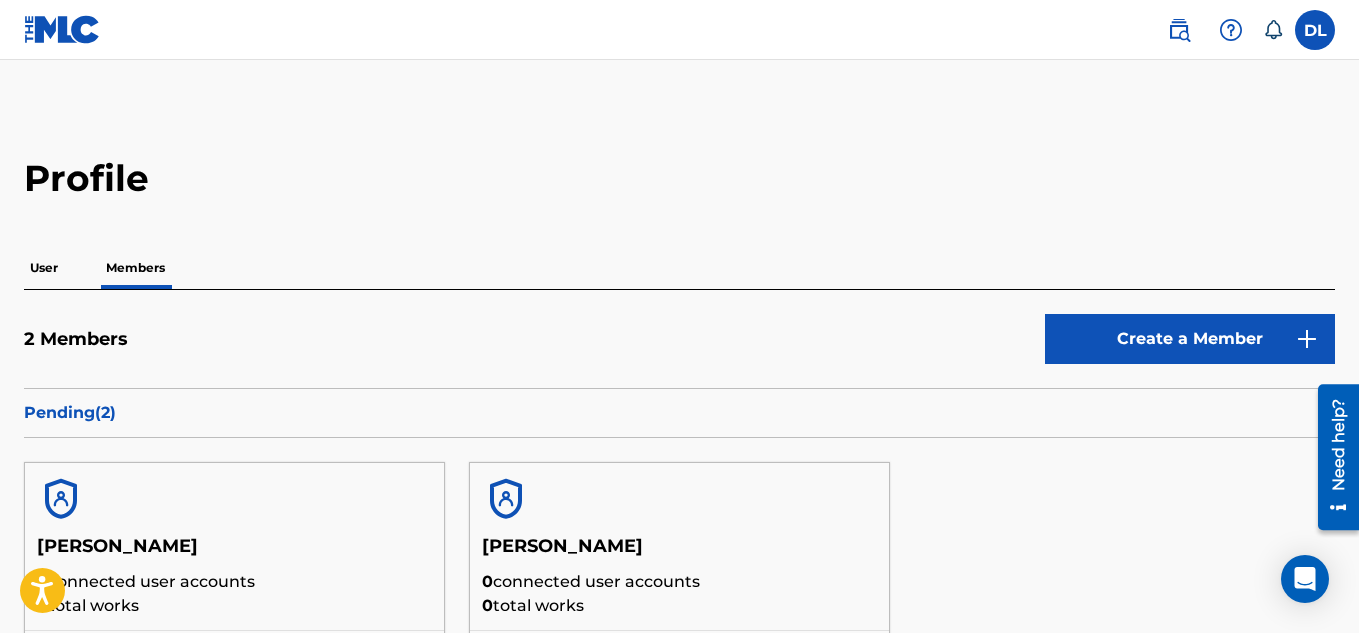 click on "User" at bounding box center (44, 268) 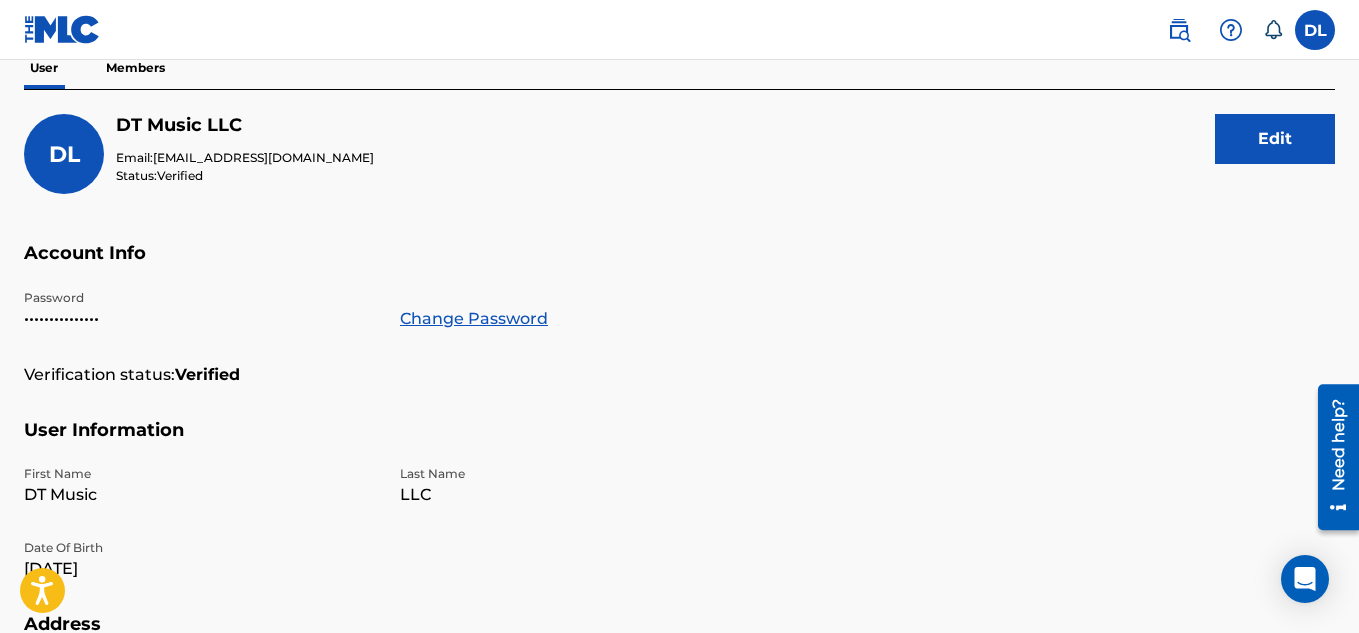 scroll, scrollTop: 400, scrollLeft: 0, axis: vertical 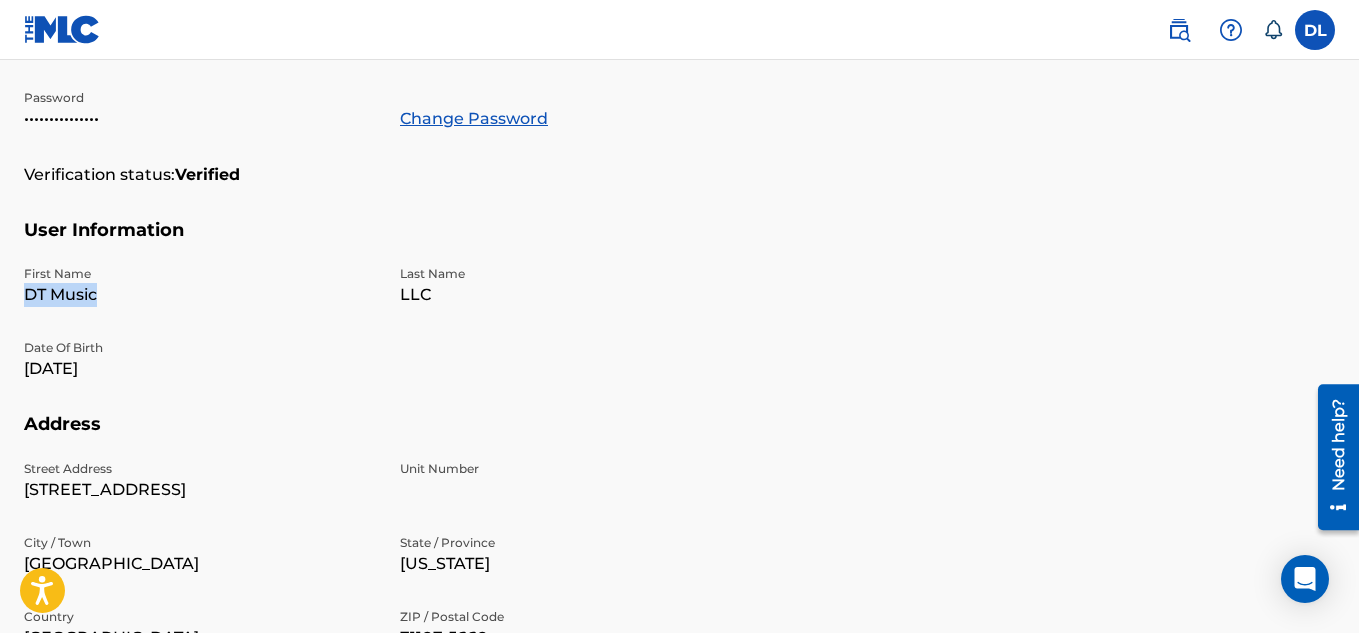drag, startPoint x: 100, startPoint y: 295, endPoint x: 14, endPoint y: 298, distance: 86.05231 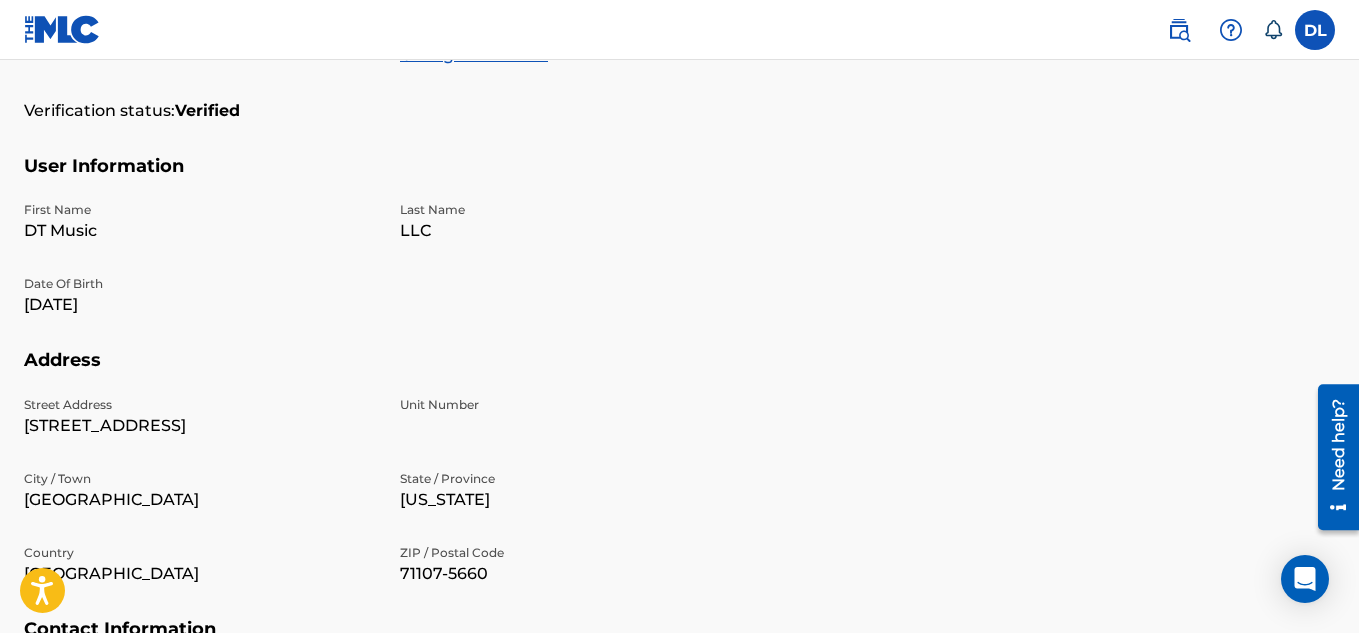 scroll, scrollTop: 213, scrollLeft: 0, axis: vertical 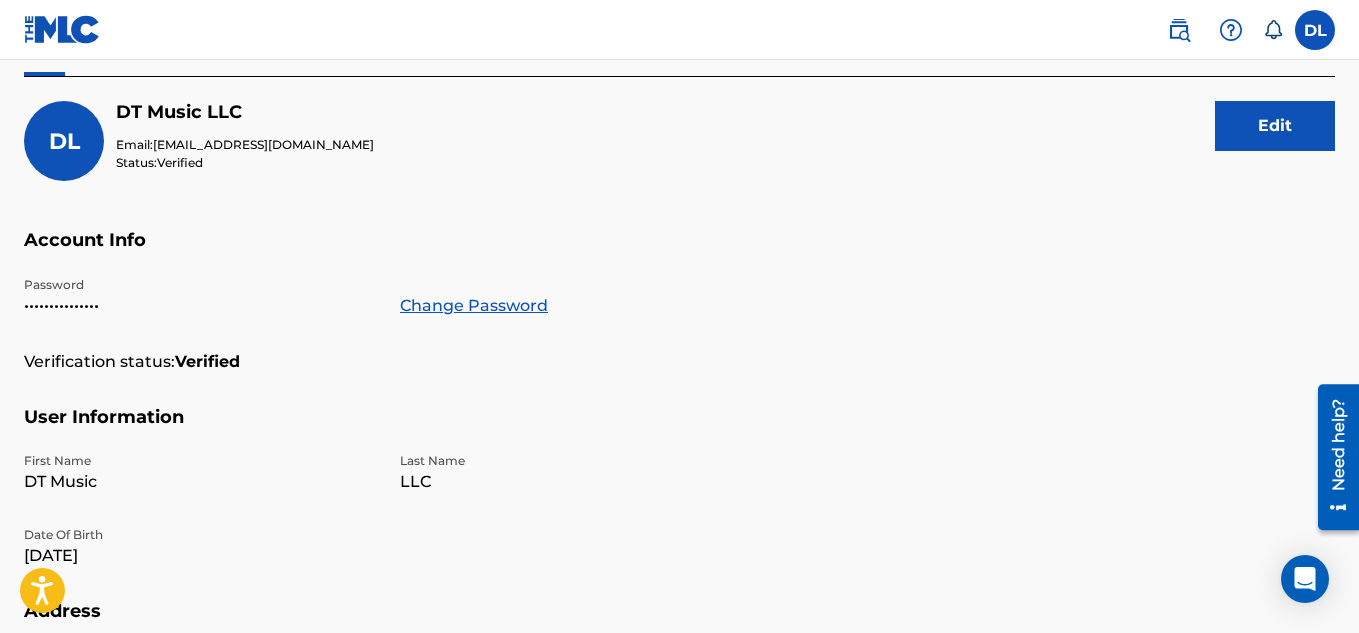 click at bounding box center [1179, 30] 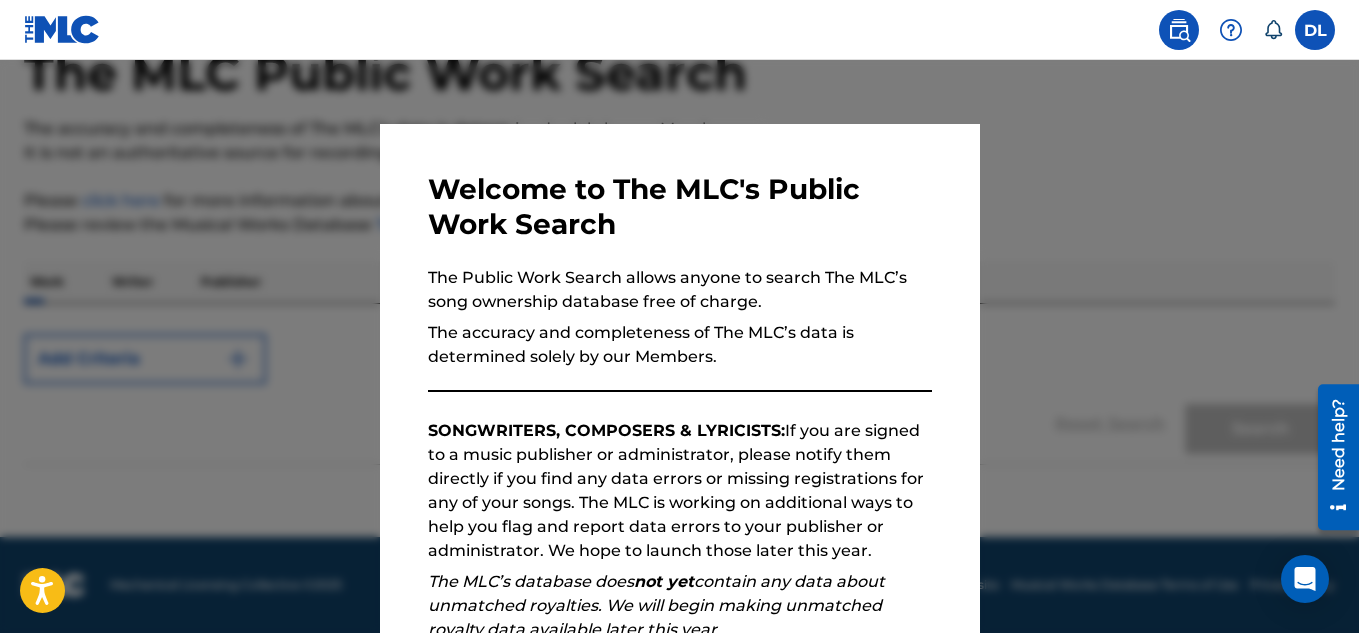 scroll, scrollTop: 0, scrollLeft: 0, axis: both 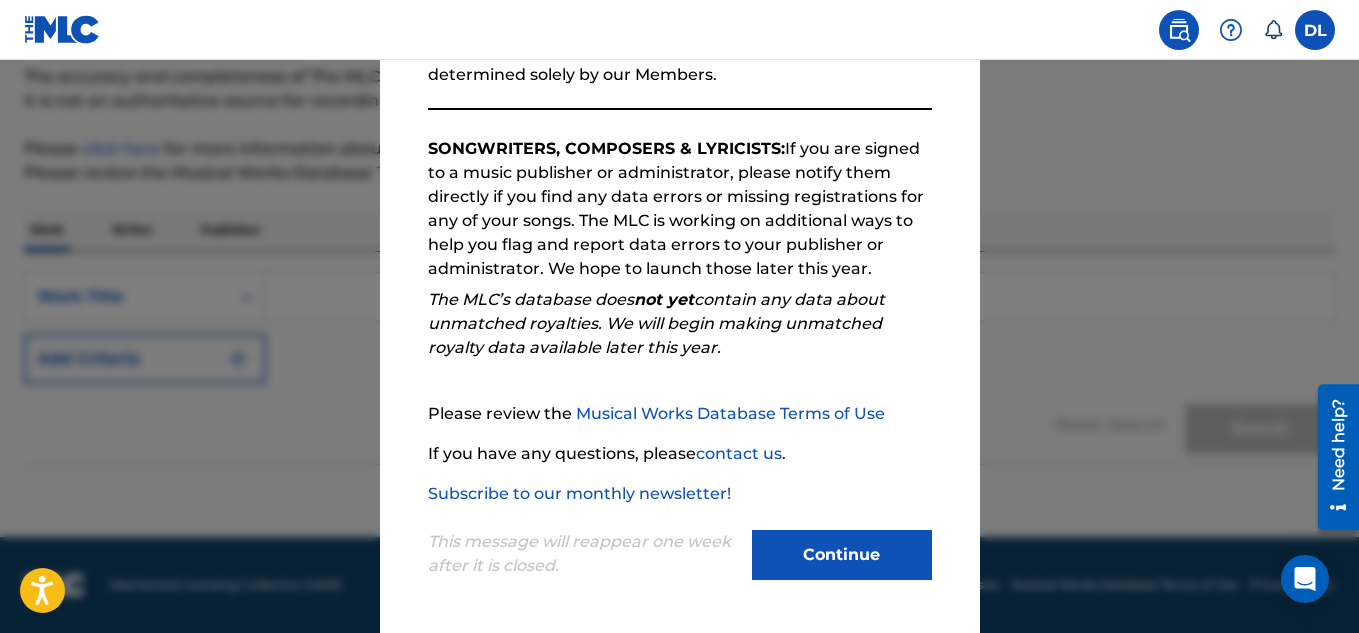 click on "Continue" at bounding box center [842, 555] 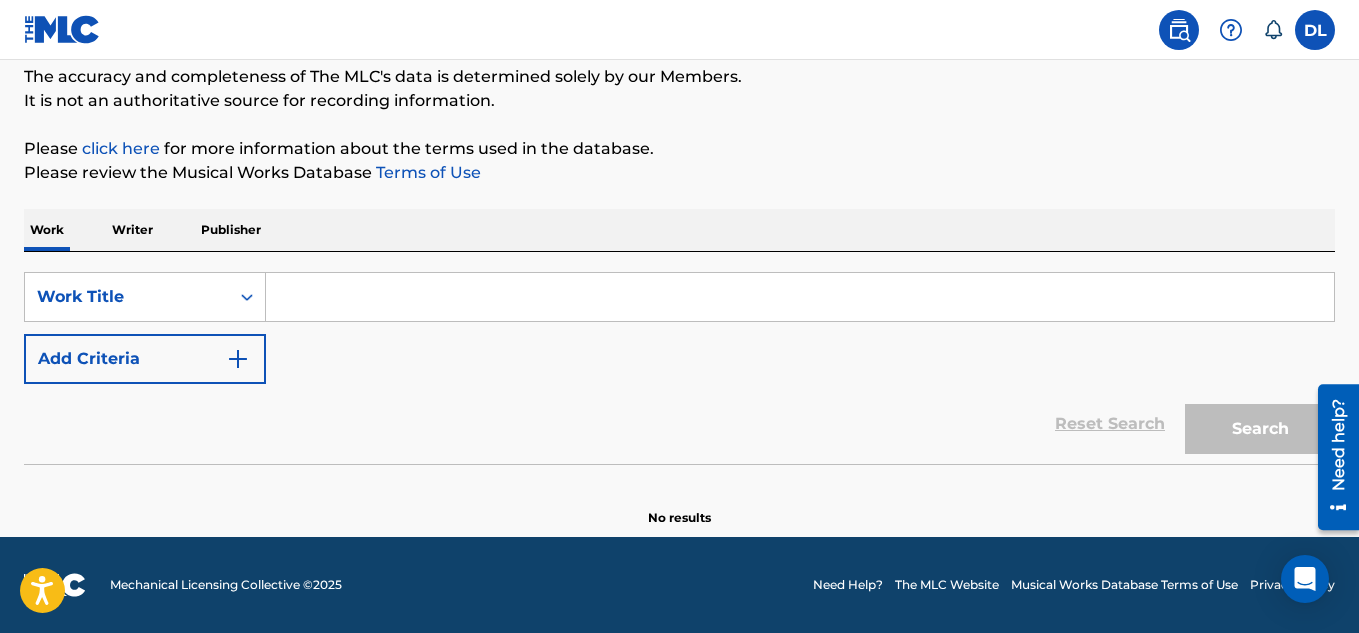click at bounding box center (800, 297) 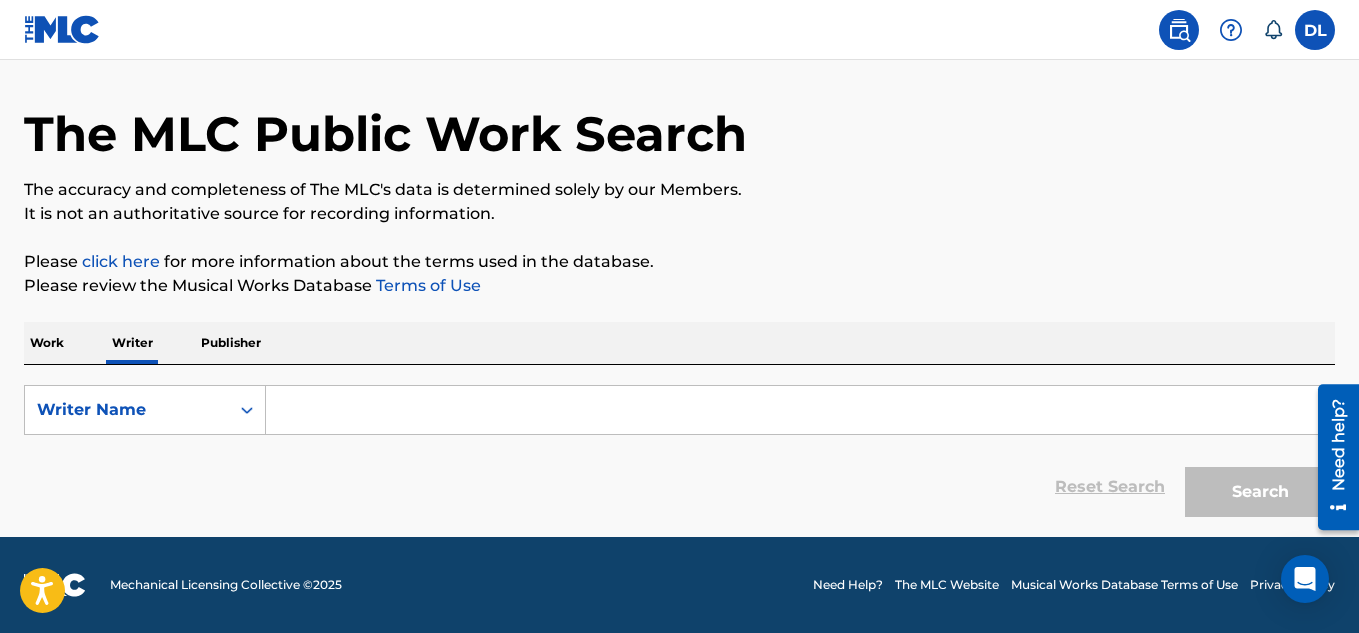 scroll, scrollTop: 0, scrollLeft: 0, axis: both 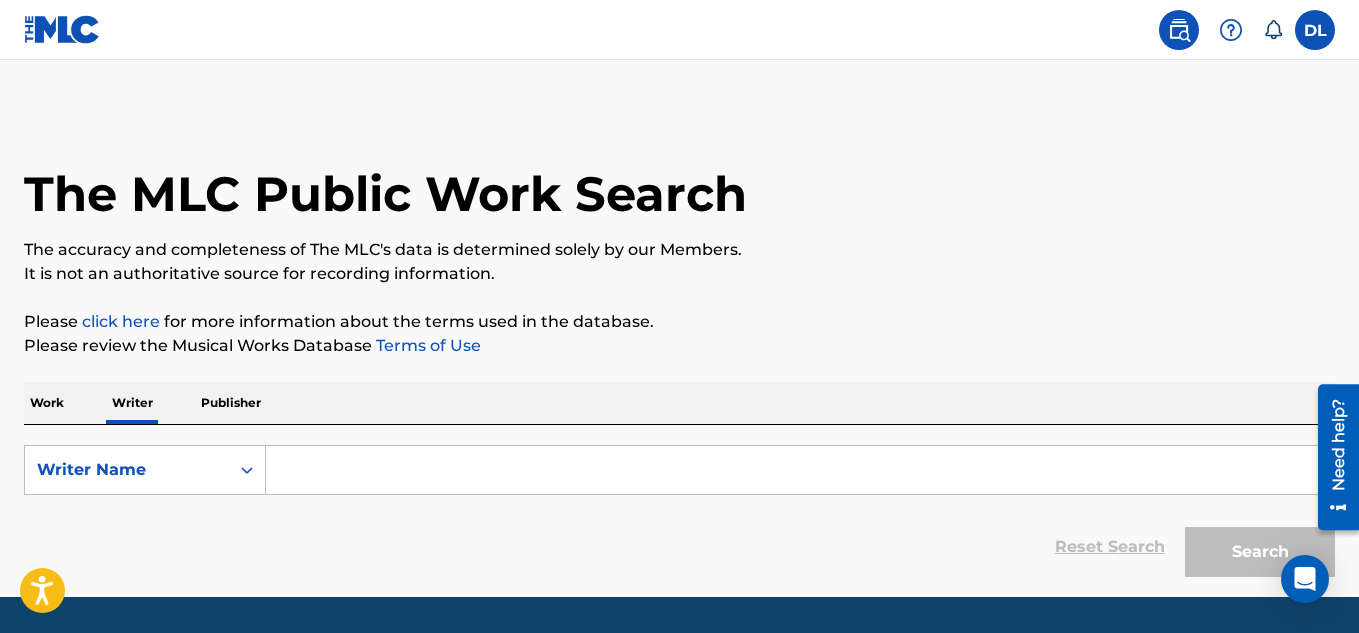 click at bounding box center [800, 470] 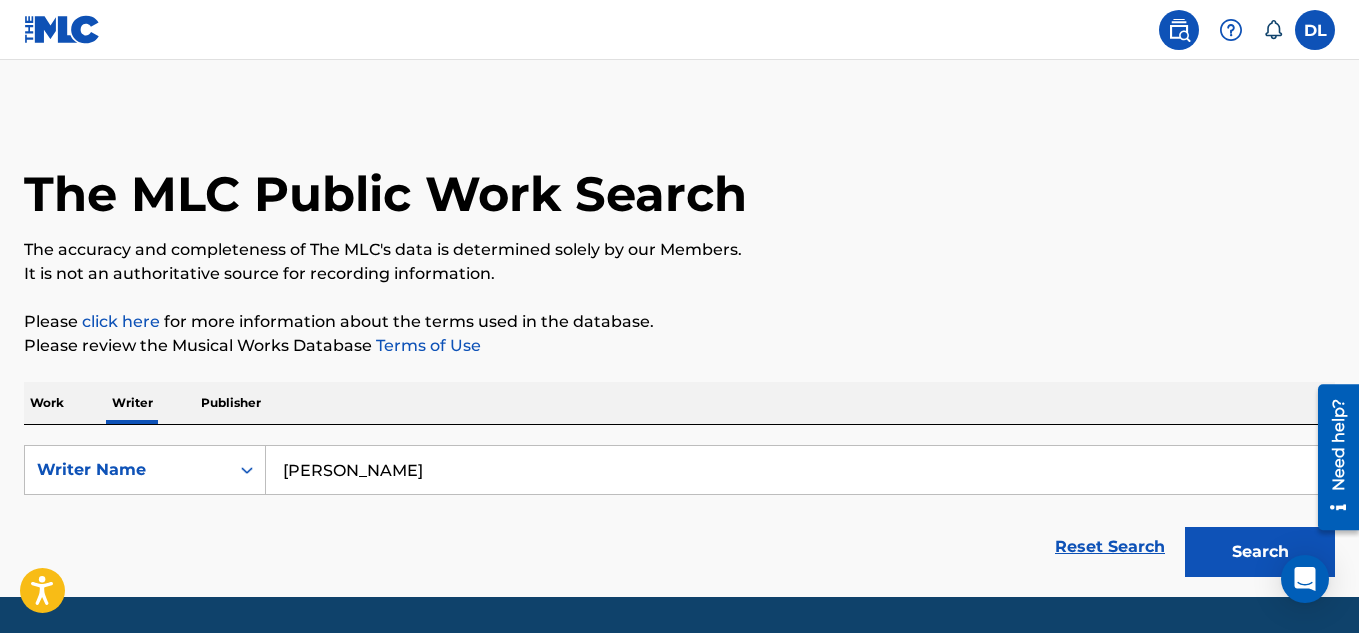 scroll, scrollTop: 60, scrollLeft: 0, axis: vertical 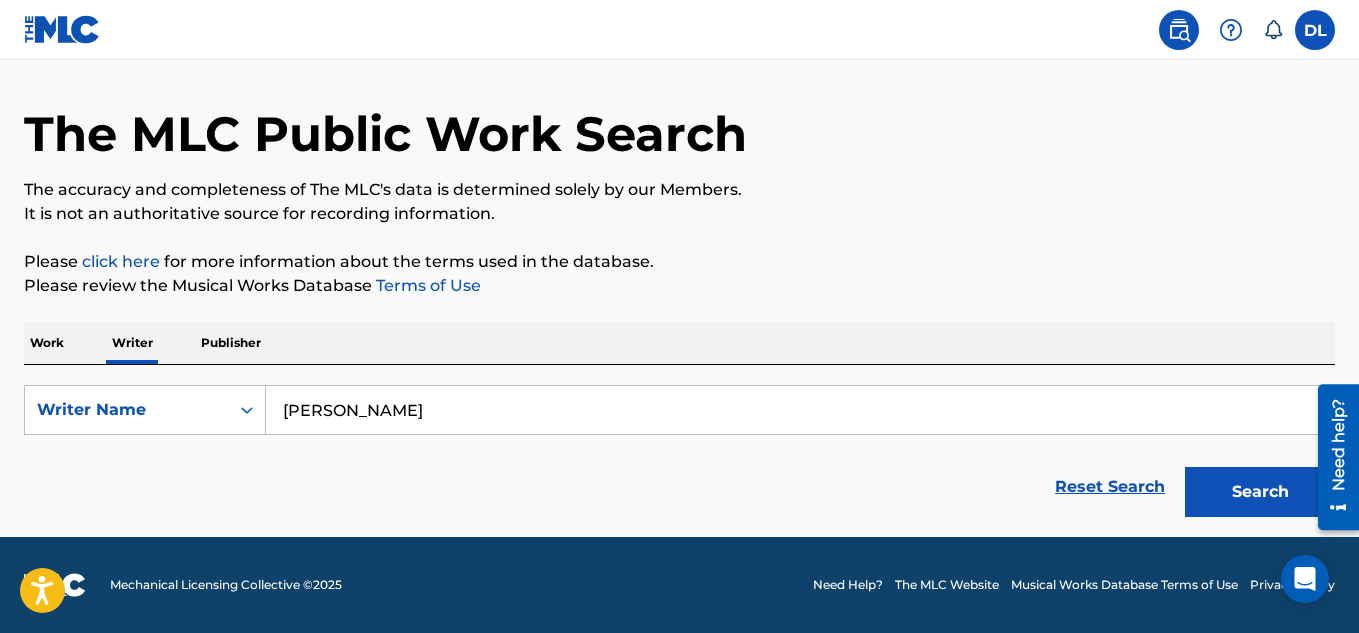 type on "[PERSON_NAME]" 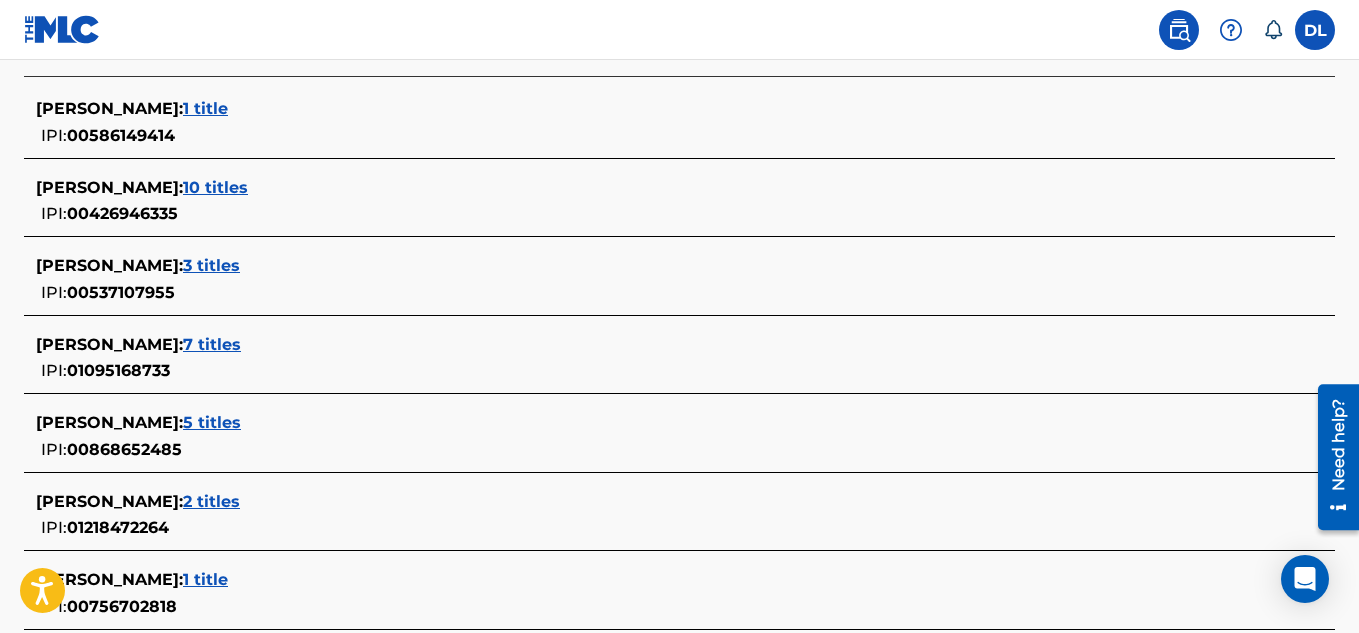 click on "7 titles" at bounding box center (212, 344) 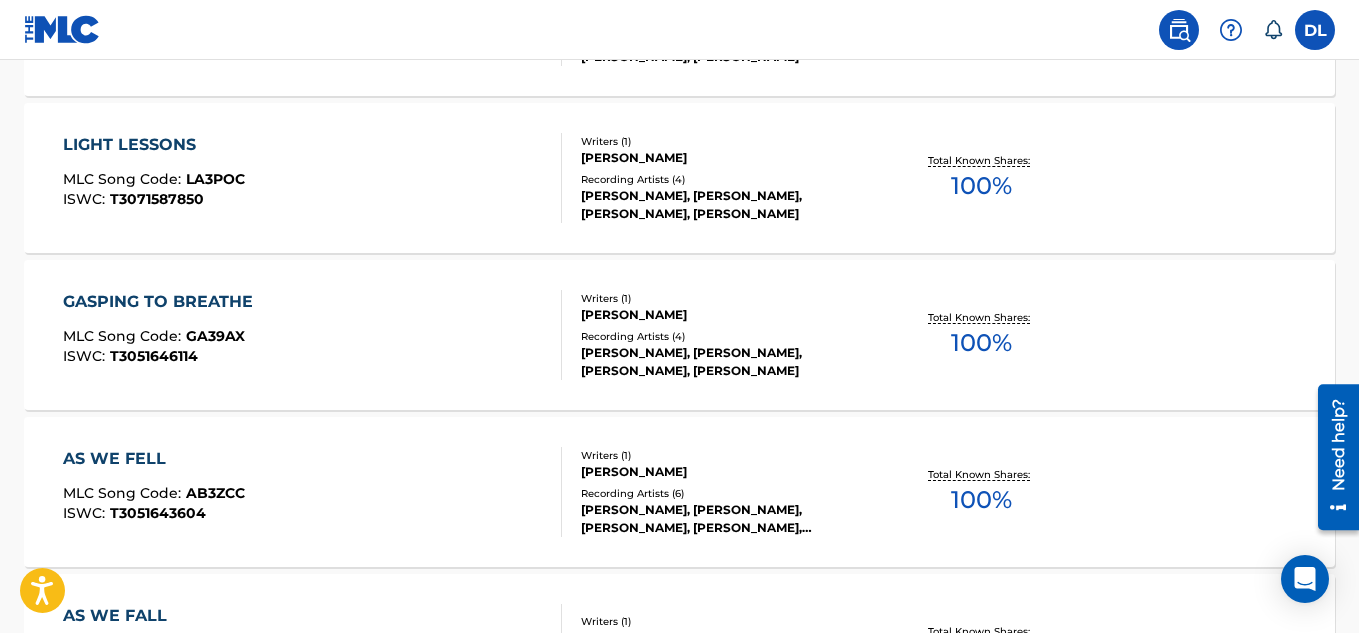 scroll, scrollTop: 1416, scrollLeft: 0, axis: vertical 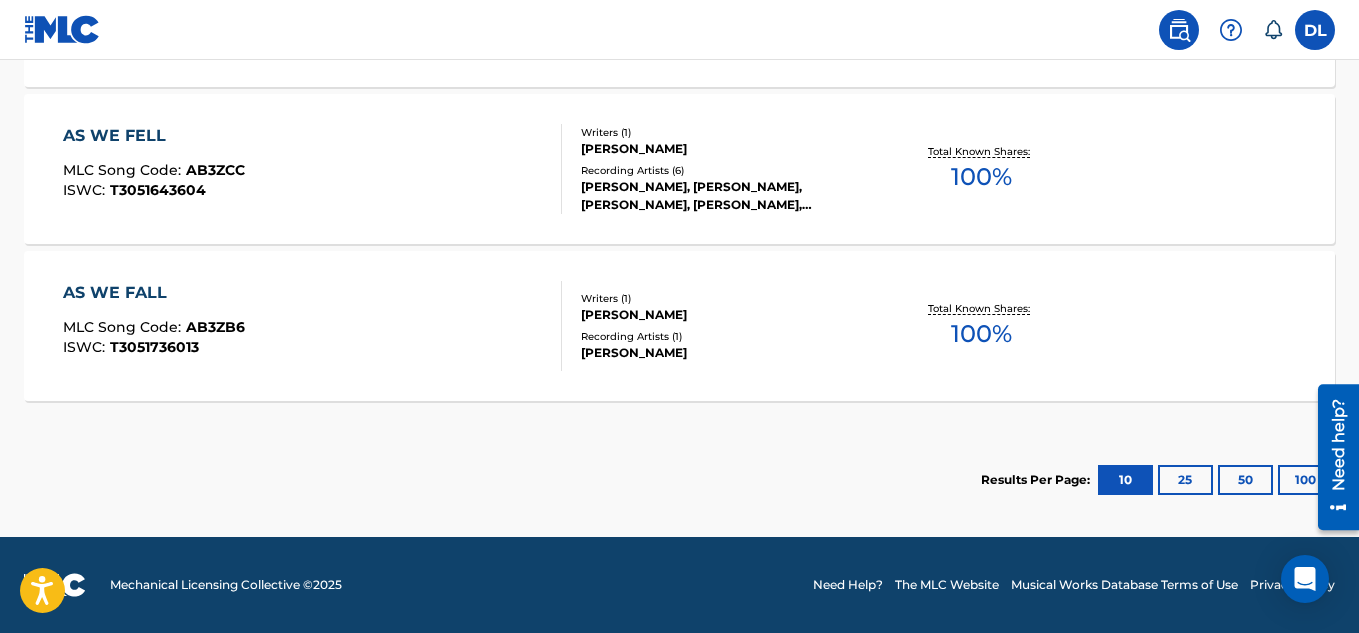 click on "AS WE FALL MLC Song Code : AB3ZB6 ISWC : T3051736013" at bounding box center [312, 326] 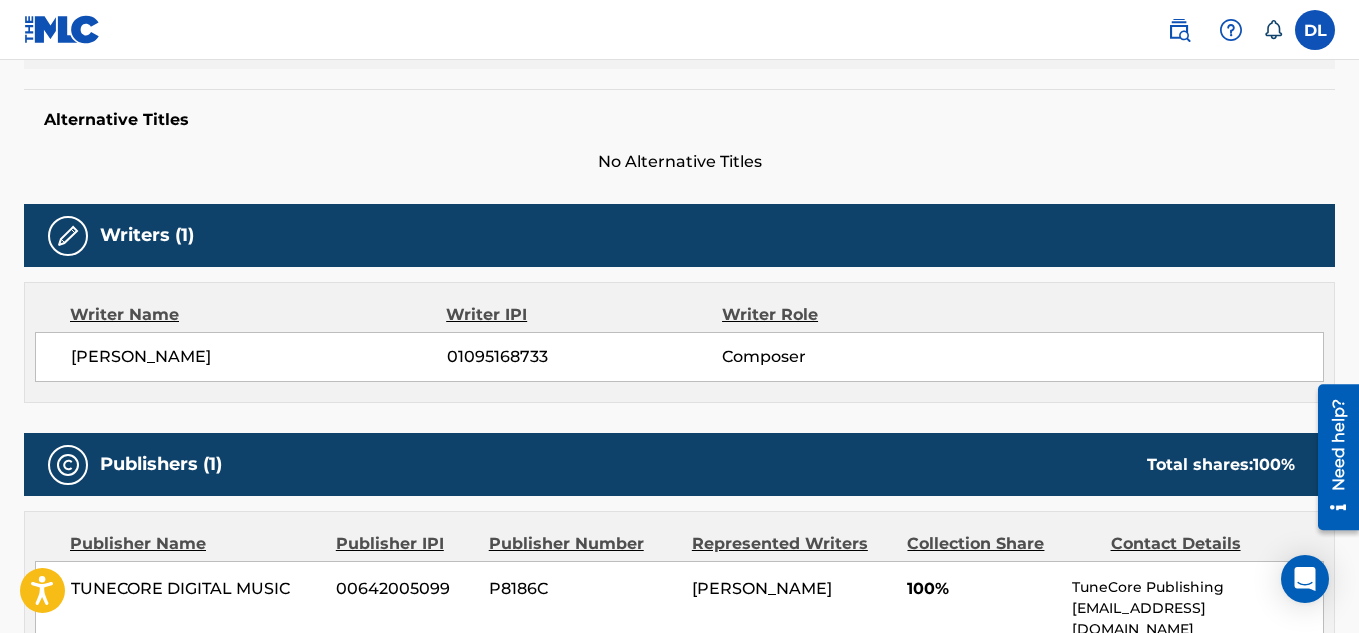 scroll, scrollTop: 700, scrollLeft: 0, axis: vertical 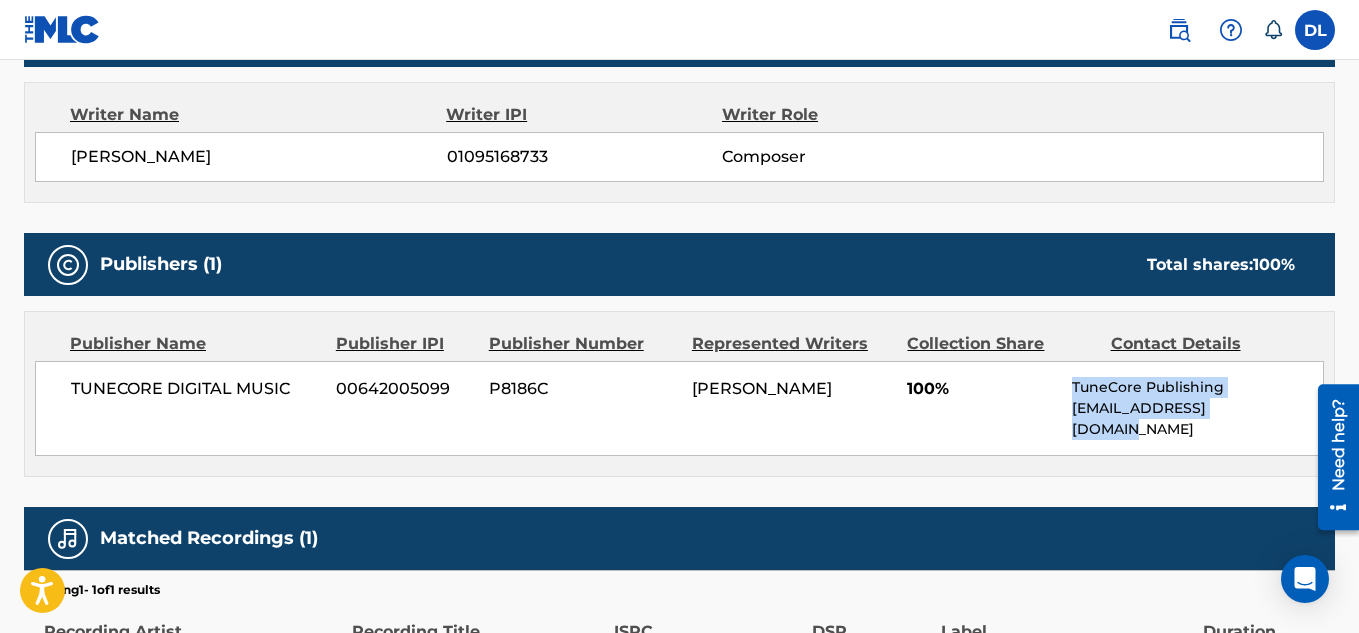 drag, startPoint x: 1076, startPoint y: 388, endPoint x: 1248, endPoint y: 409, distance: 173.27724 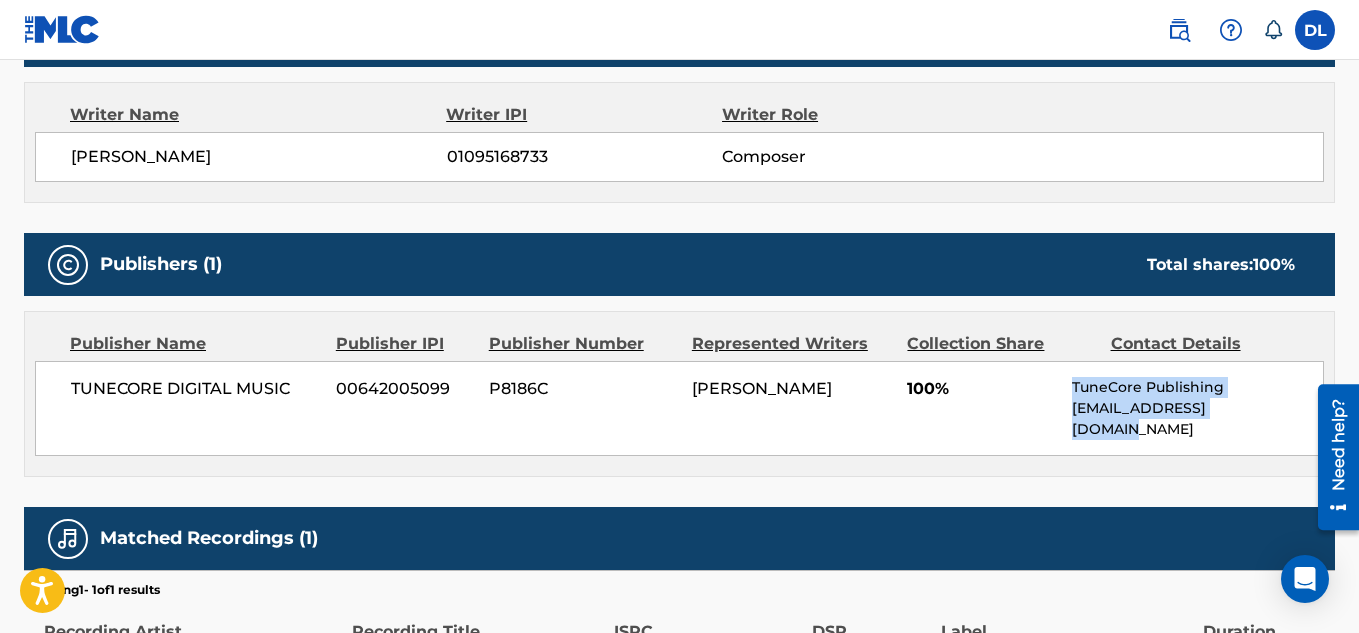 drag, startPoint x: 1252, startPoint y: 409, endPoint x: 1074, endPoint y: 383, distance: 179.88885 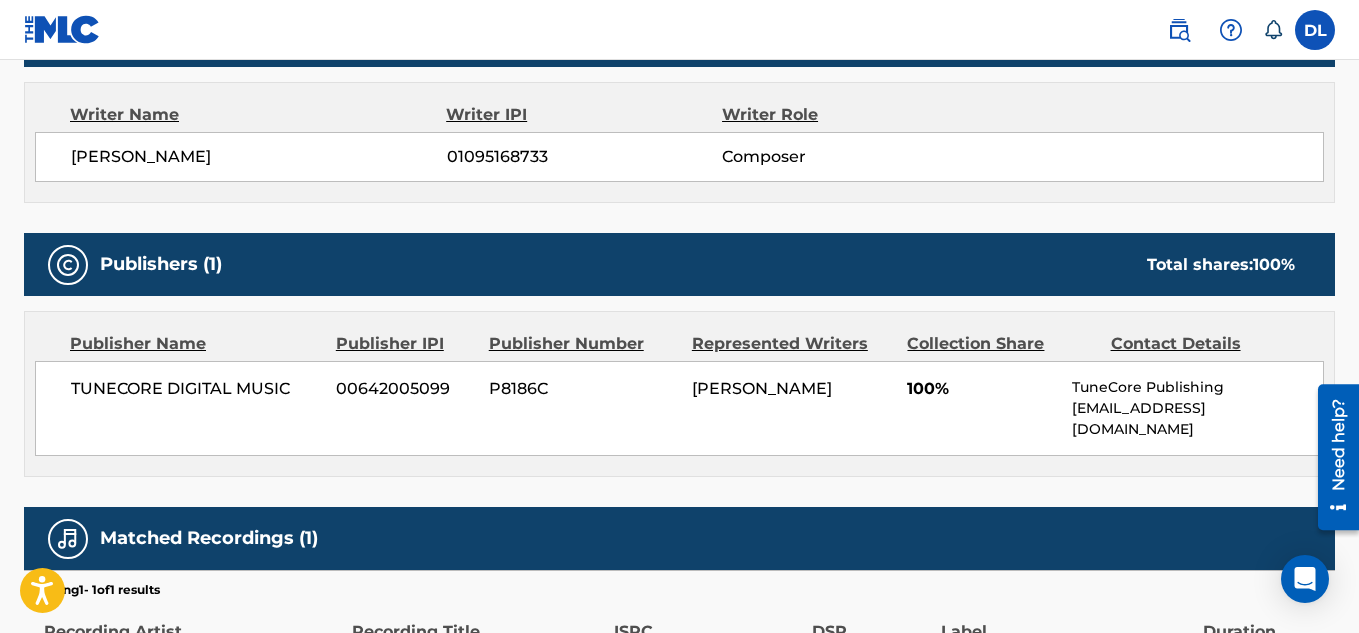click on "TUNECORE DIGITAL MUSIC 00642005099 P8186C [PERSON_NAME] 100% TuneCore Publishing [EMAIL_ADDRESS][DOMAIN_NAME]" at bounding box center (679, 408) 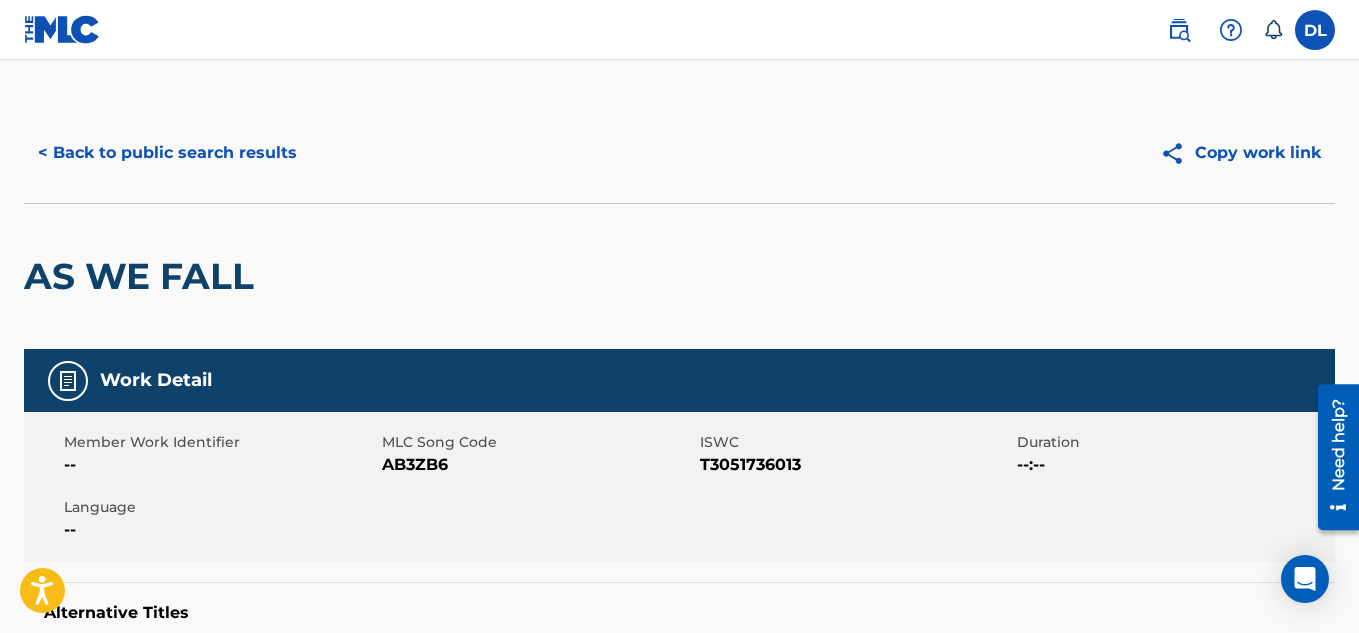 scroll, scrollTop: 0, scrollLeft: 0, axis: both 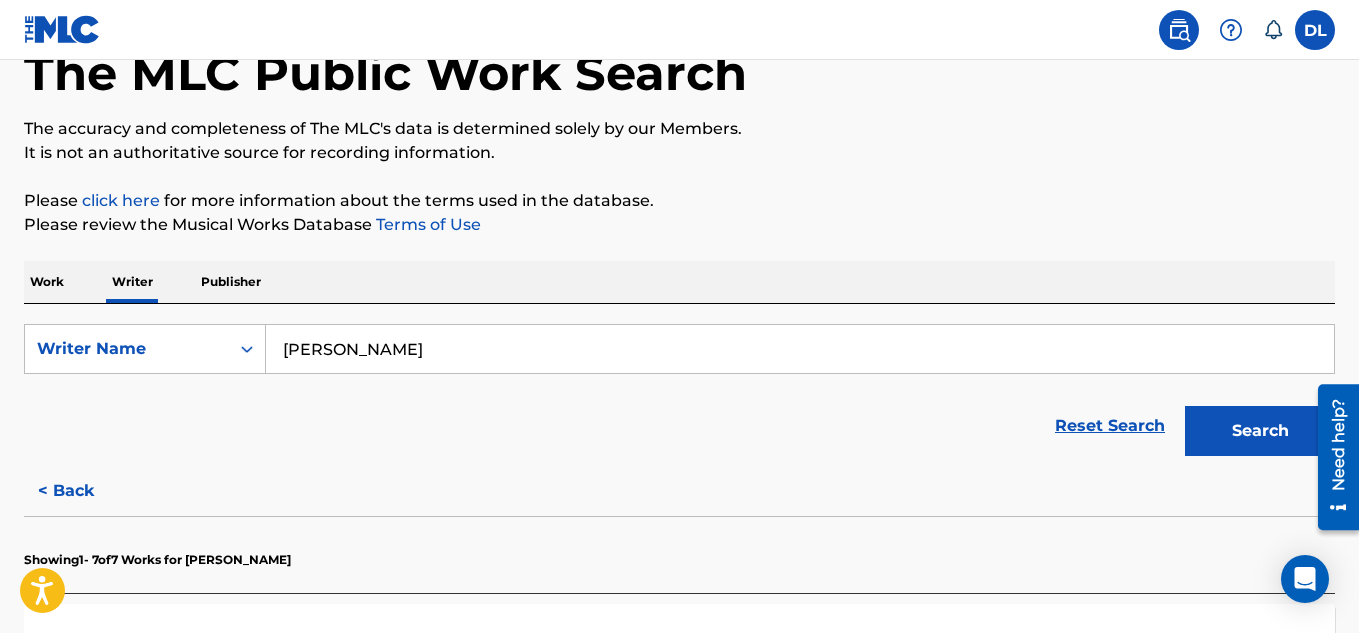 click on "[PERSON_NAME]" at bounding box center (800, 349) 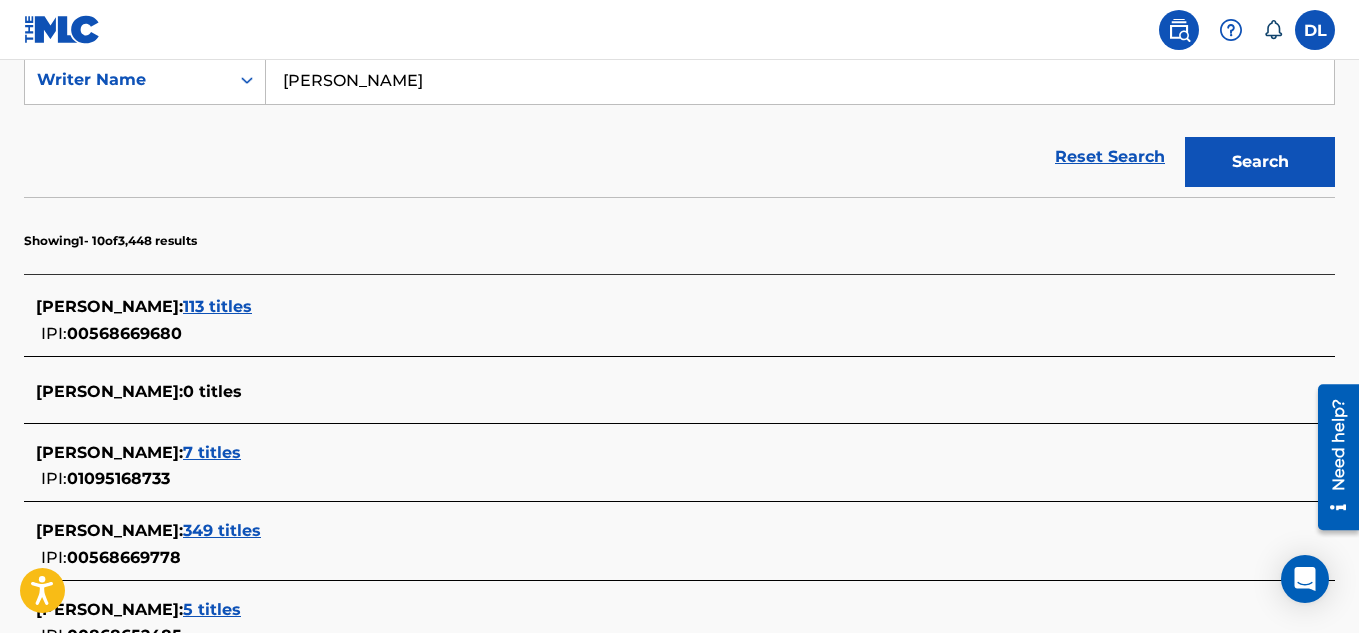scroll, scrollTop: 421, scrollLeft: 0, axis: vertical 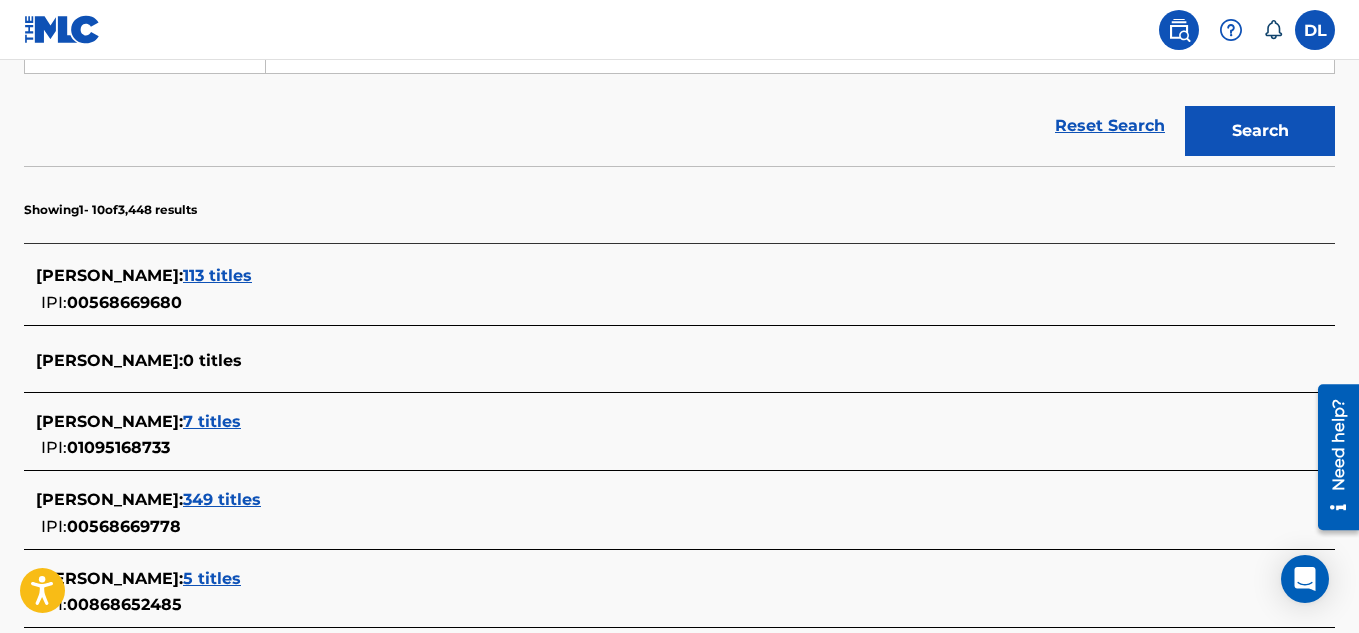 click on "7 titles" at bounding box center [212, 421] 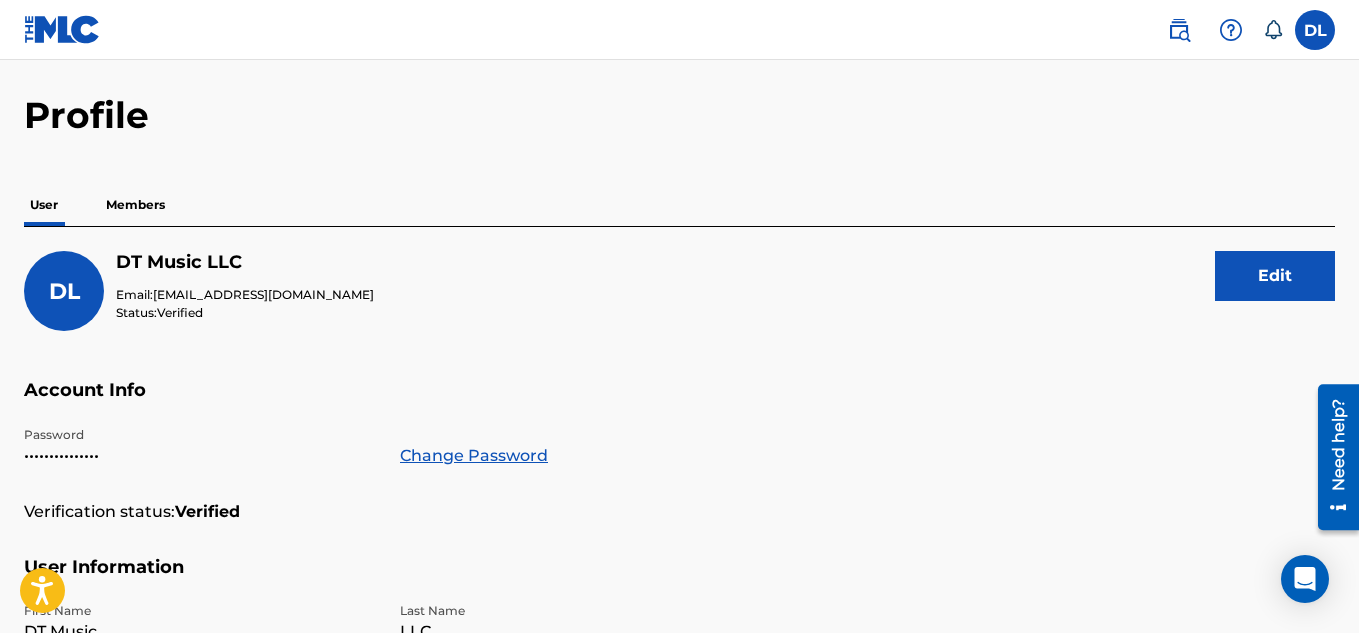 scroll, scrollTop: 0, scrollLeft: 0, axis: both 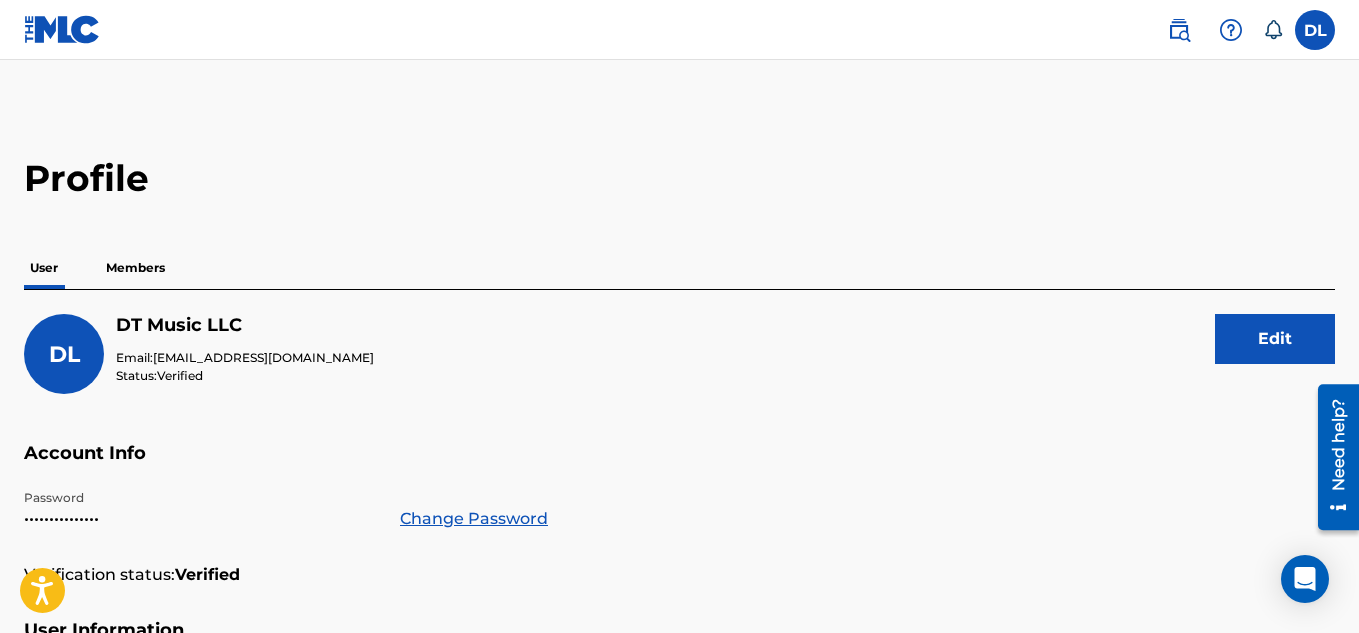 click at bounding box center [1315, 30] 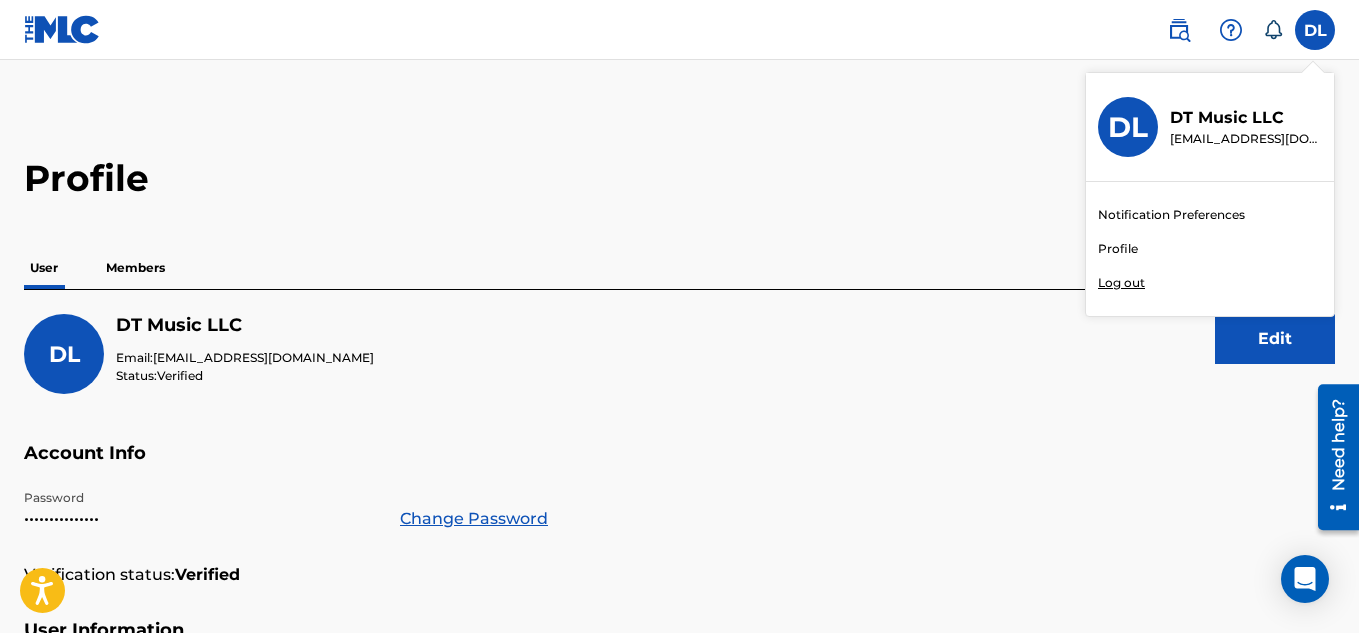click on "Profile" at bounding box center (1118, 249) 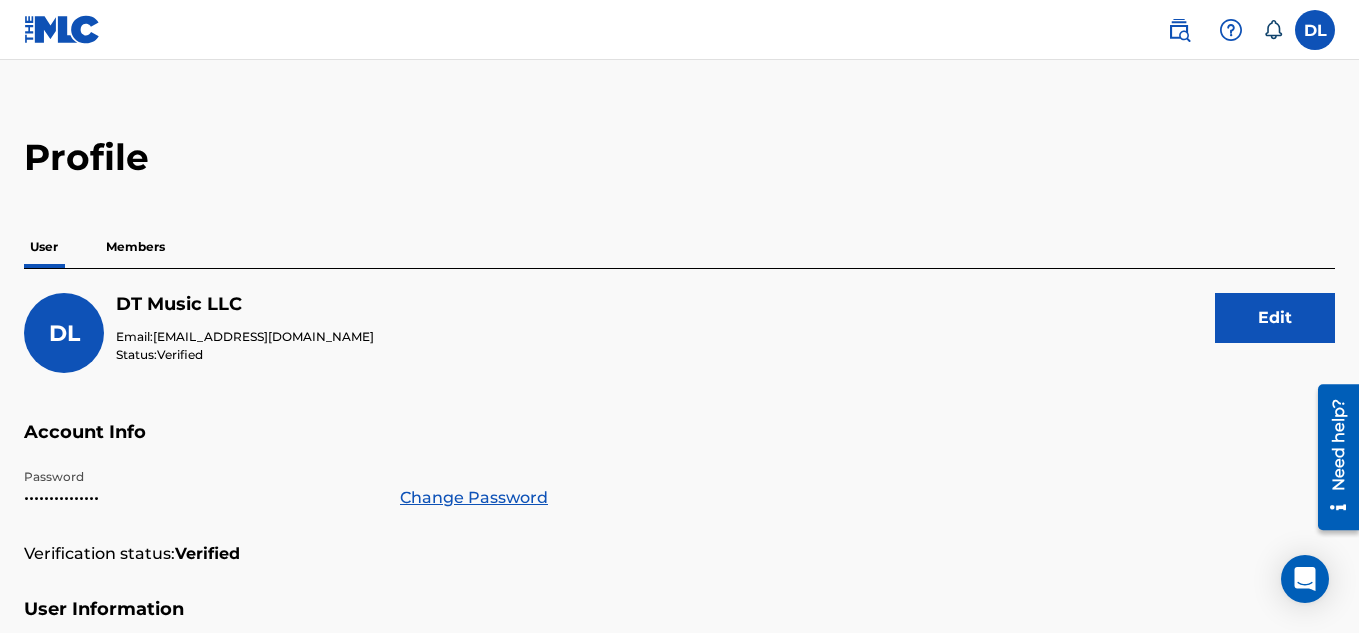 scroll, scrollTop: 13, scrollLeft: 0, axis: vertical 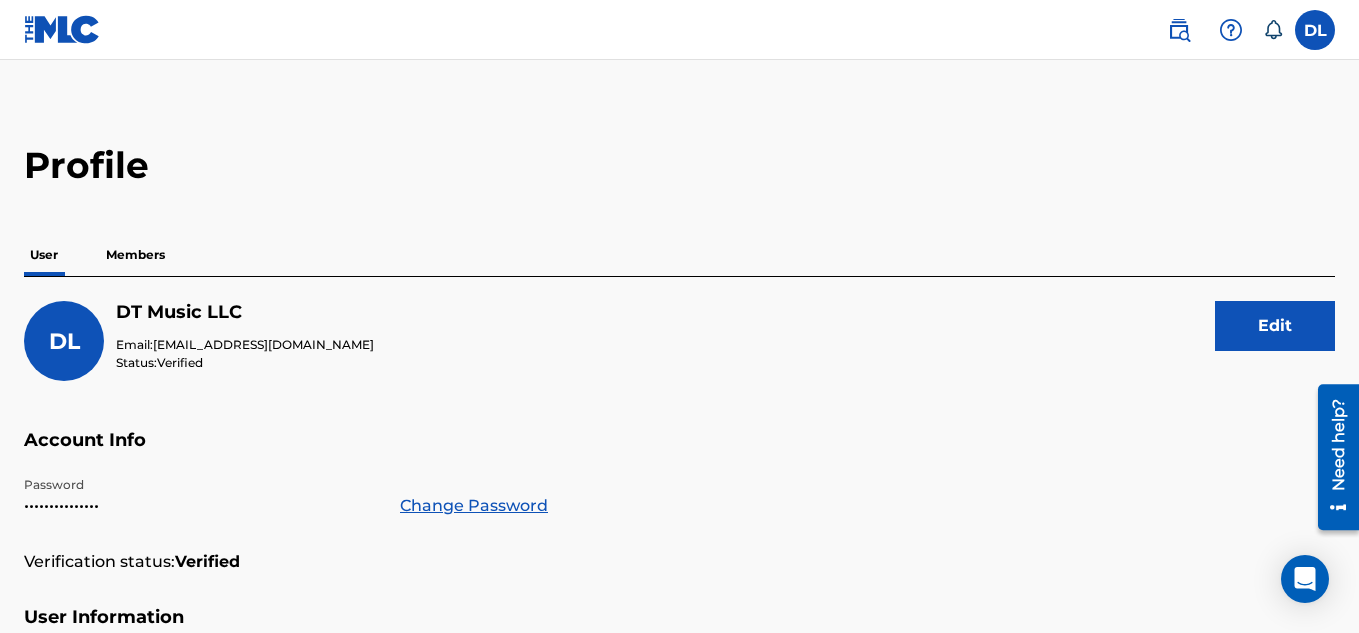 click on "Members" at bounding box center (135, 255) 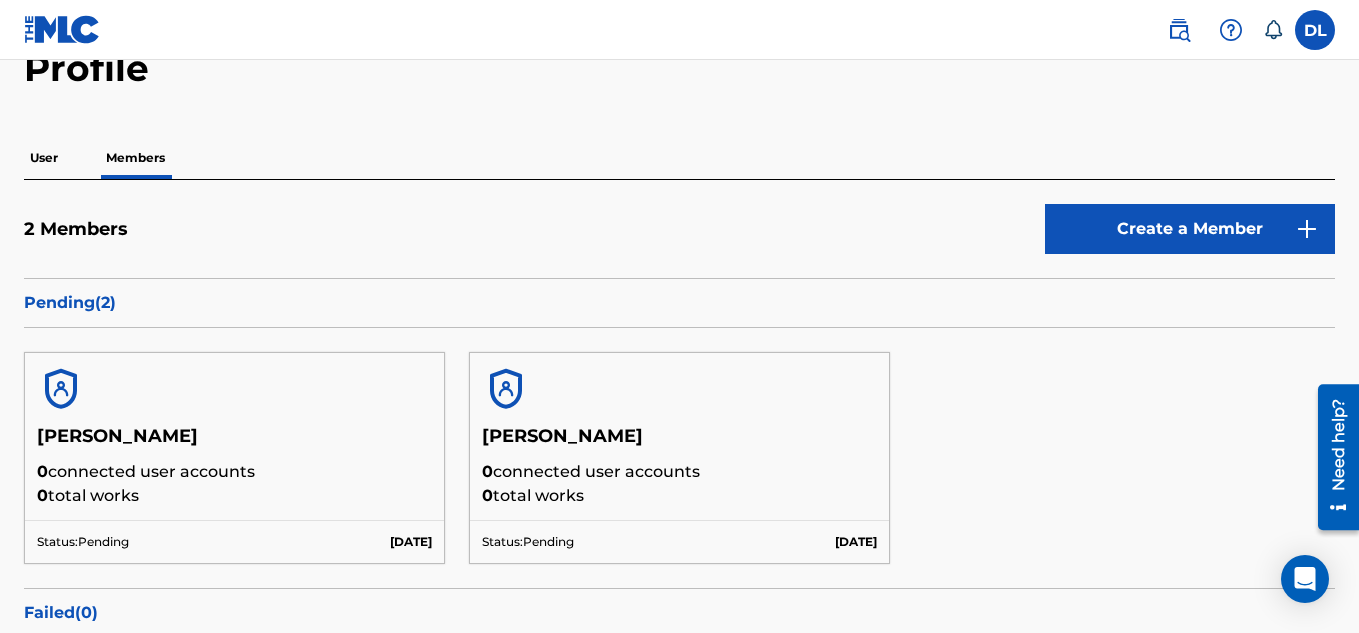 scroll, scrollTop: 200, scrollLeft: 0, axis: vertical 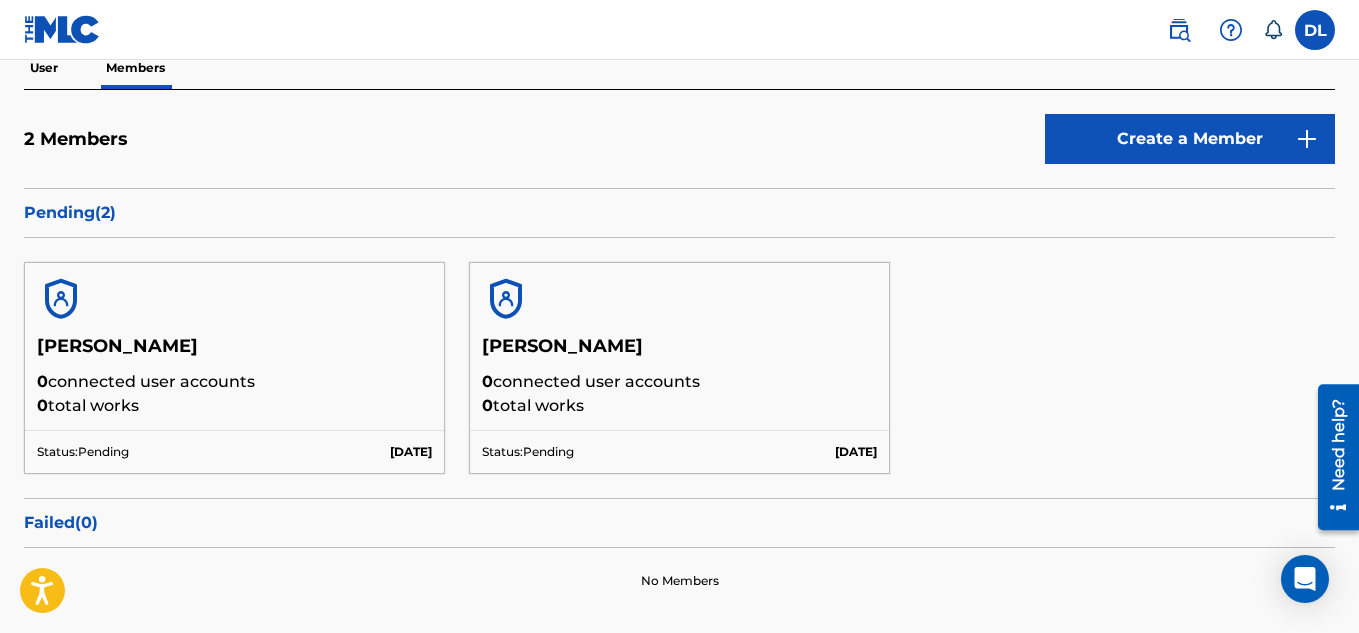 click on "0  connected user accounts" at bounding box center [234, 382] 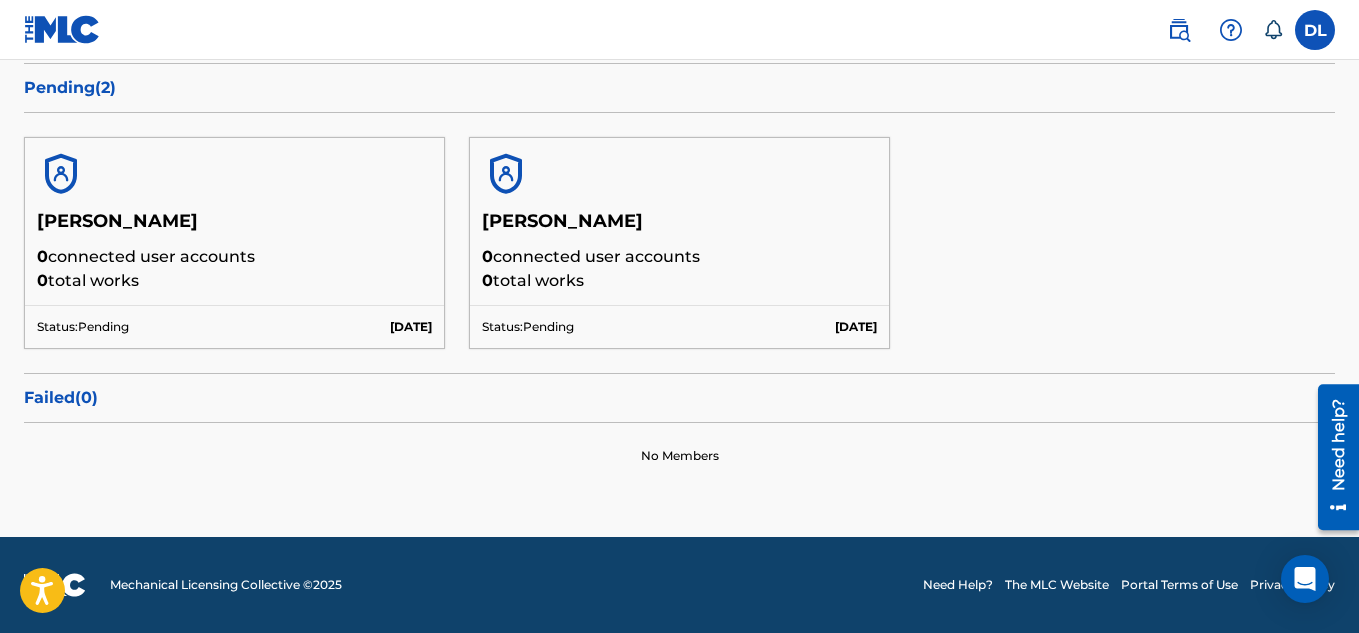 scroll, scrollTop: 0, scrollLeft: 0, axis: both 